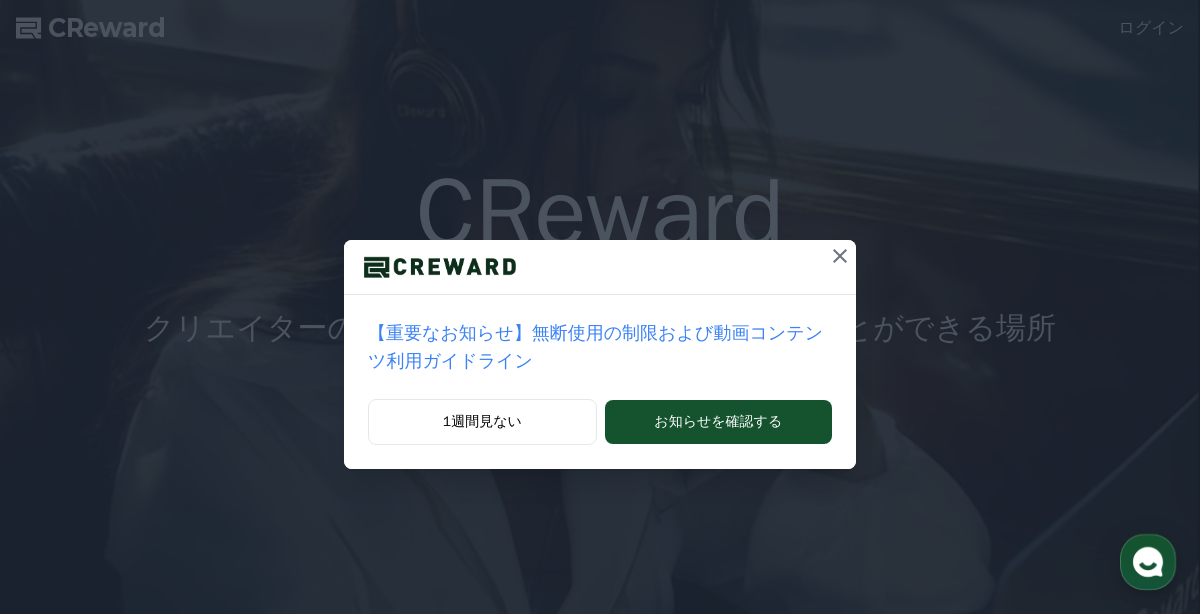 scroll, scrollTop: 0, scrollLeft: 0, axis: both 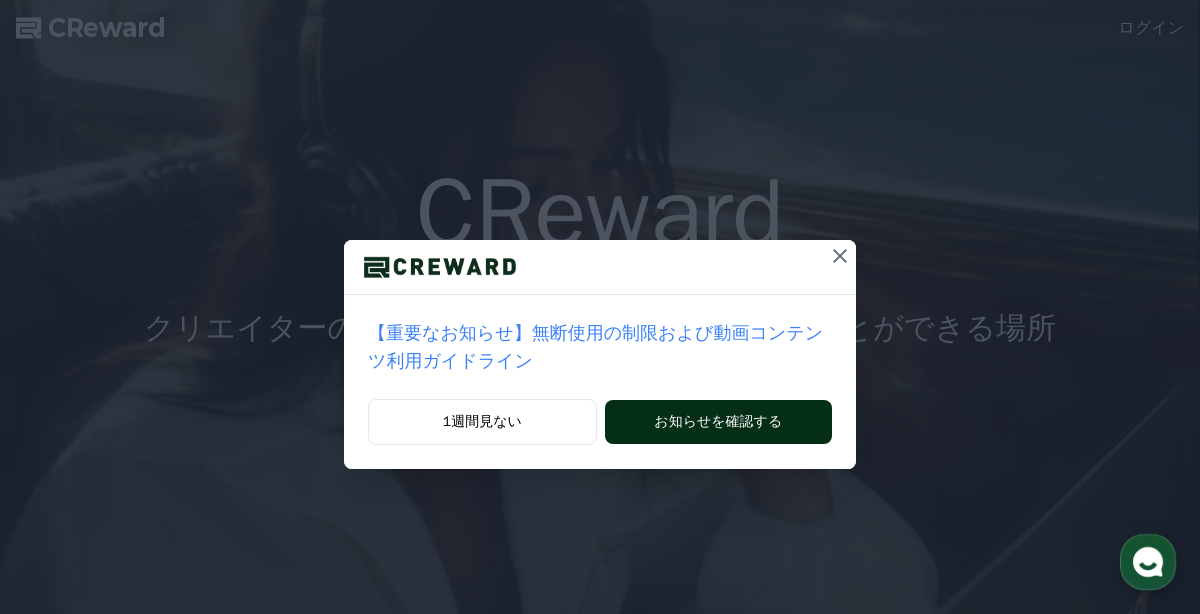 click on "お知らせを確認する" at bounding box center (718, 422) 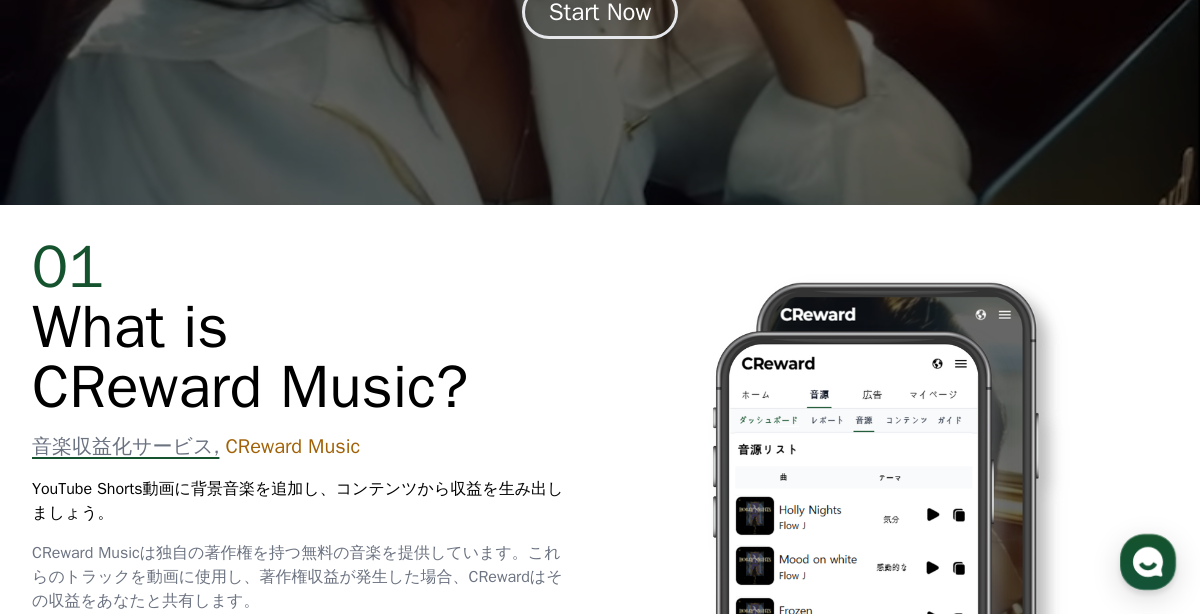 scroll, scrollTop: 0, scrollLeft: 0, axis: both 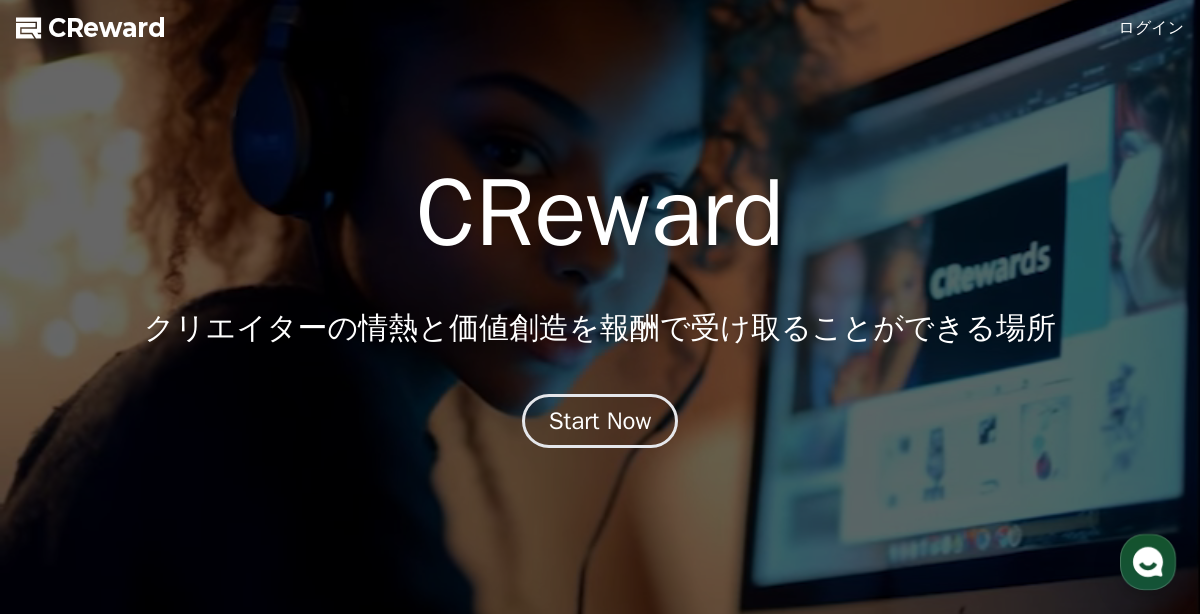 click on "ログイン" at bounding box center (1152, 28) 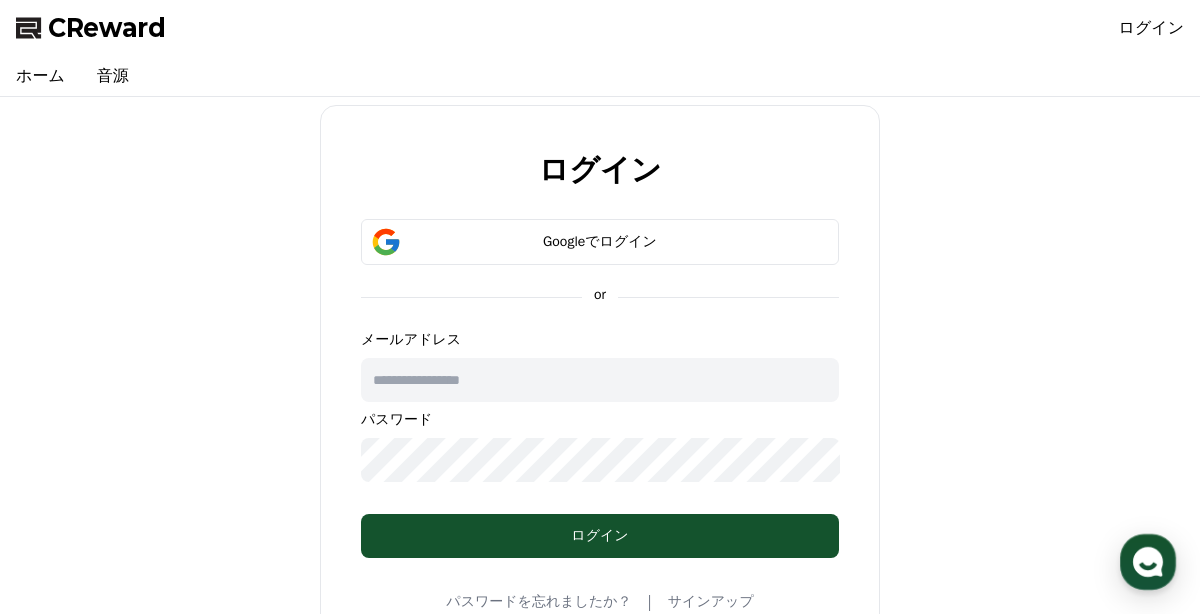 click at bounding box center [600, 380] 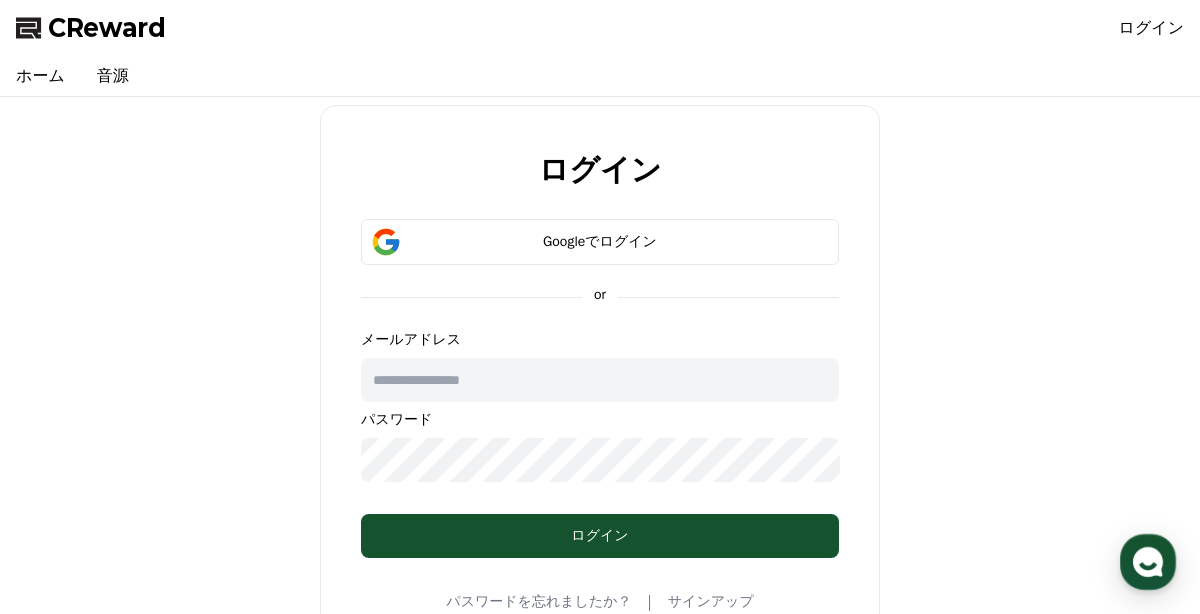 paste on "**********" 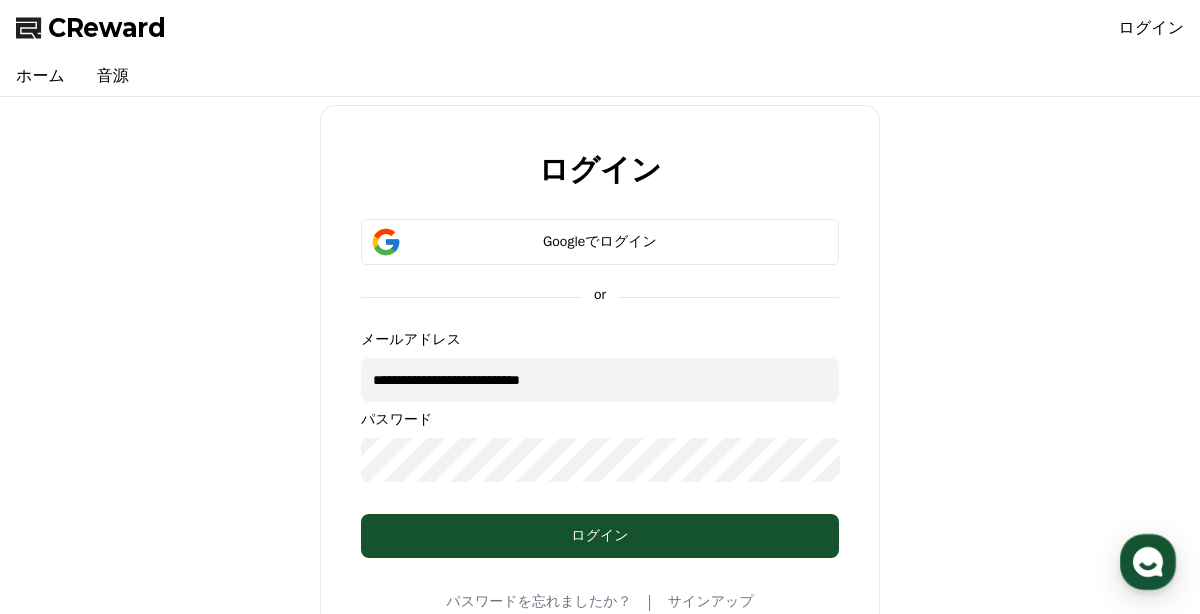 type on "**********" 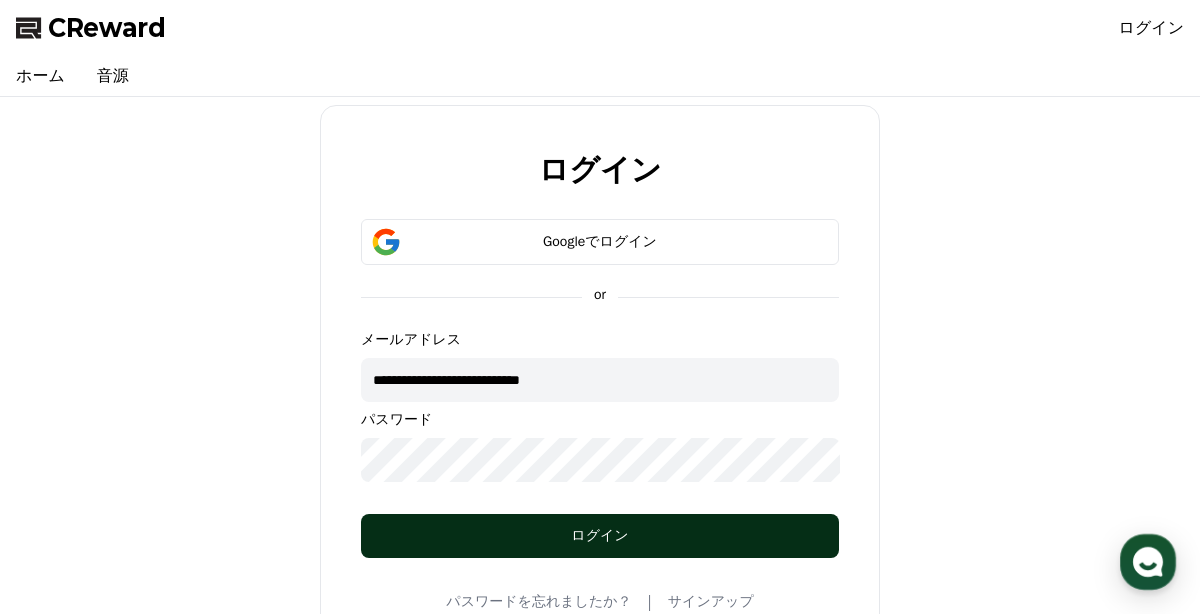 click on "ログイン" at bounding box center (600, 536) 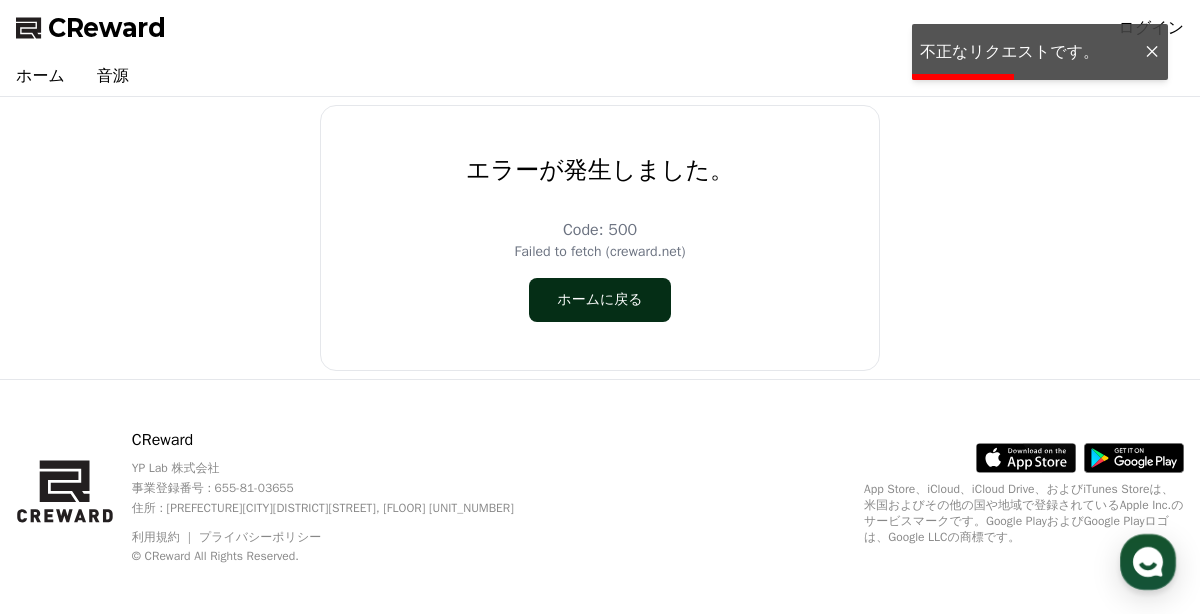 click on "ホームに戻る" at bounding box center (599, 300) 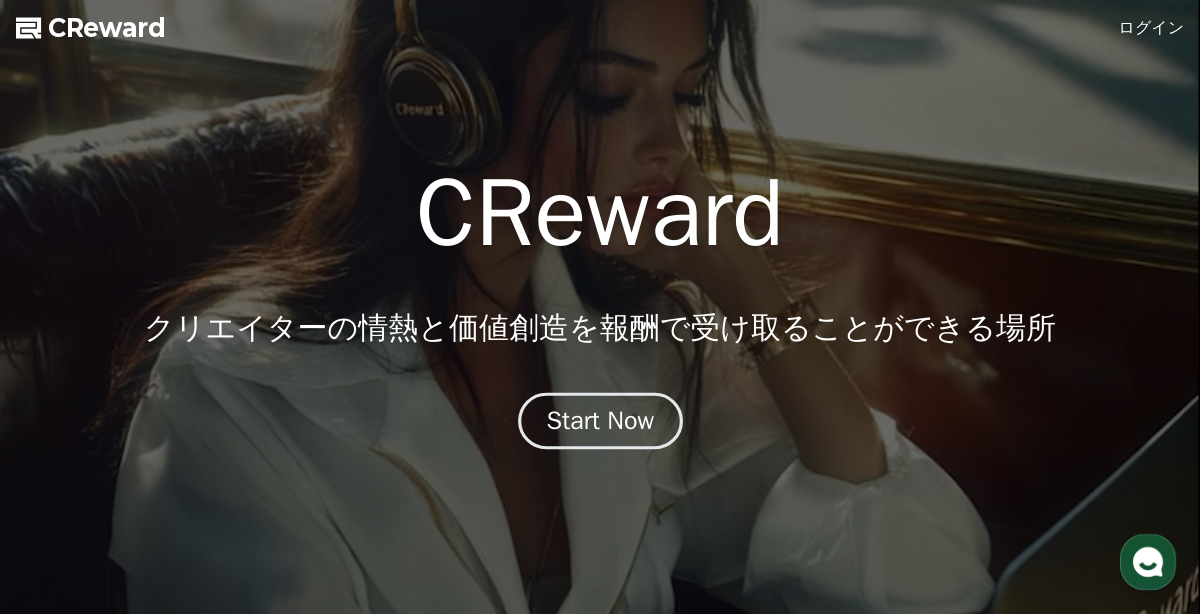 scroll, scrollTop: 0, scrollLeft: 0, axis: both 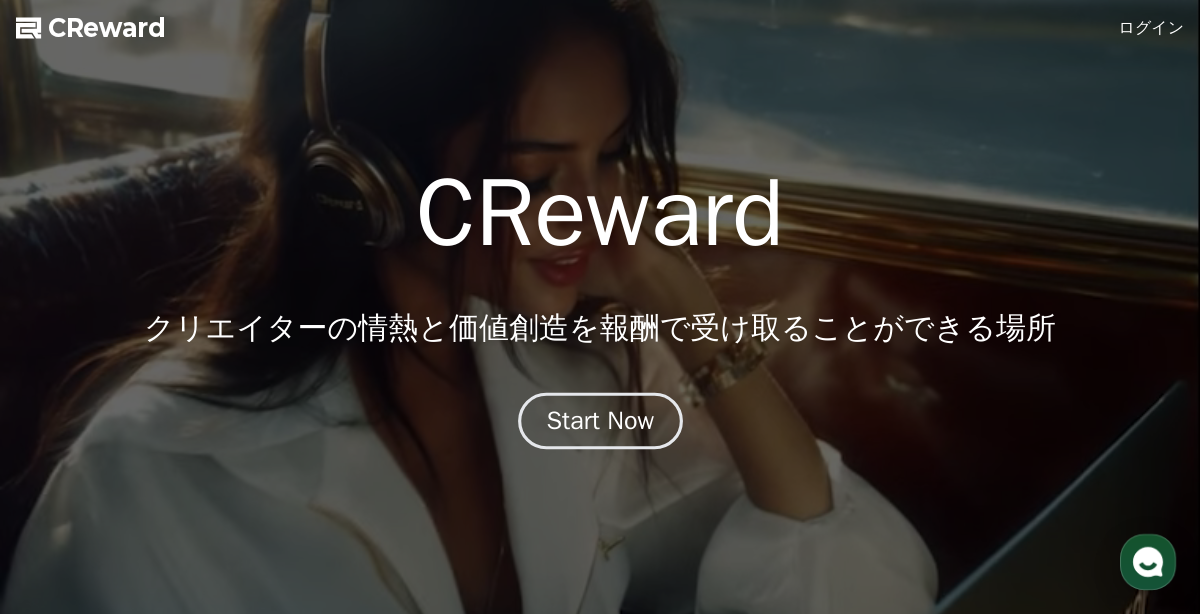 click on "Start Now" at bounding box center [600, 421] 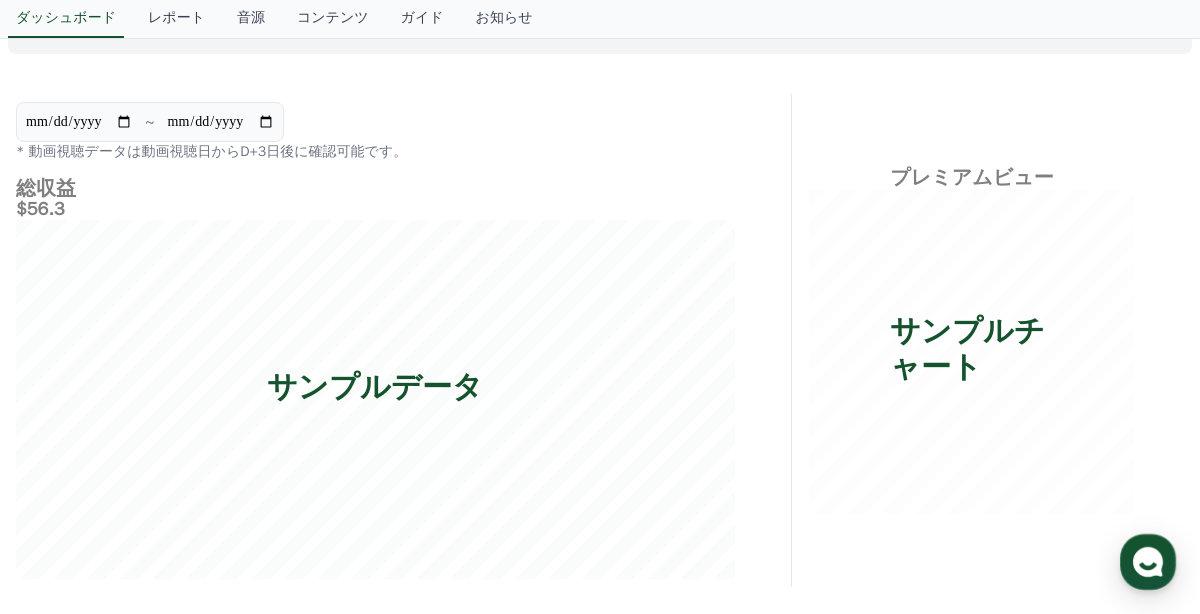 scroll, scrollTop: 0, scrollLeft: 0, axis: both 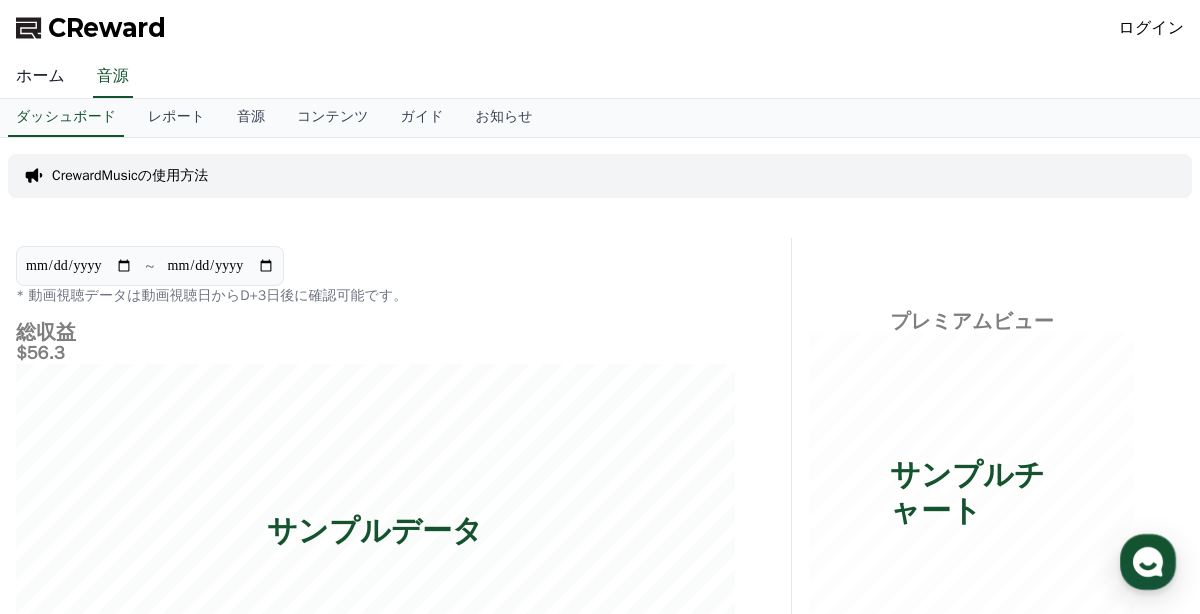 click on "ホーム" at bounding box center (40, 77) 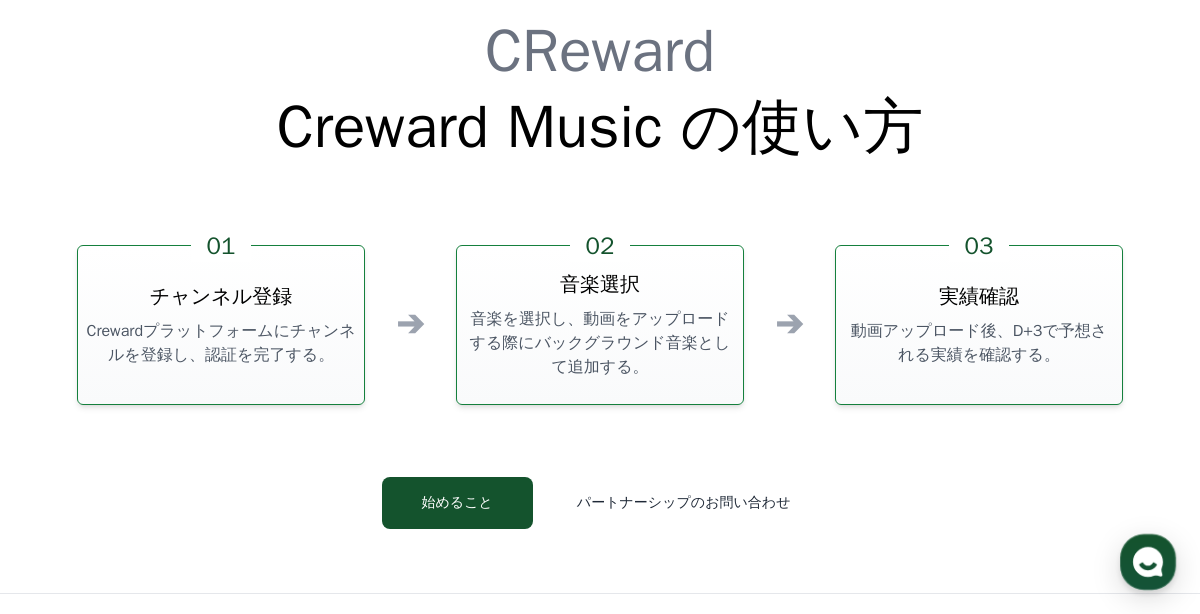 scroll, scrollTop: 5417, scrollLeft: 0, axis: vertical 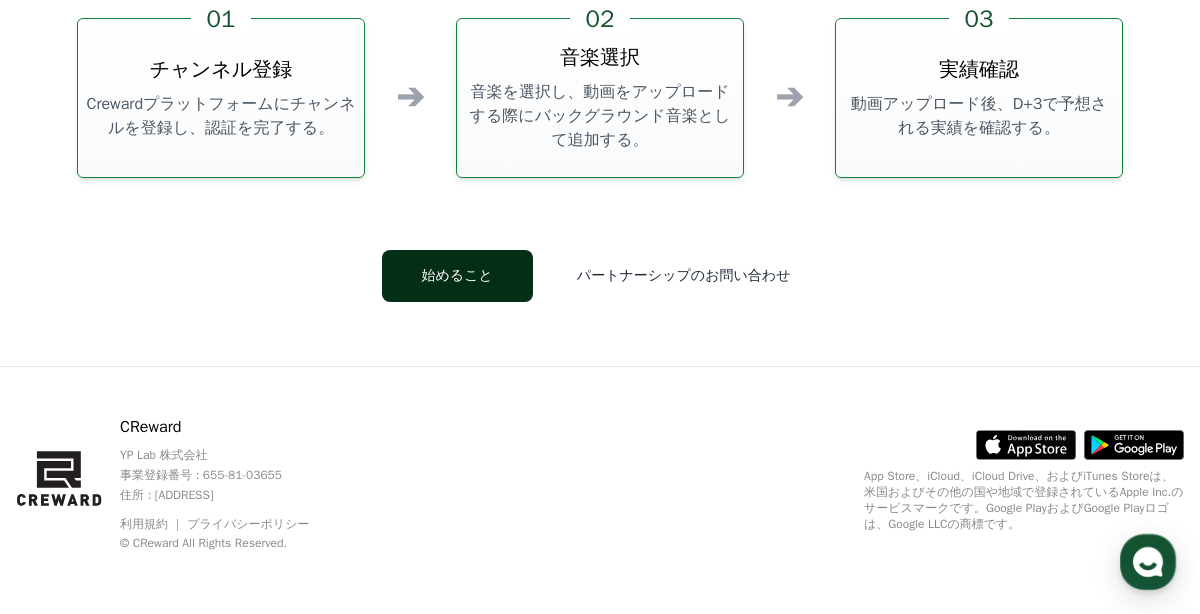 click on "始めること" at bounding box center (457, 276) 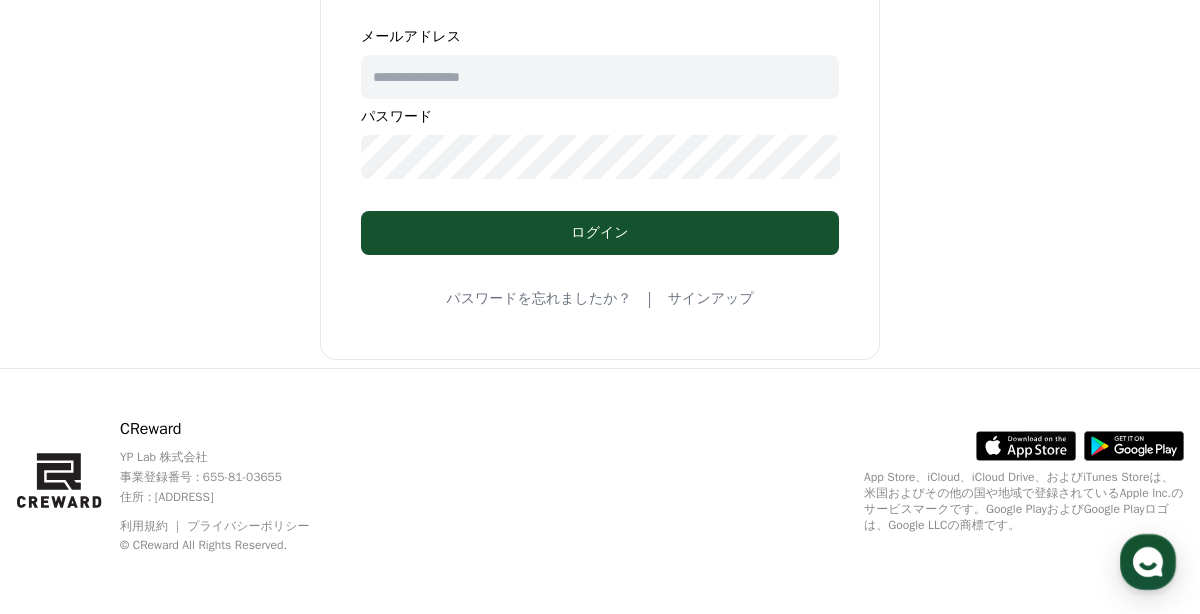 scroll, scrollTop: 0, scrollLeft: 0, axis: both 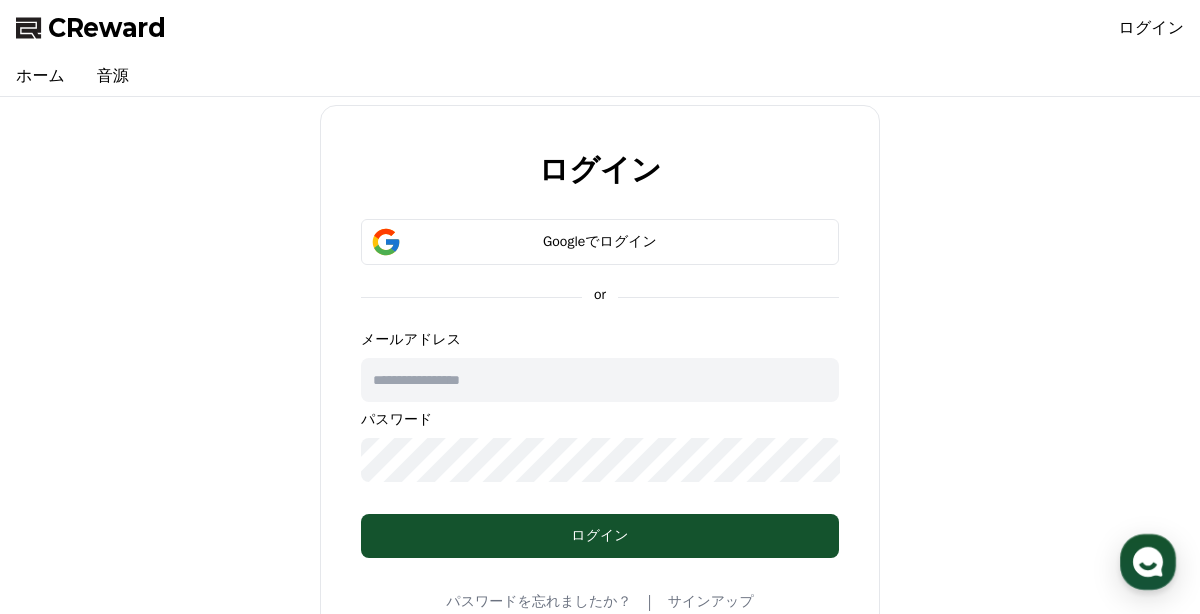 click on "CReward" at bounding box center (107, 28) 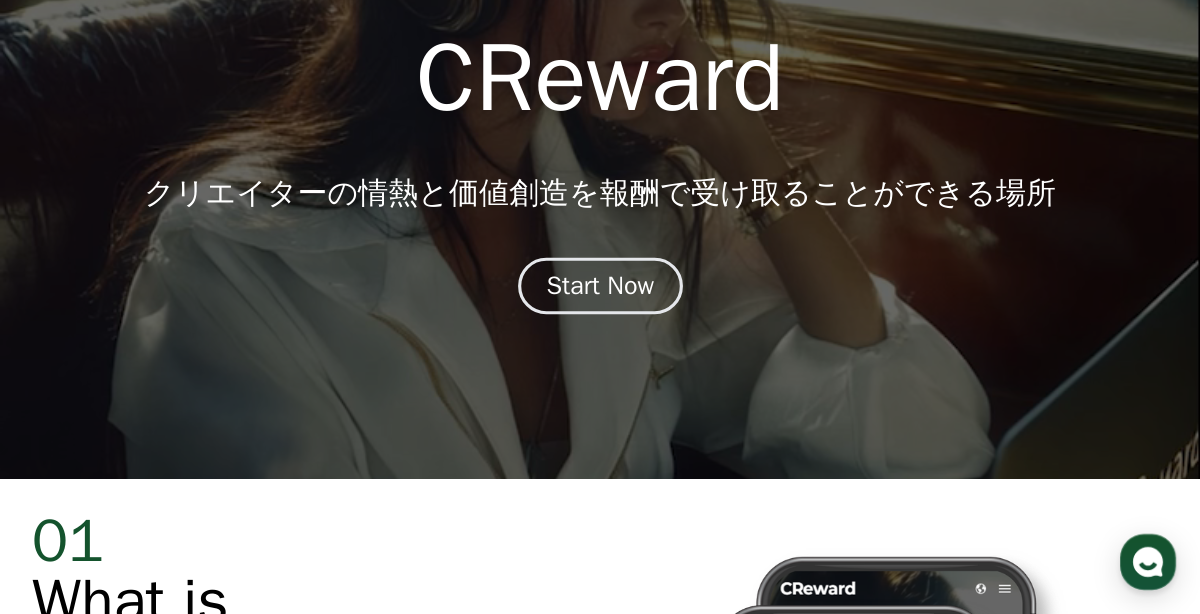 scroll, scrollTop: 134, scrollLeft: 0, axis: vertical 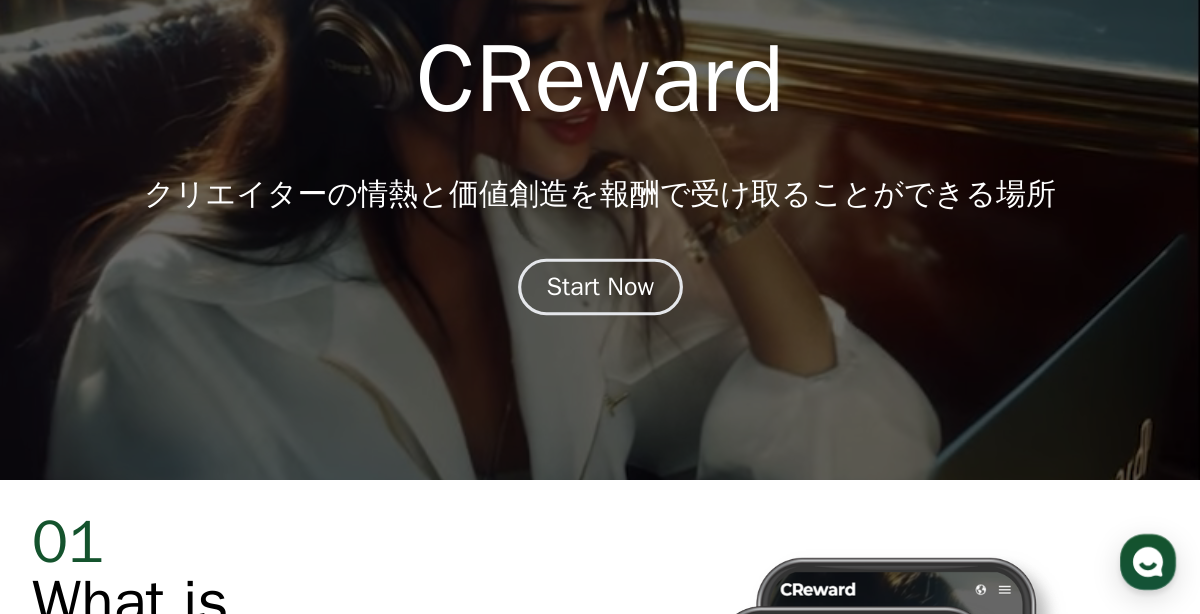 click on "Start Now" at bounding box center [600, 287] 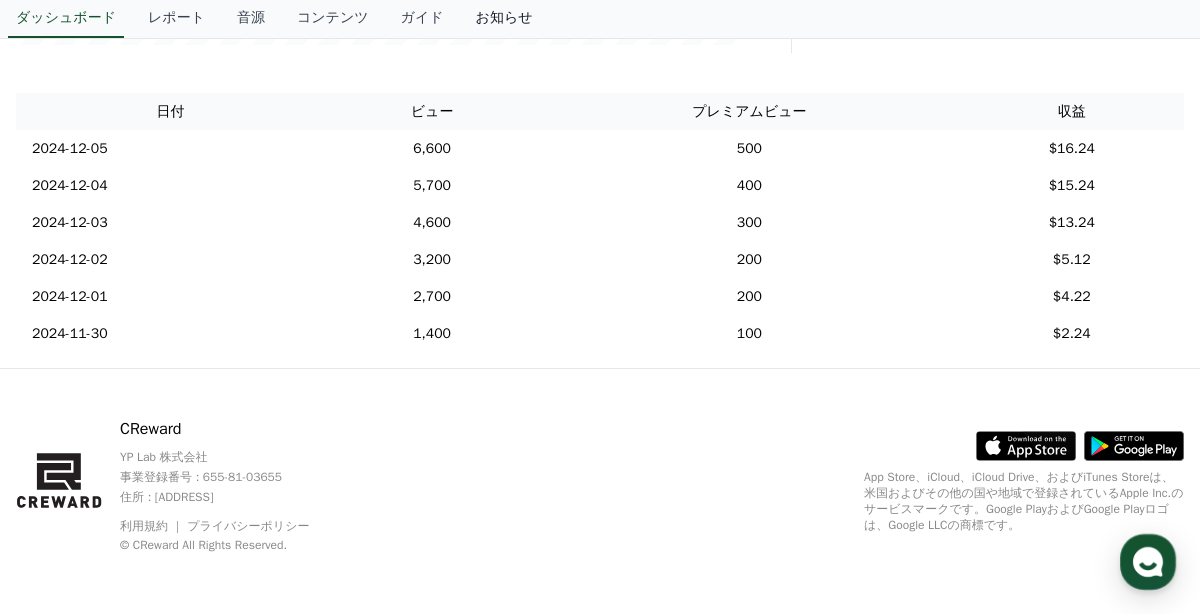 scroll, scrollTop: 0, scrollLeft: 0, axis: both 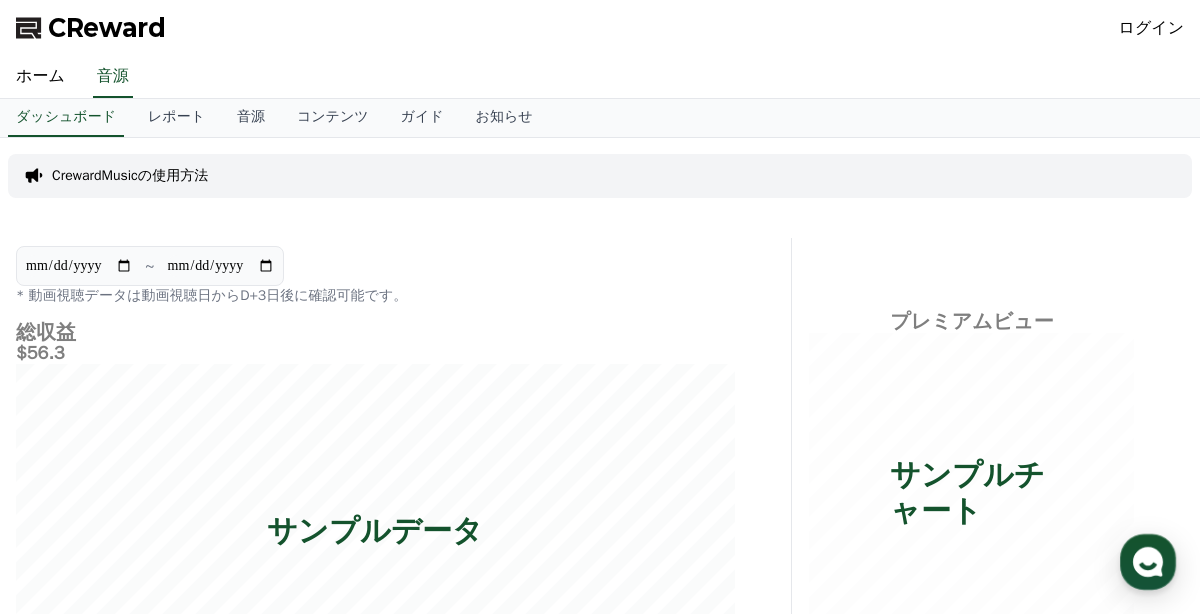 click on "CrewardMusicの使用方法" at bounding box center [130, 176] 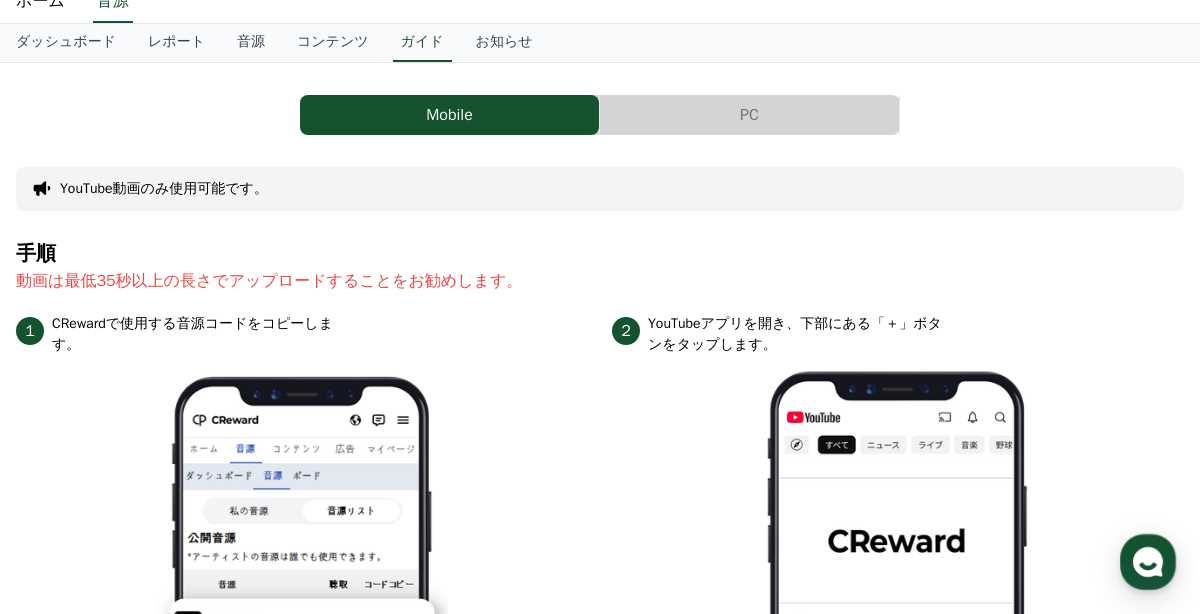 scroll, scrollTop: 0, scrollLeft: 0, axis: both 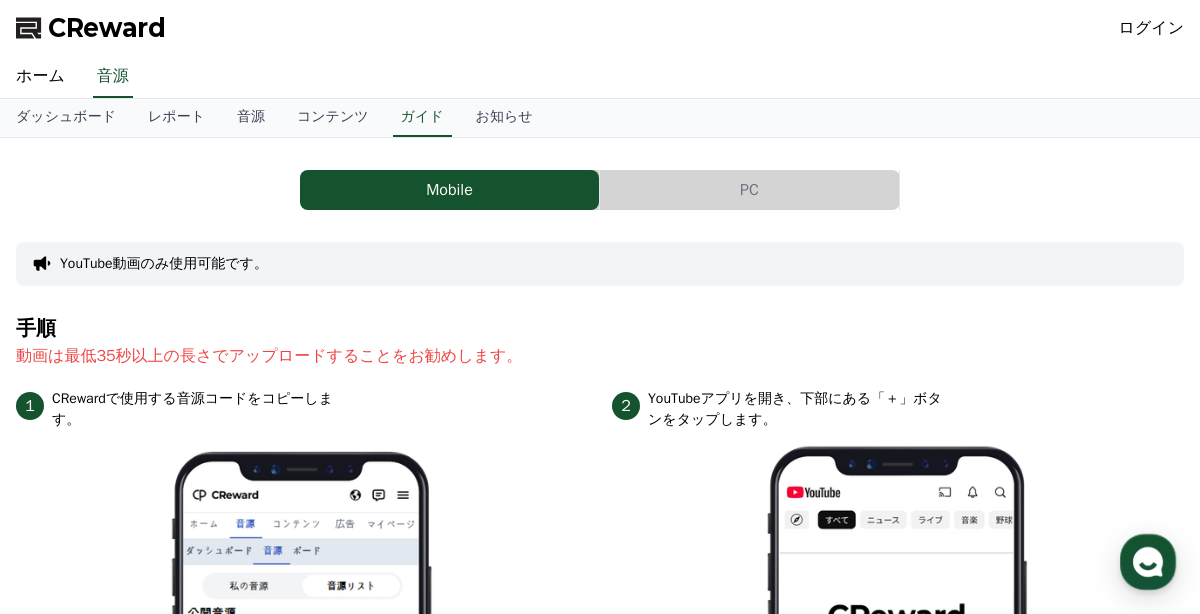 click on "PC" at bounding box center [749, 190] 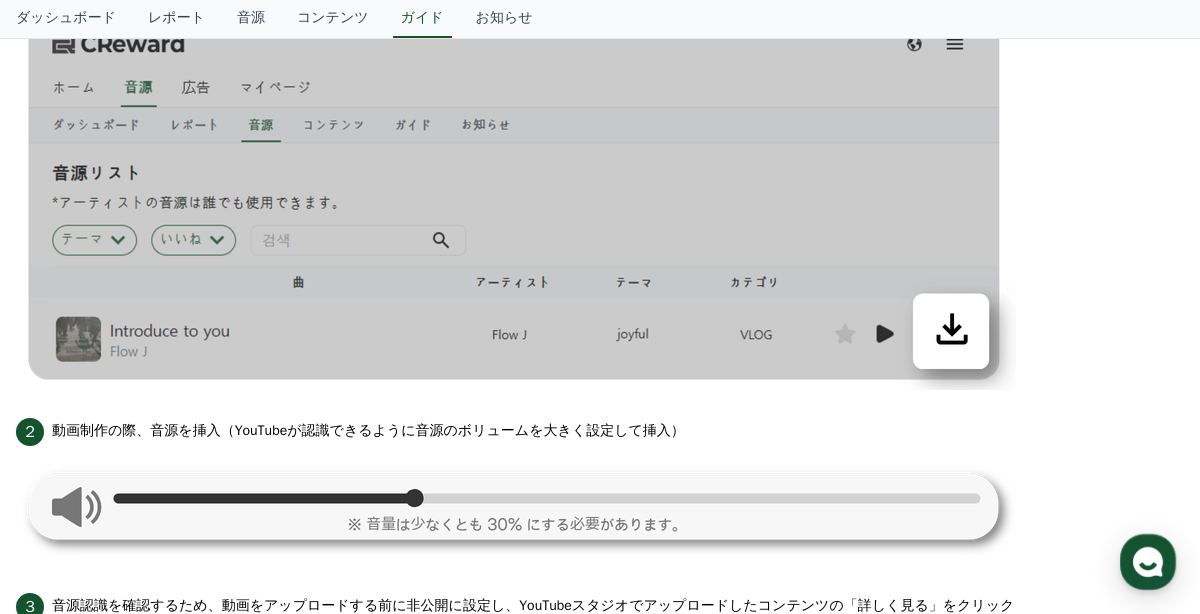 scroll, scrollTop: 0, scrollLeft: 0, axis: both 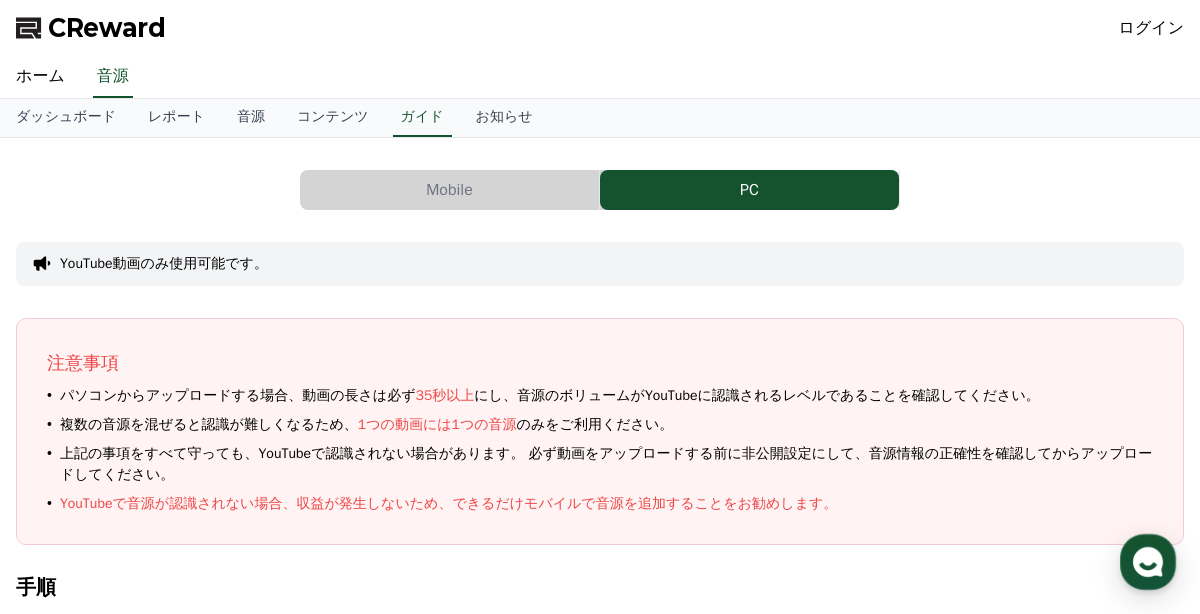click on "1つの動画には1つの音源" at bounding box center (437, 424) 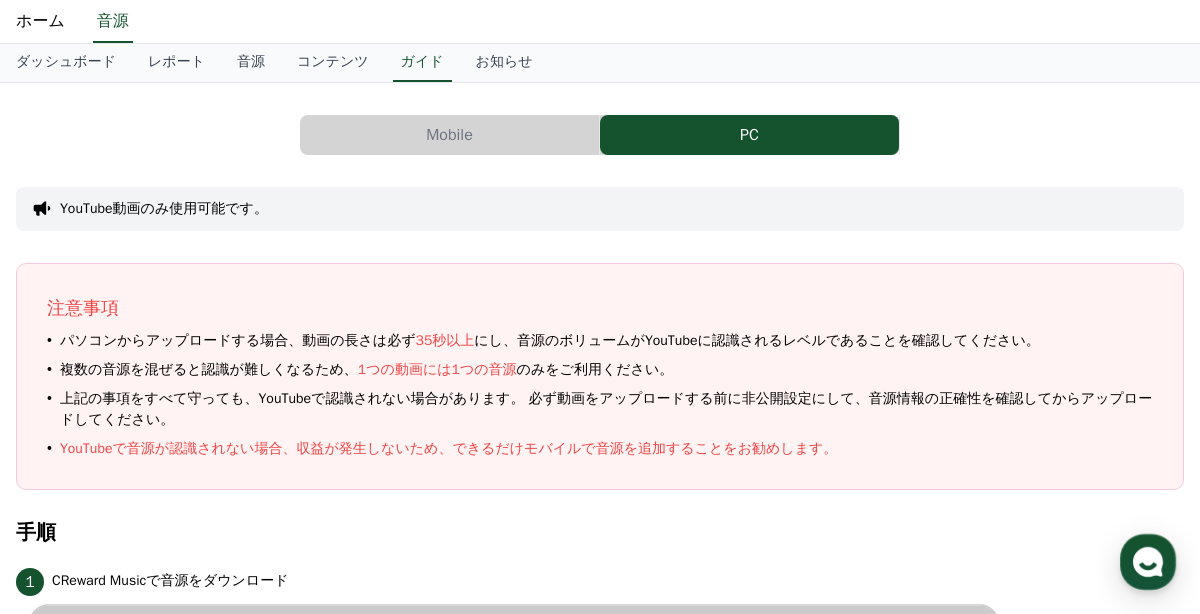 scroll, scrollTop: 0, scrollLeft: 0, axis: both 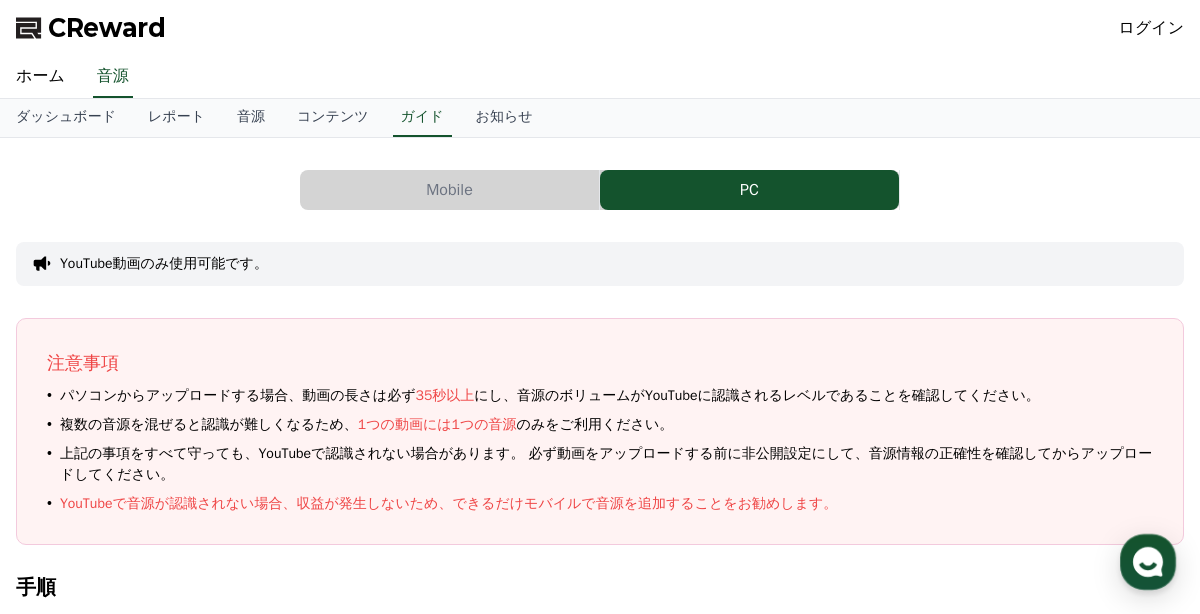 click on "Mobile" at bounding box center (449, 190) 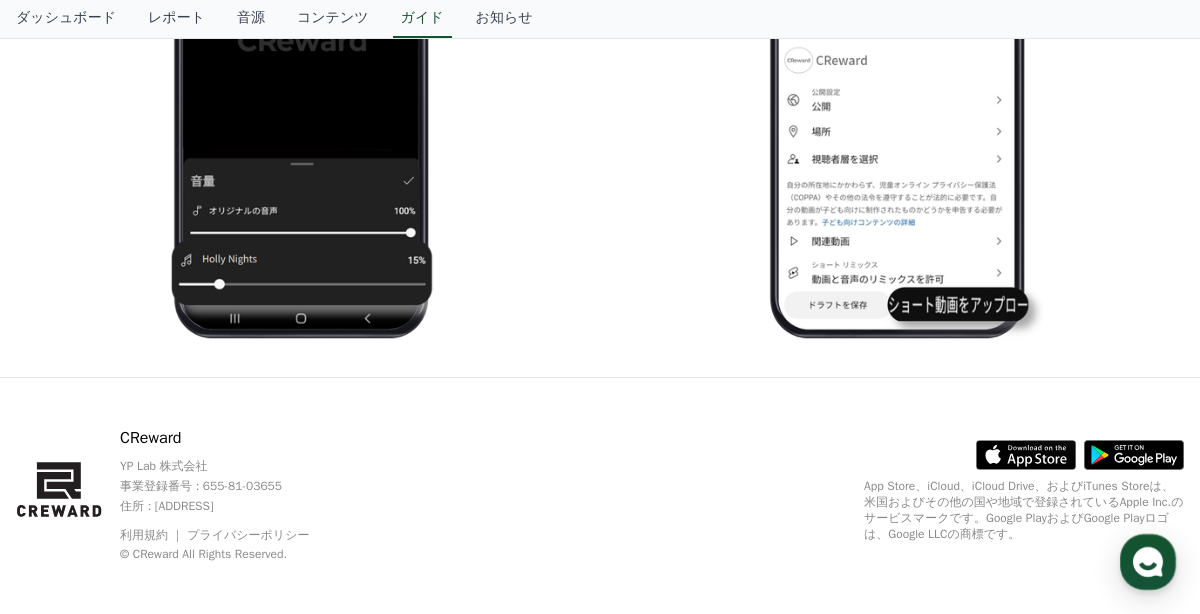 scroll, scrollTop: 2494, scrollLeft: 0, axis: vertical 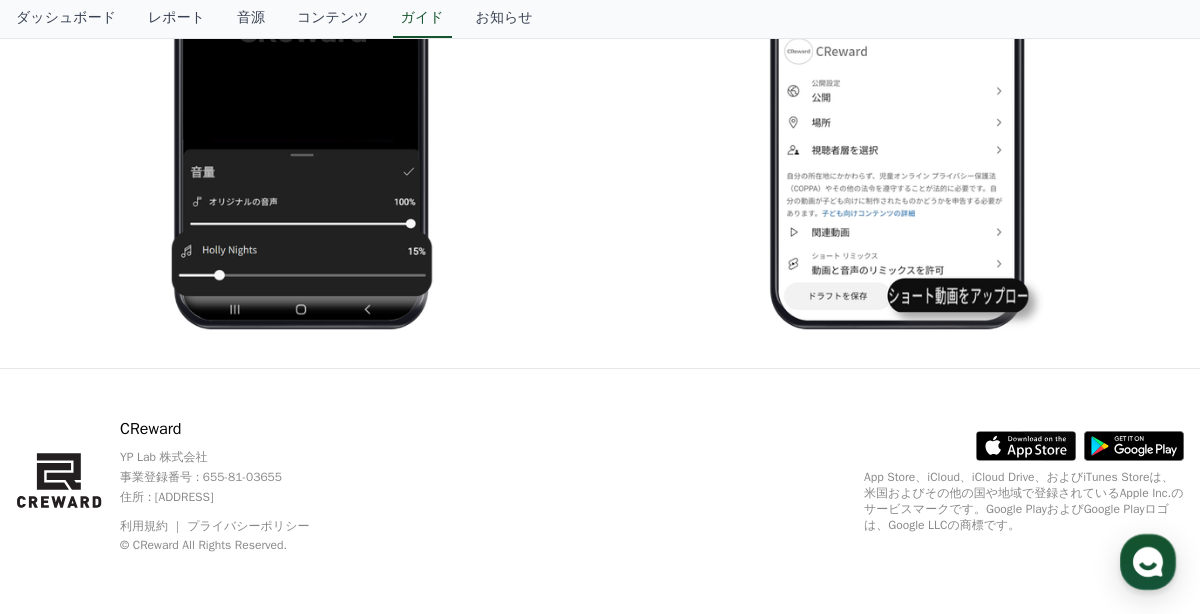 click 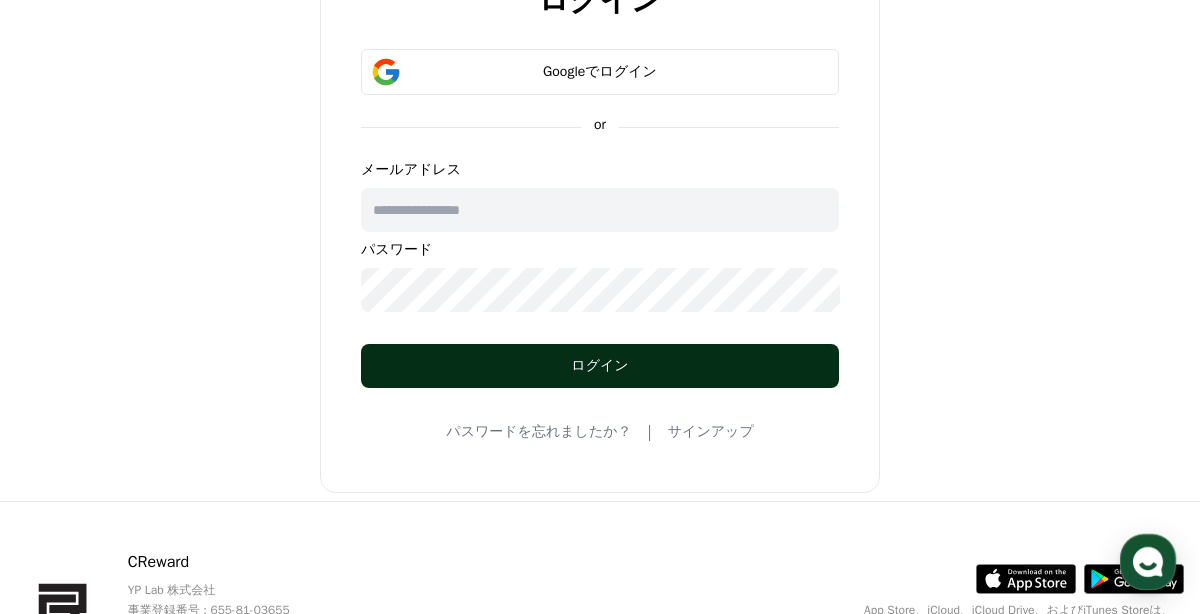 scroll, scrollTop: 228, scrollLeft: 0, axis: vertical 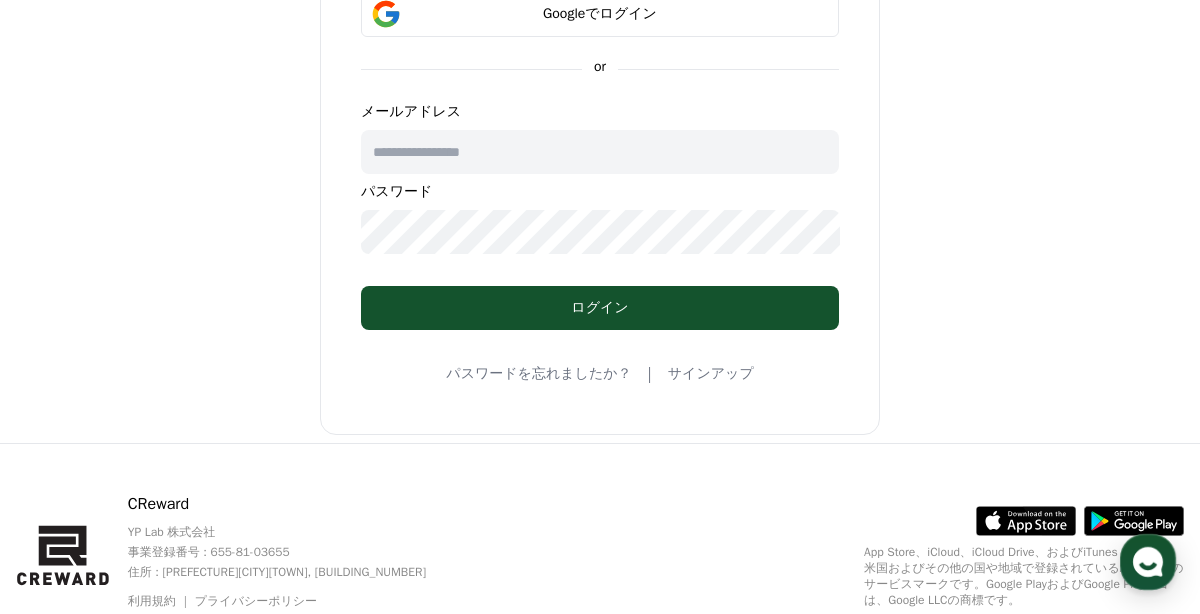 click on "サインアップ" at bounding box center (711, 374) 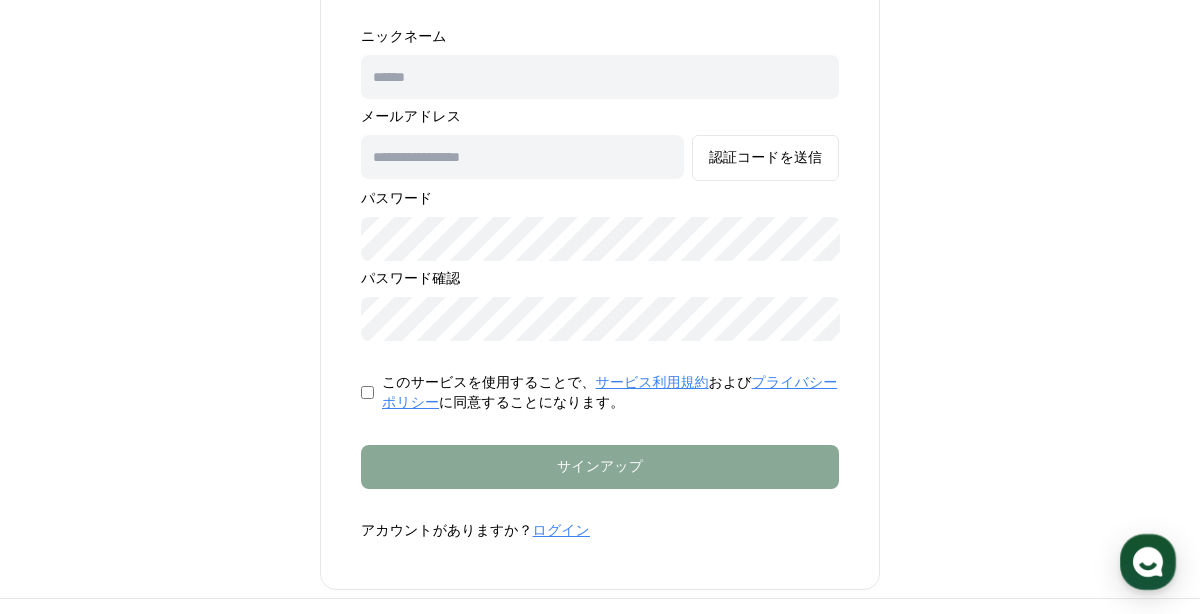 scroll, scrollTop: 0, scrollLeft: 0, axis: both 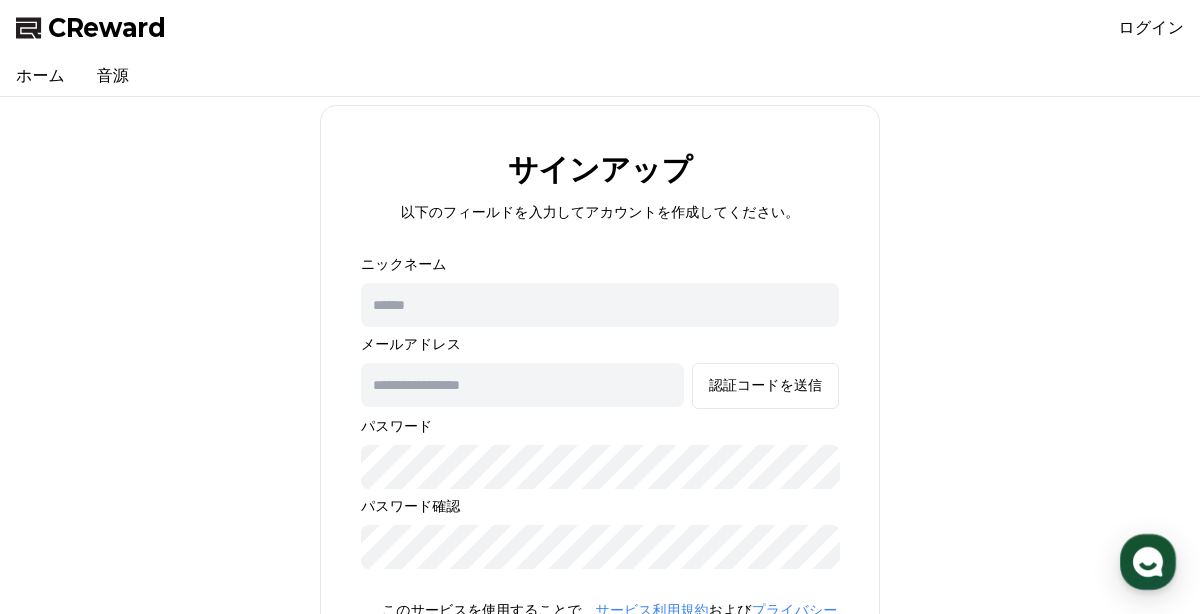 click at bounding box center (600, 305) 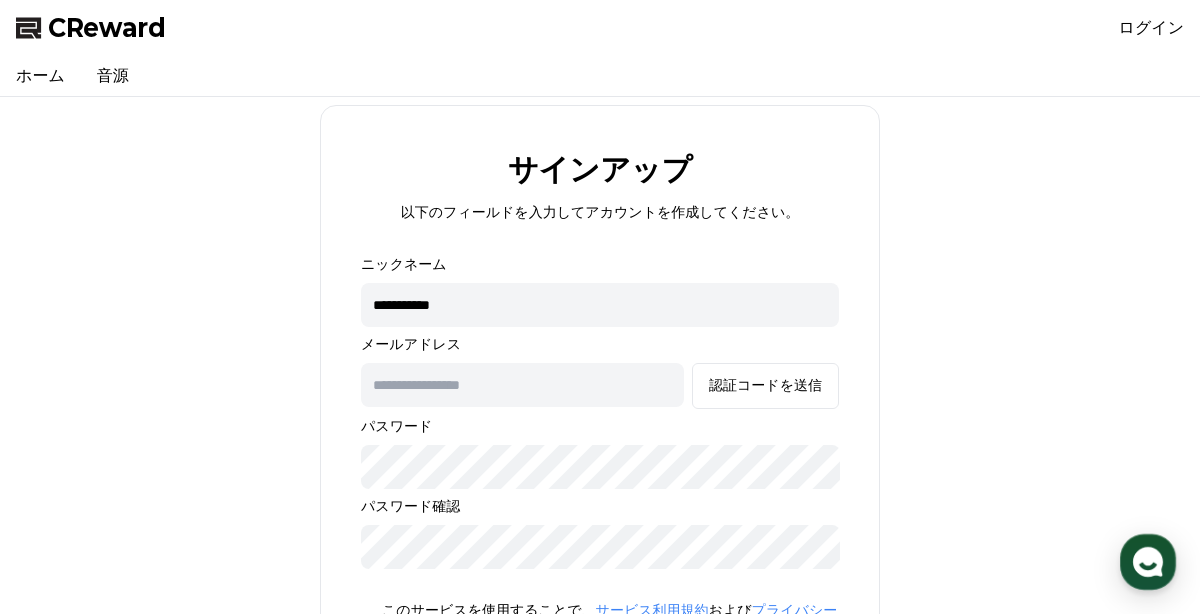 type on "**********" 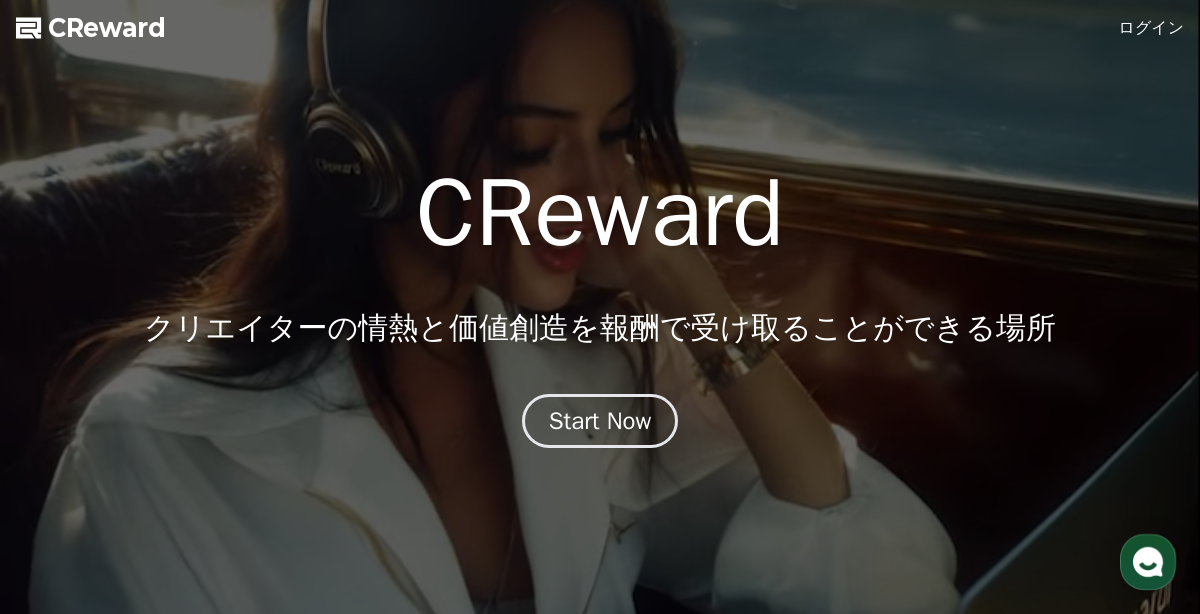 click on "ログイン" at bounding box center (1152, 28) 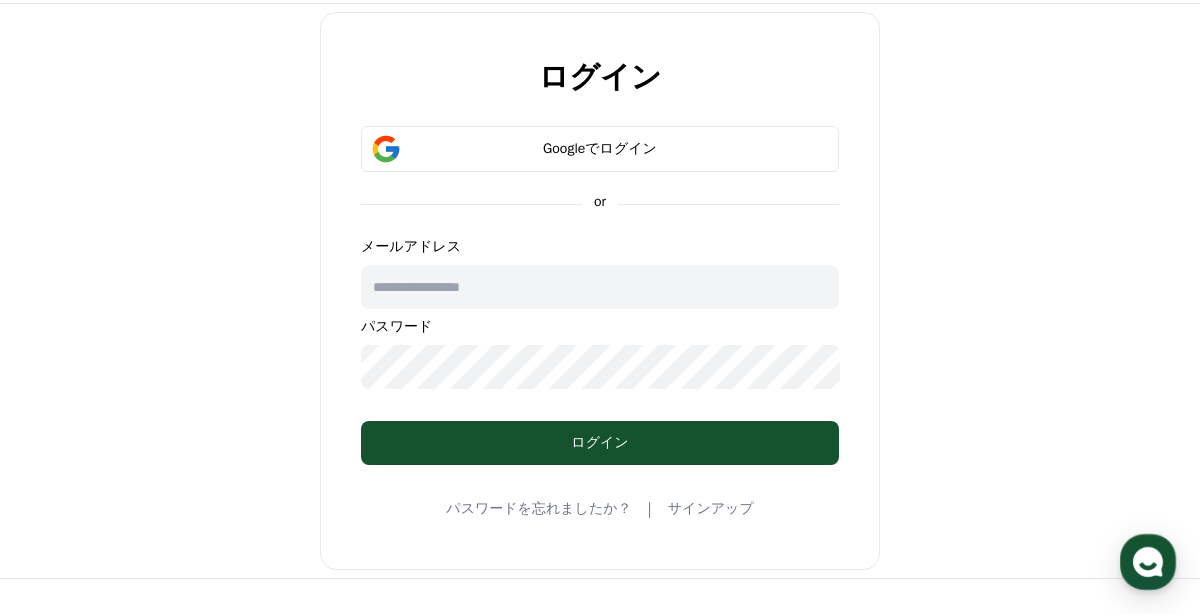 scroll, scrollTop: 93, scrollLeft: 0, axis: vertical 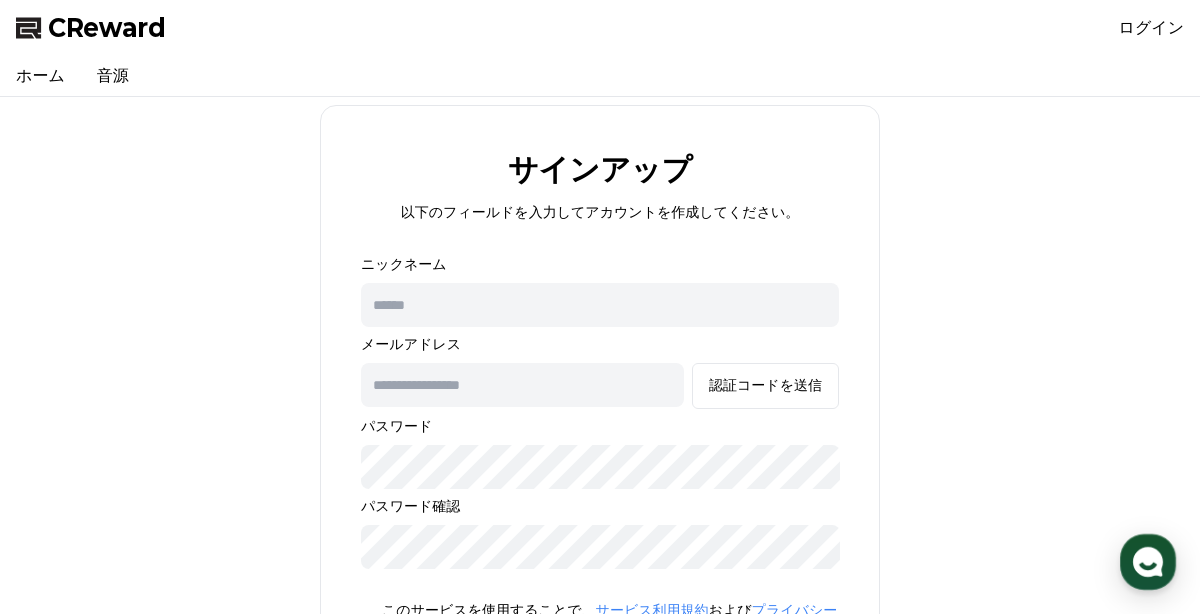click at bounding box center (600, 305) 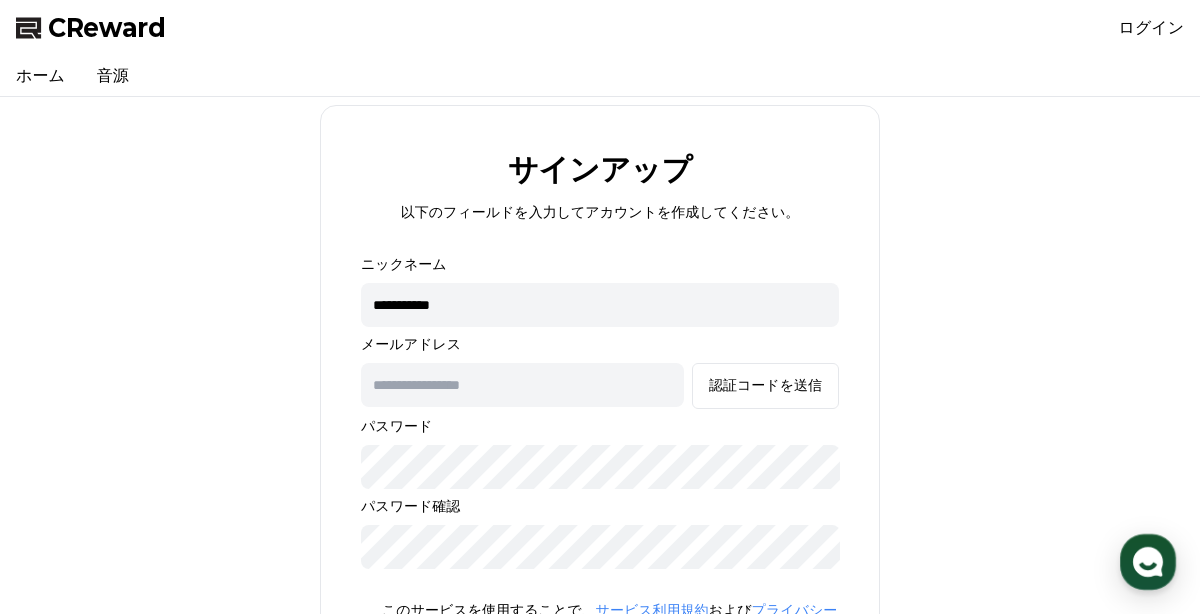 click at bounding box center (522, 385) 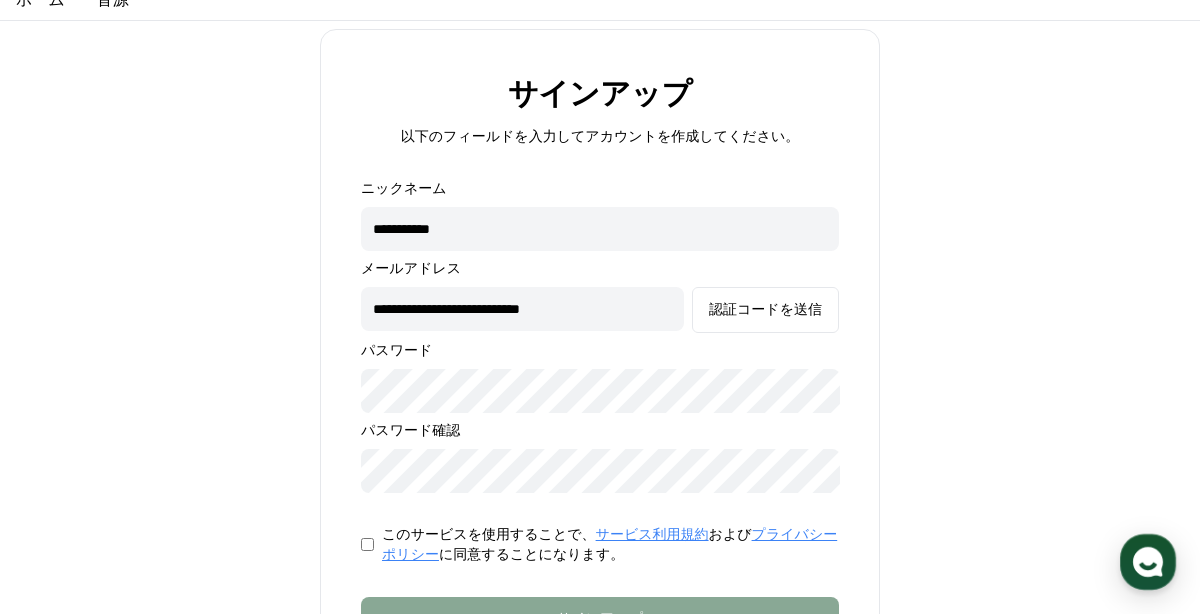 scroll, scrollTop: 66, scrollLeft: 0, axis: vertical 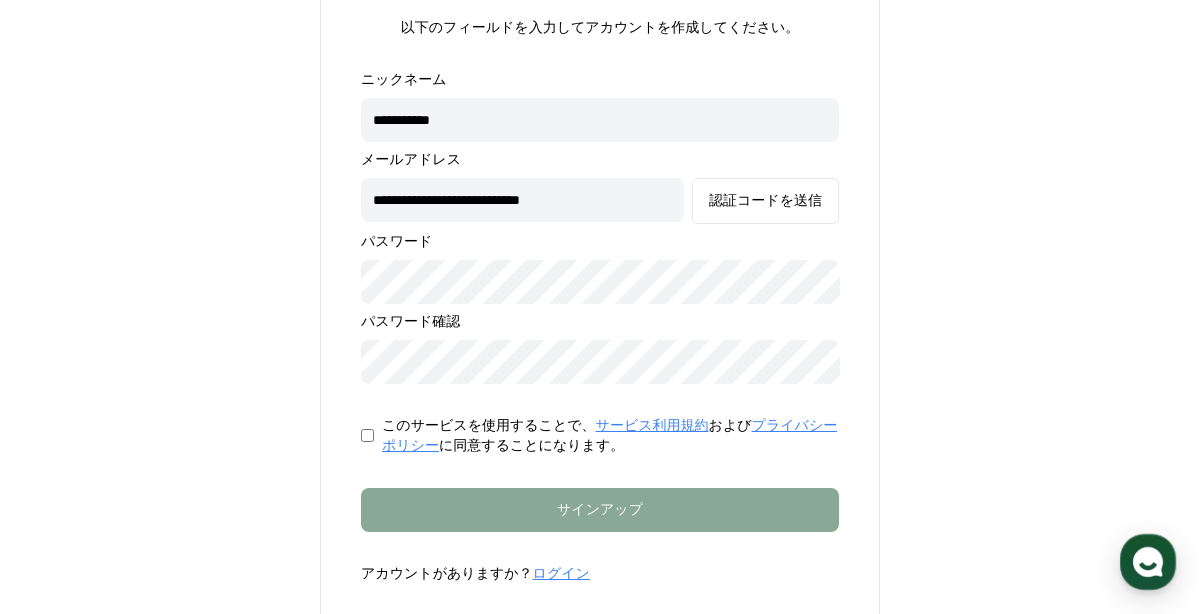click on "認証コードを送信" at bounding box center [765, 201] 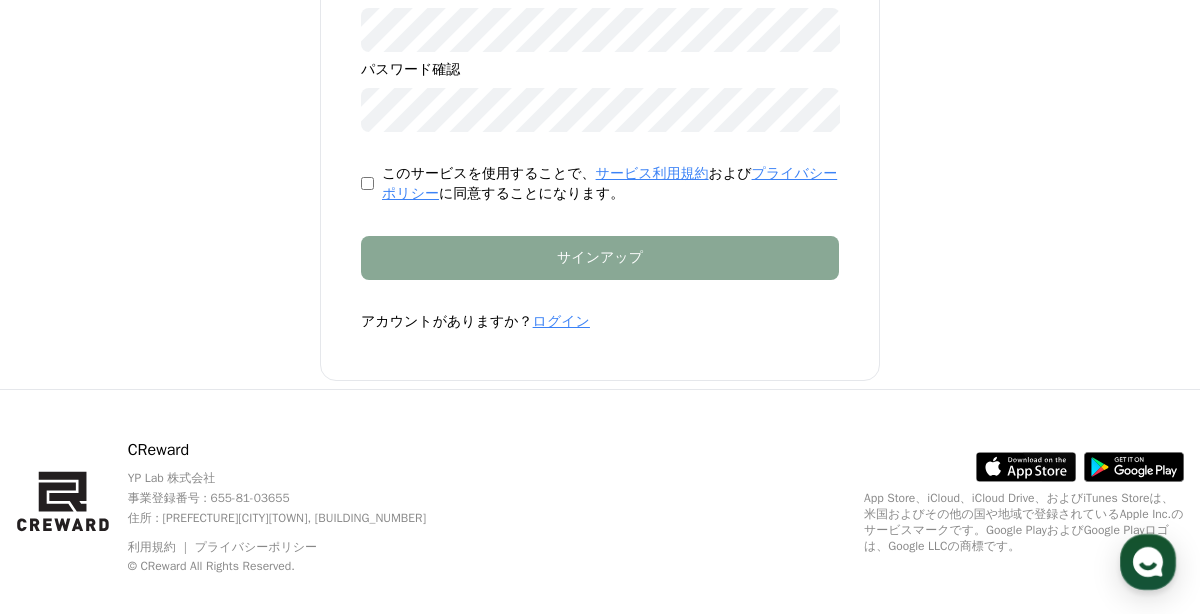 scroll, scrollTop: 539, scrollLeft: 0, axis: vertical 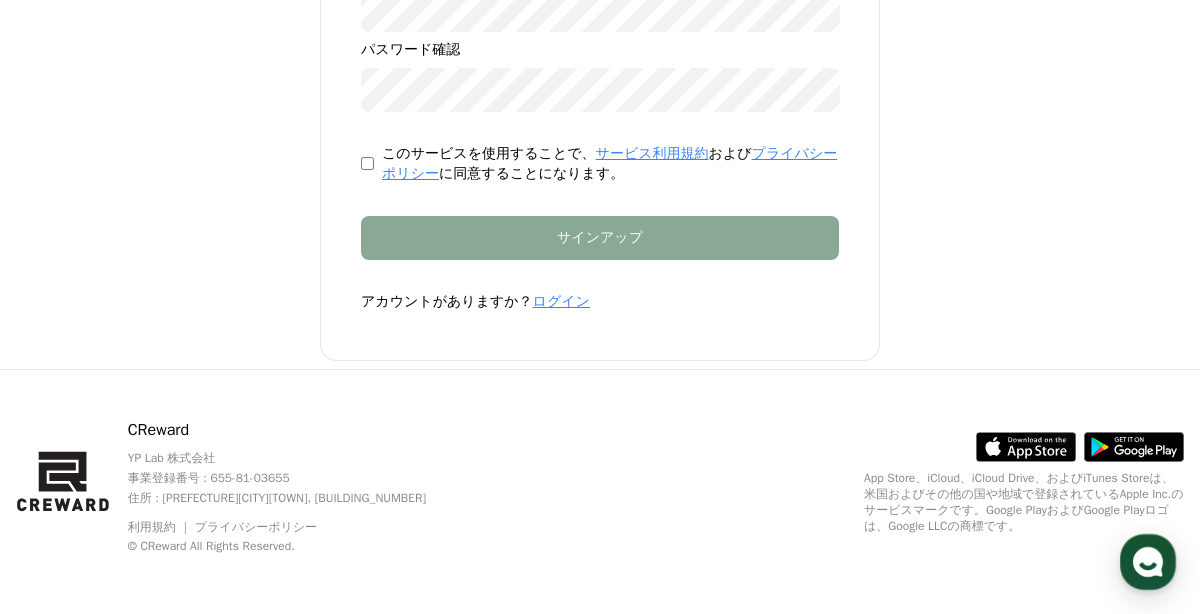 click on "ログイン" at bounding box center (561, 301) 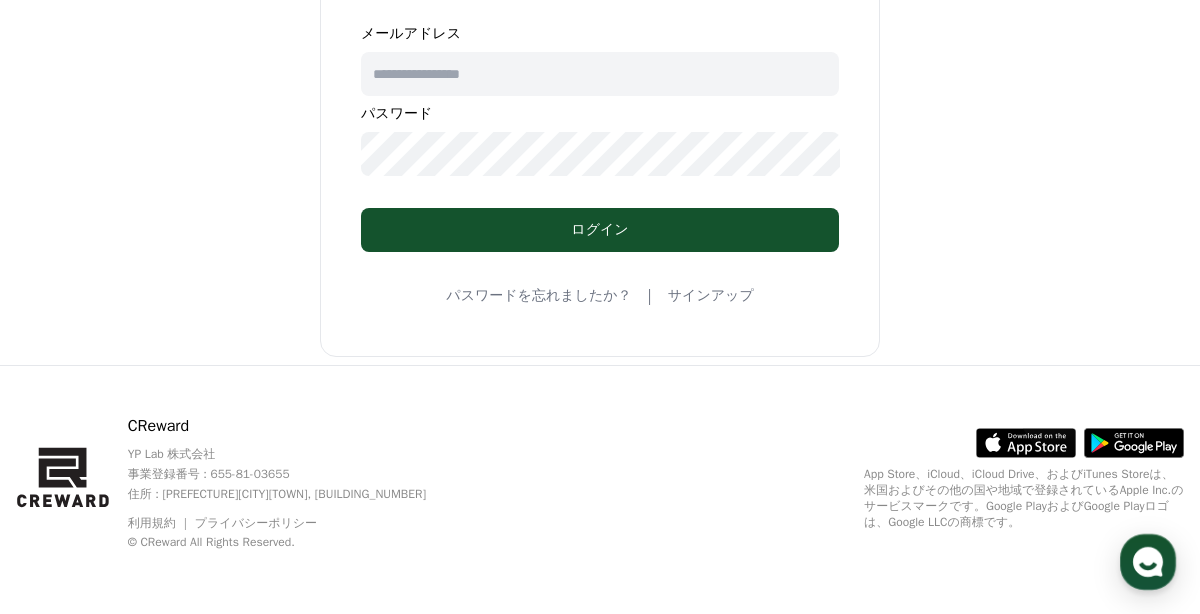 scroll, scrollTop: 0, scrollLeft: 0, axis: both 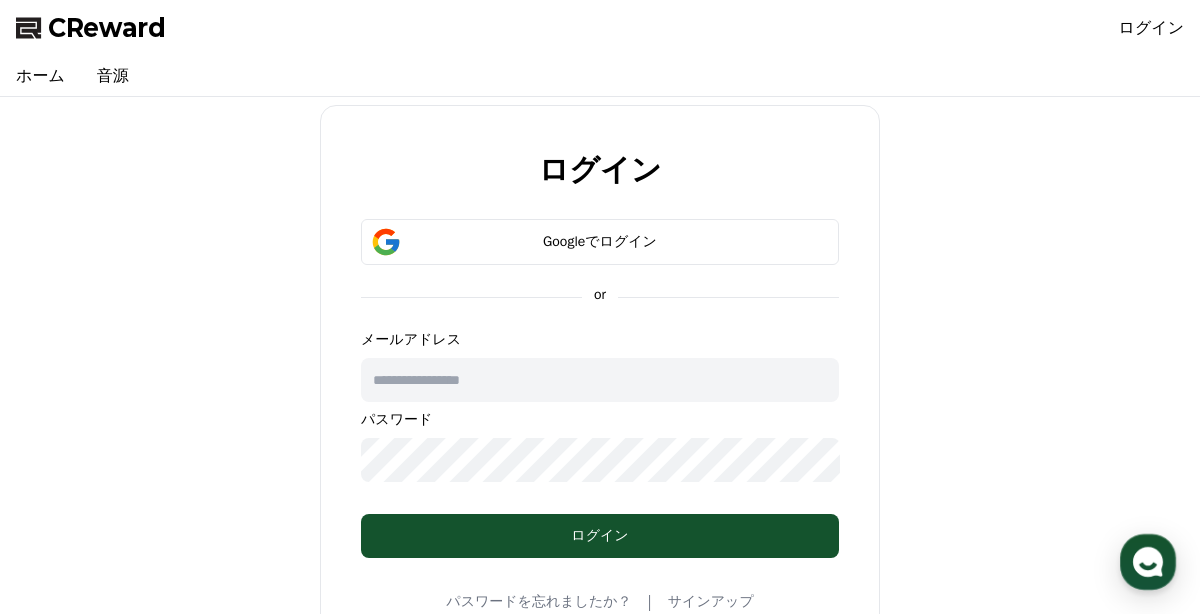 click at bounding box center (600, 380) 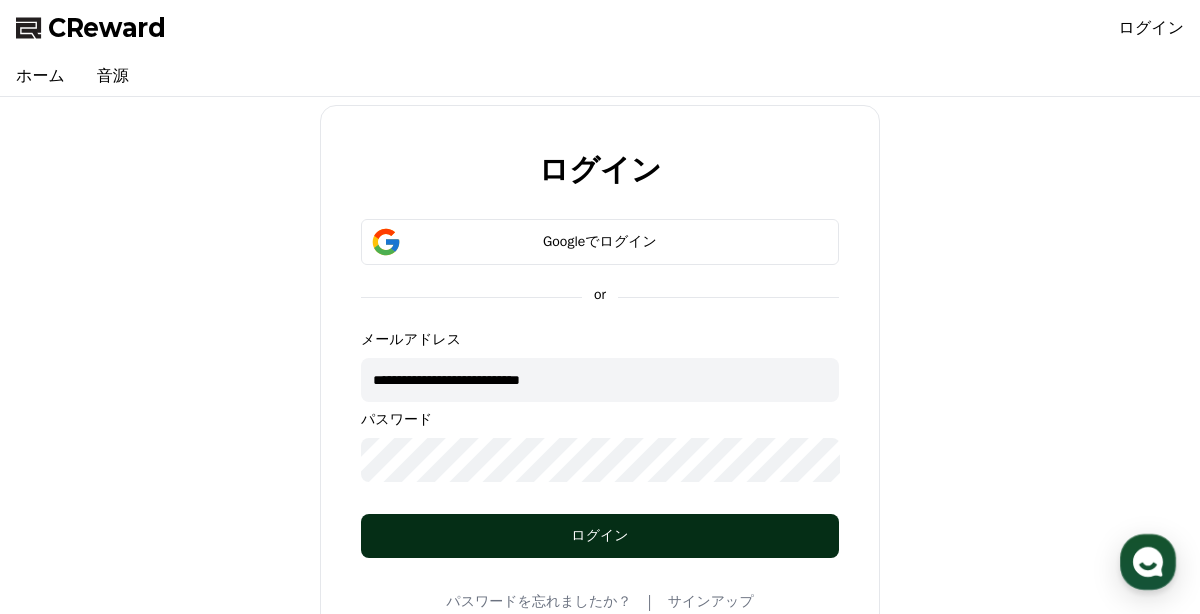 click on "ログイン" at bounding box center (600, 536) 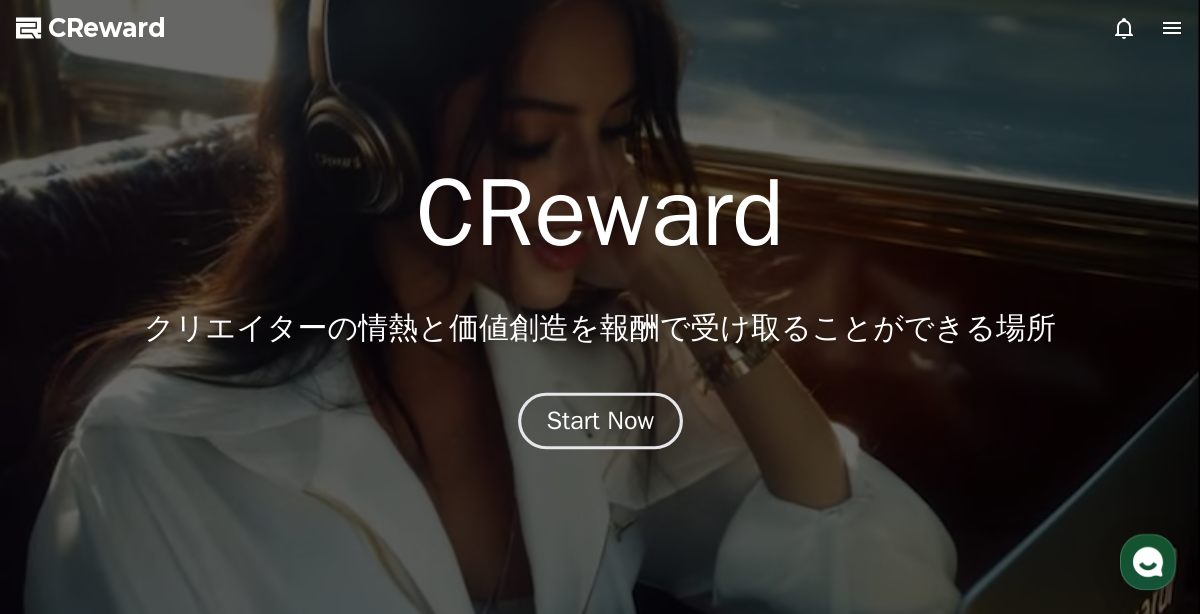 click on "Start Now" at bounding box center (600, 421) 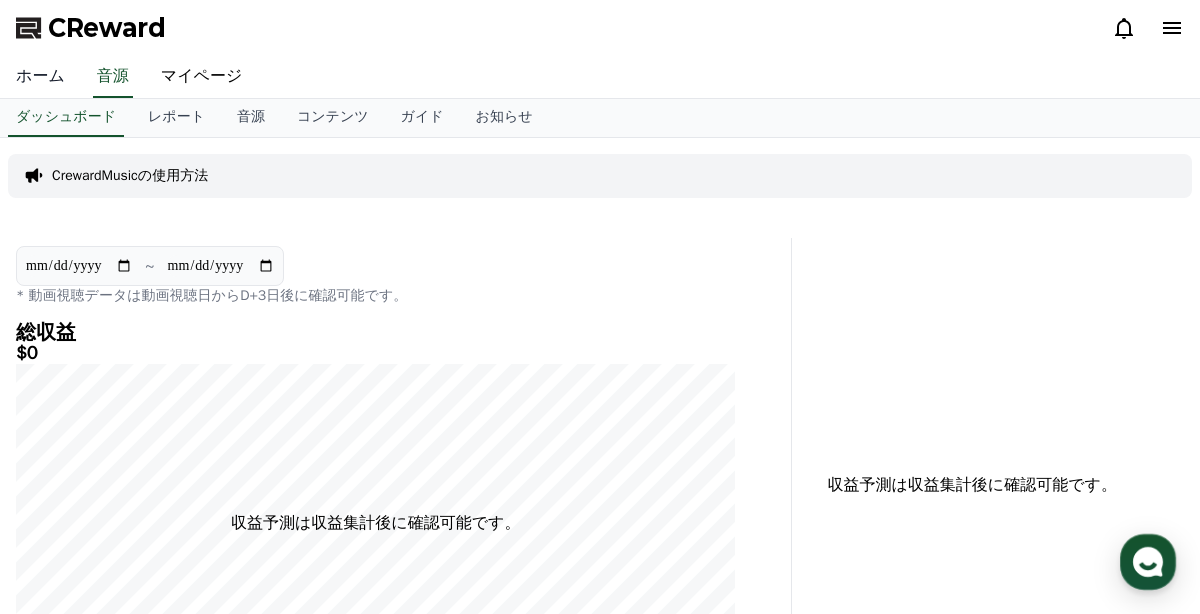 click on "ホーム" at bounding box center [40, 77] 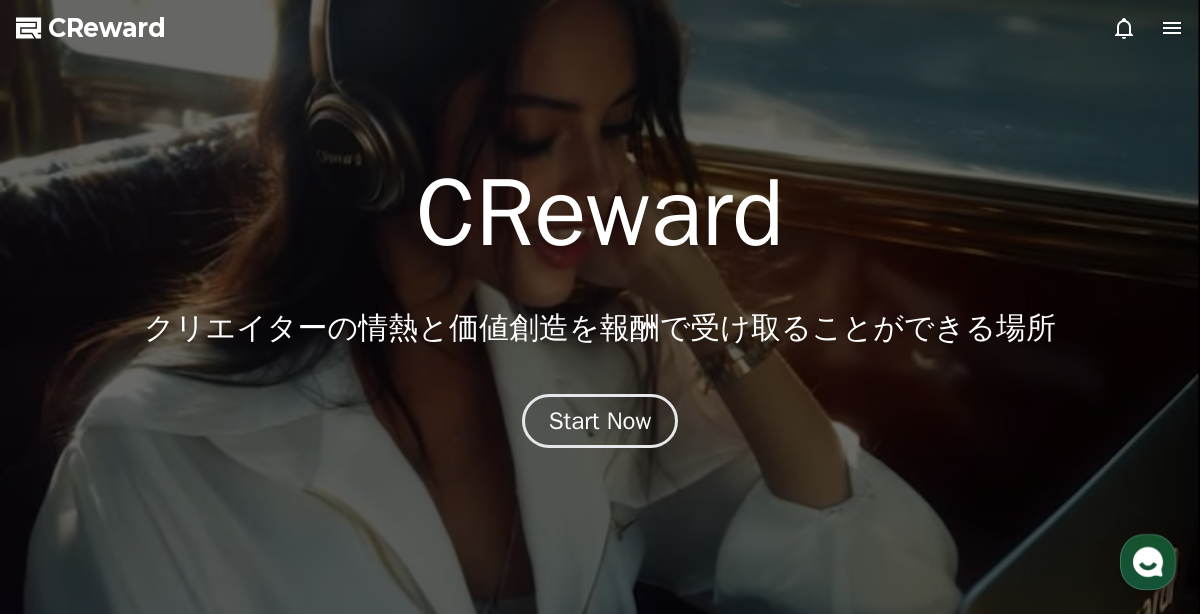 click 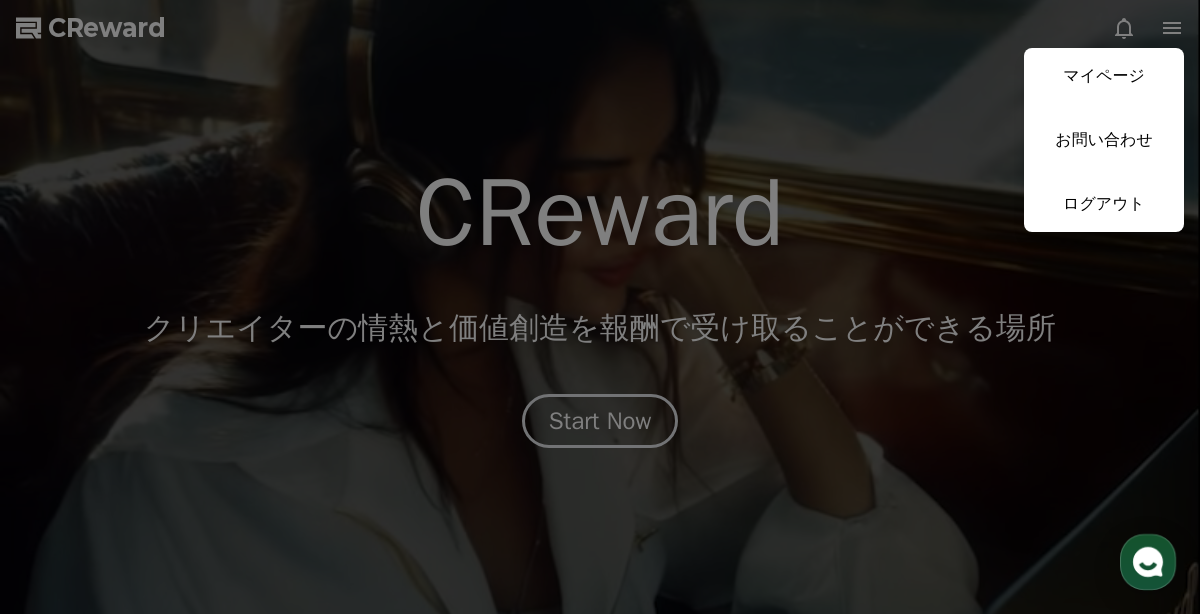 click at bounding box center (600, 307) 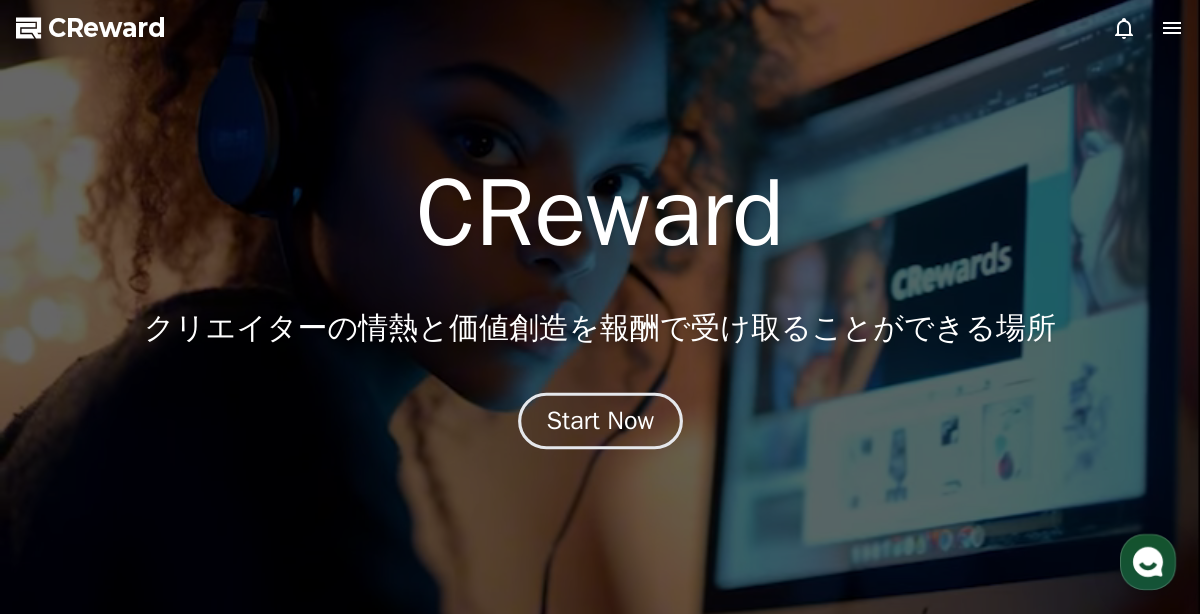 click on "Start Now" at bounding box center [600, 421] 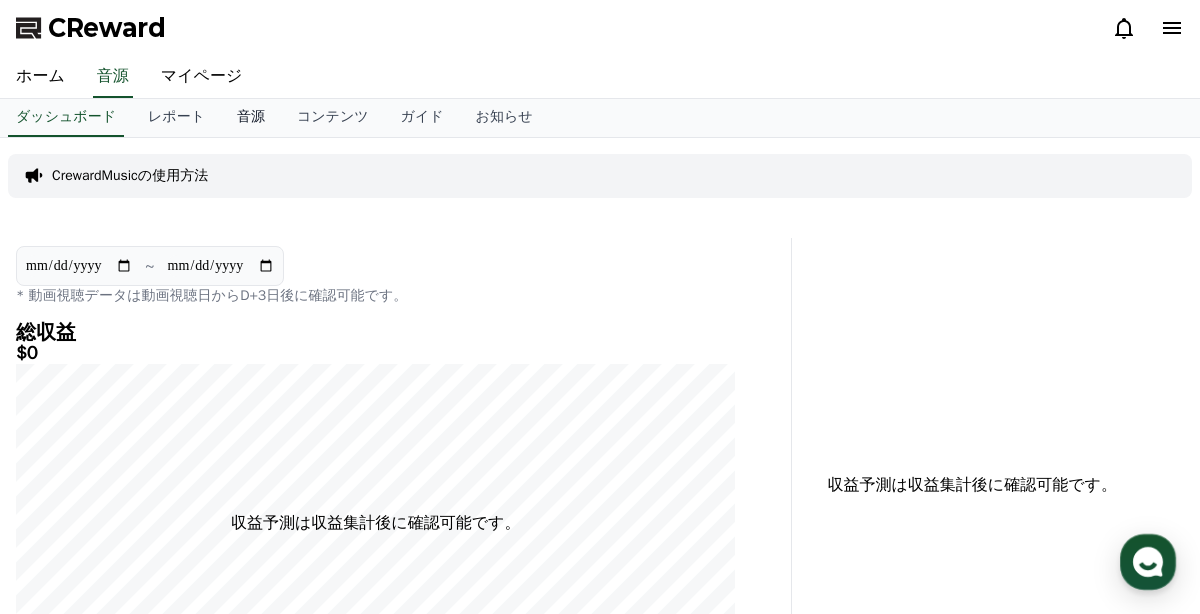 click on "音源" at bounding box center [251, 118] 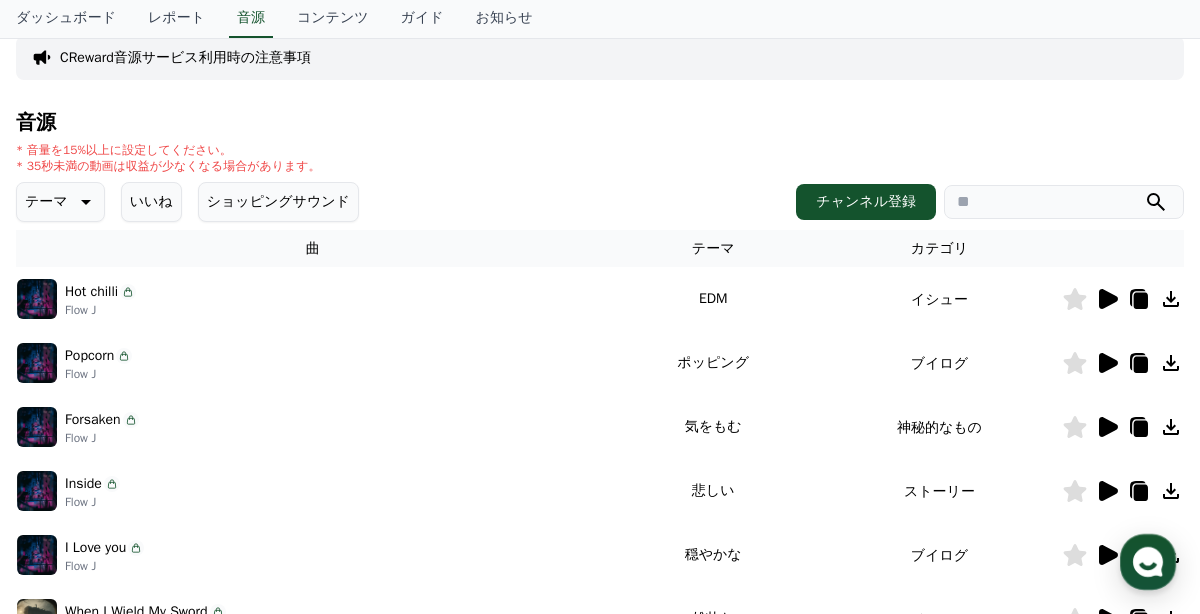 scroll, scrollTop: 143, scrollLeft: 0, axis: vertical 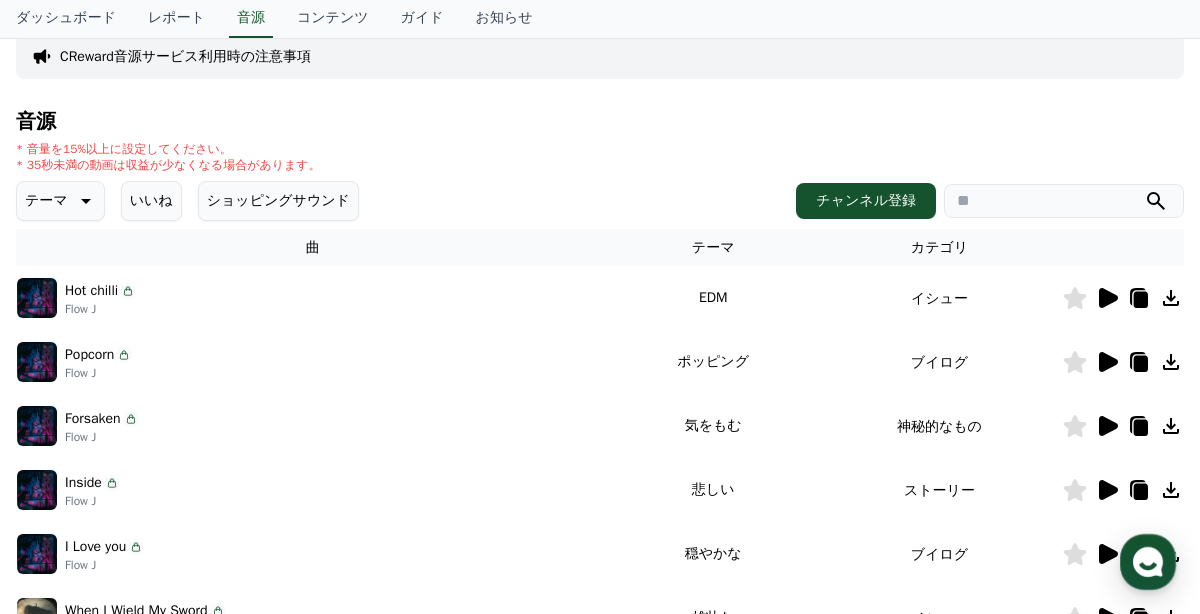 click 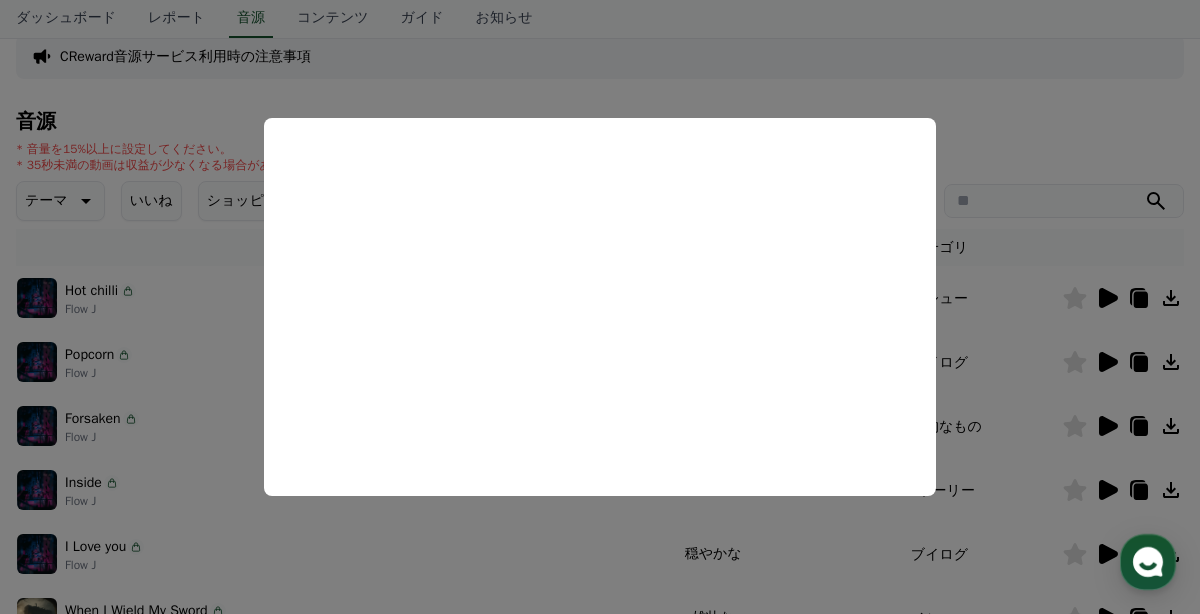click at bounding box center (600, 307) 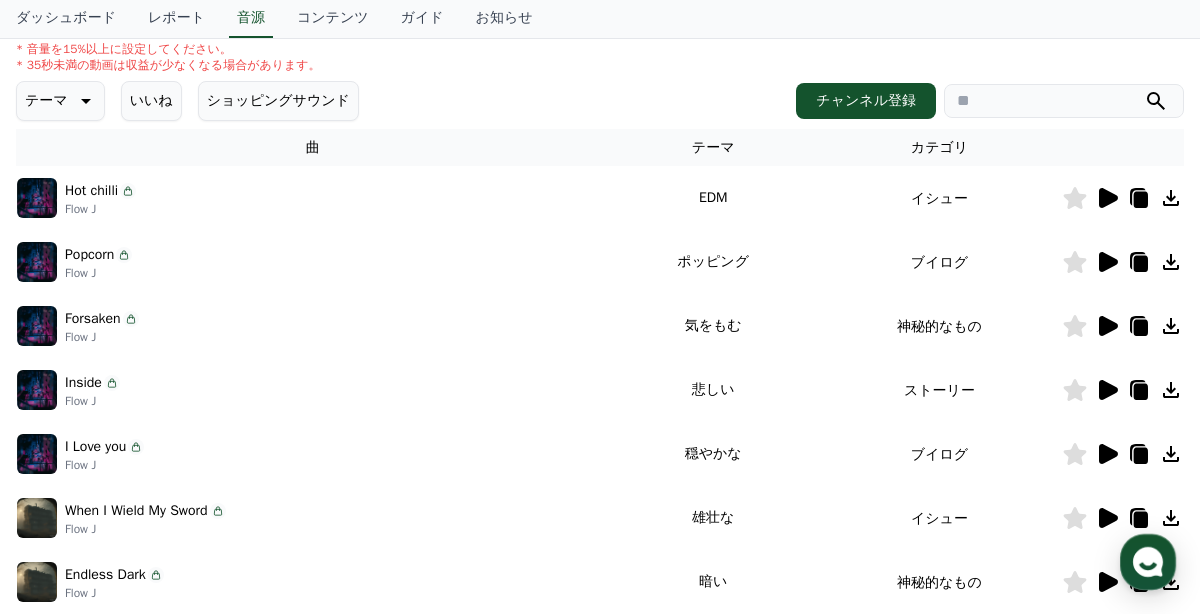 scroll, scrollTop: 245, scrollLeft: 0, axis: vertical 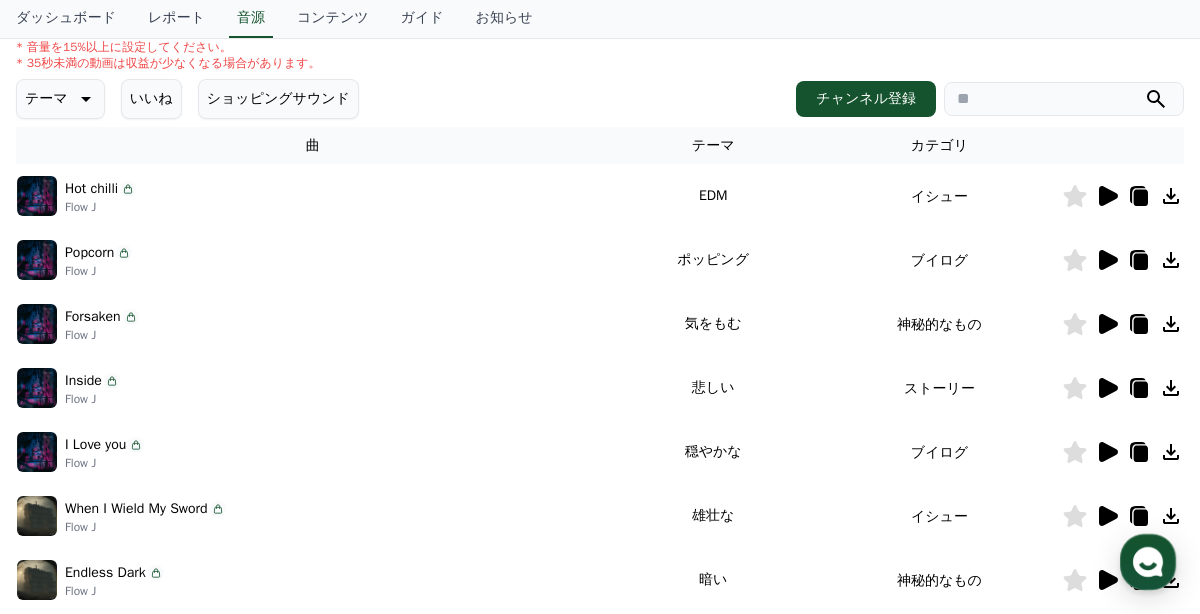 click 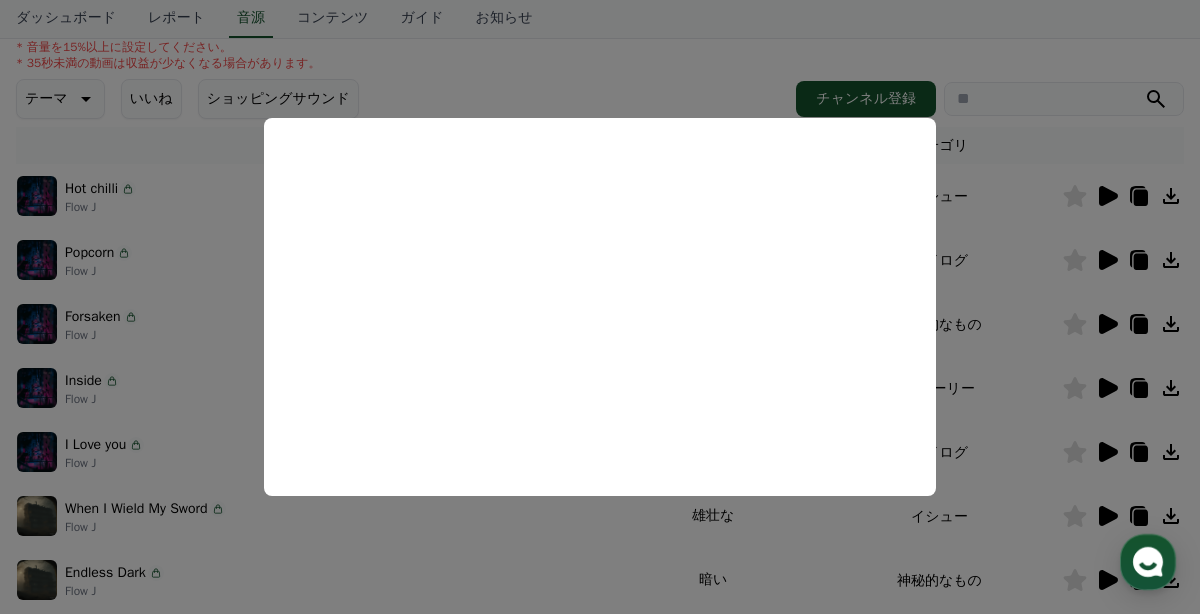 click at bounding box center (600, 307) 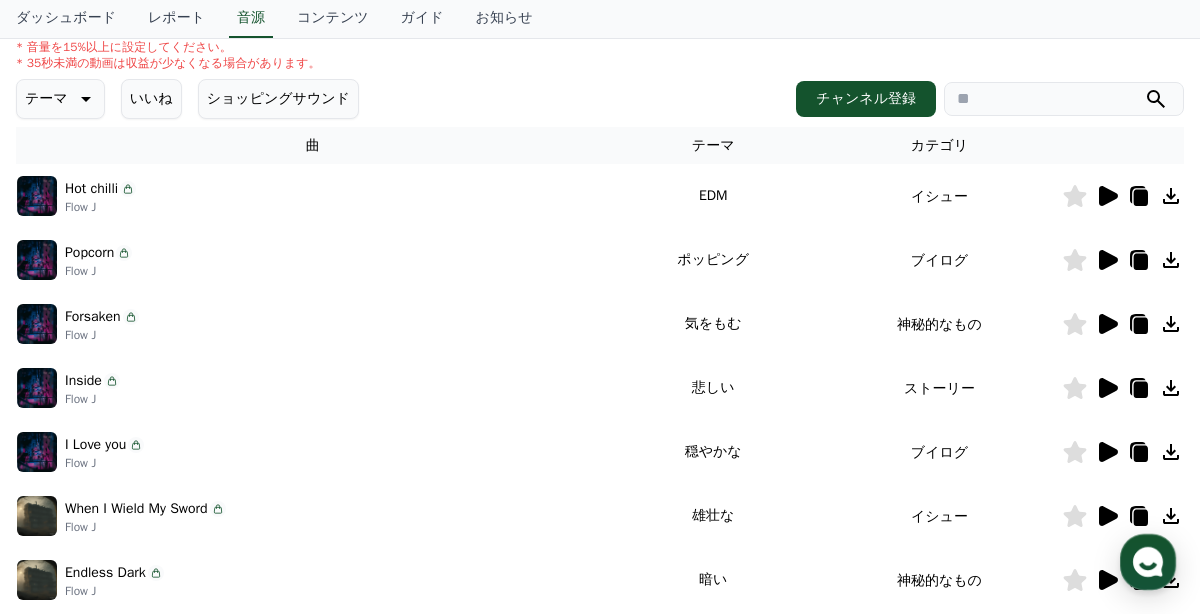 click 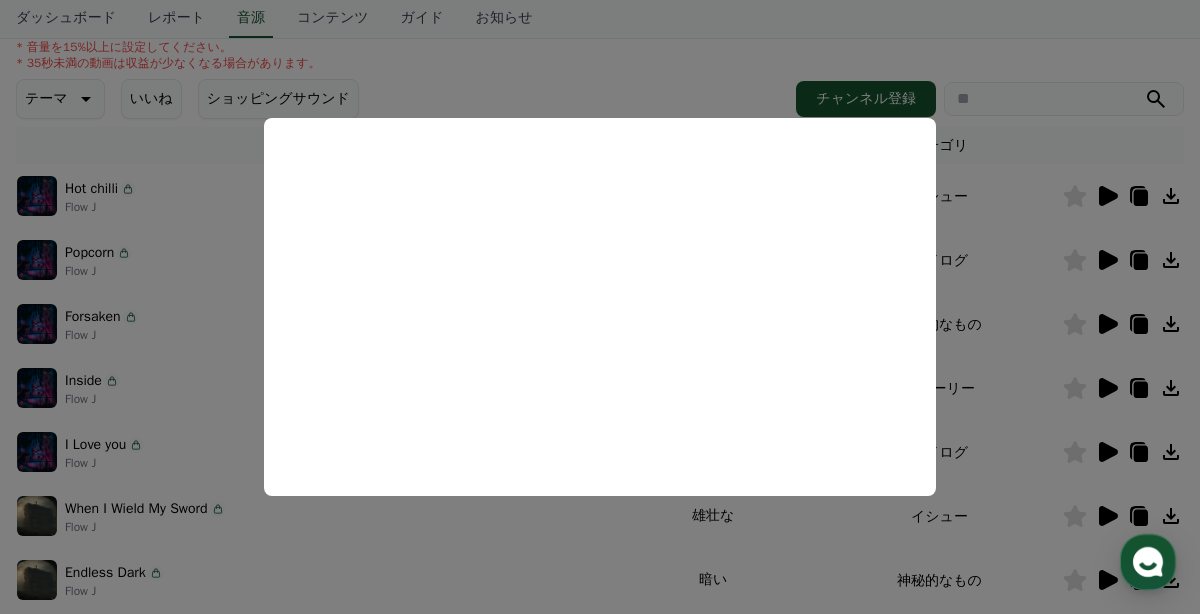 click at bounding box center [600, 307] 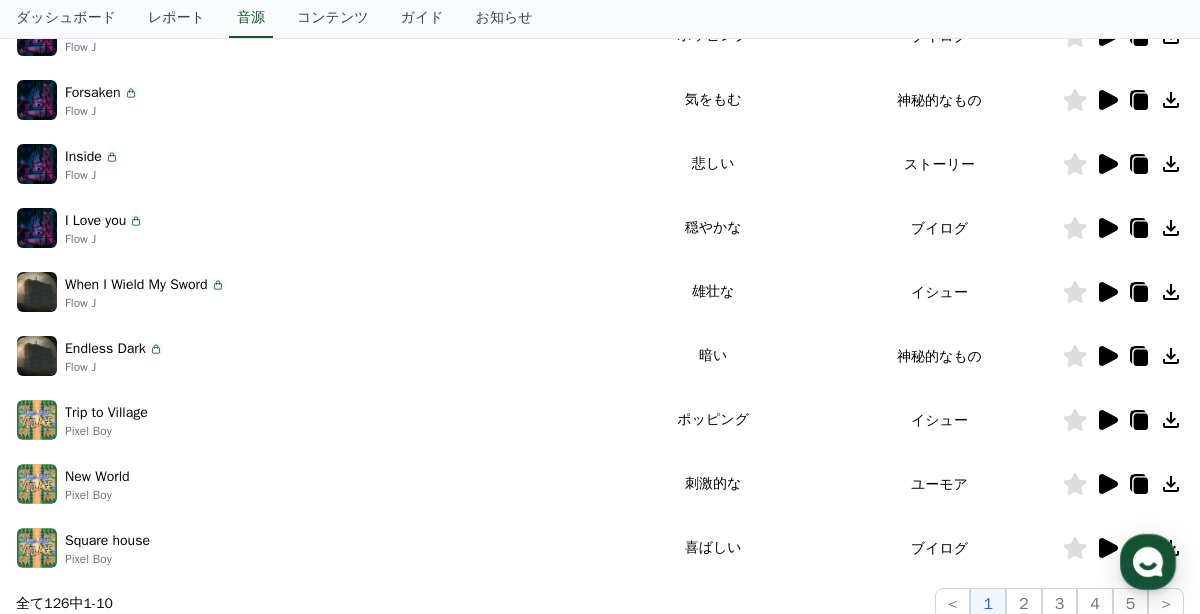 scroll, scrollTop: 467, scrollLeft: 0, axis: vertical 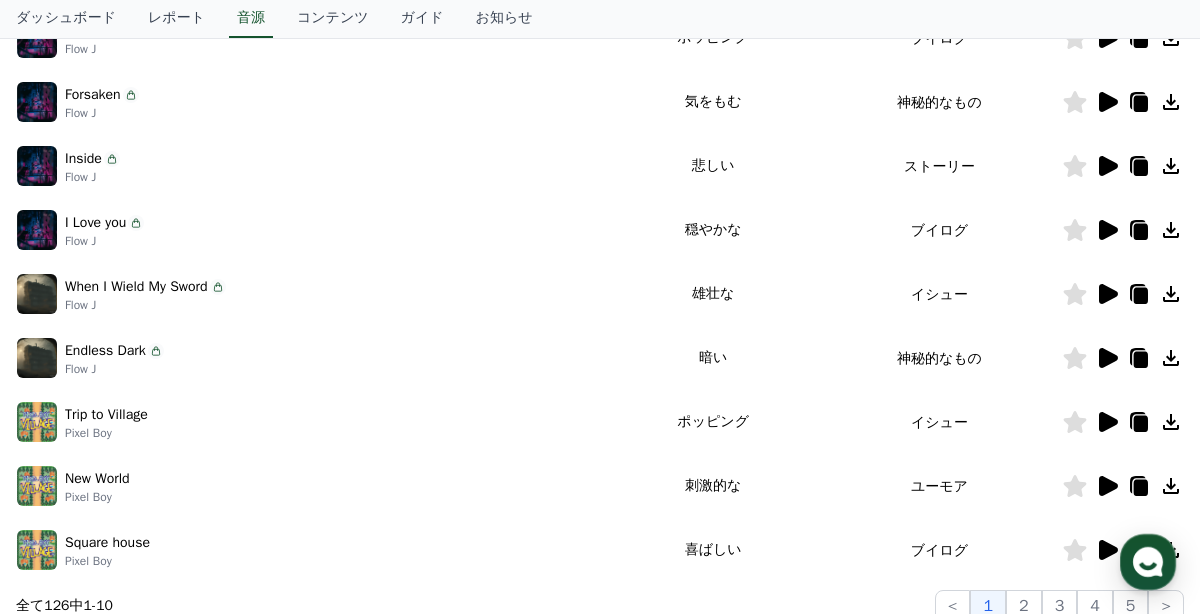 click 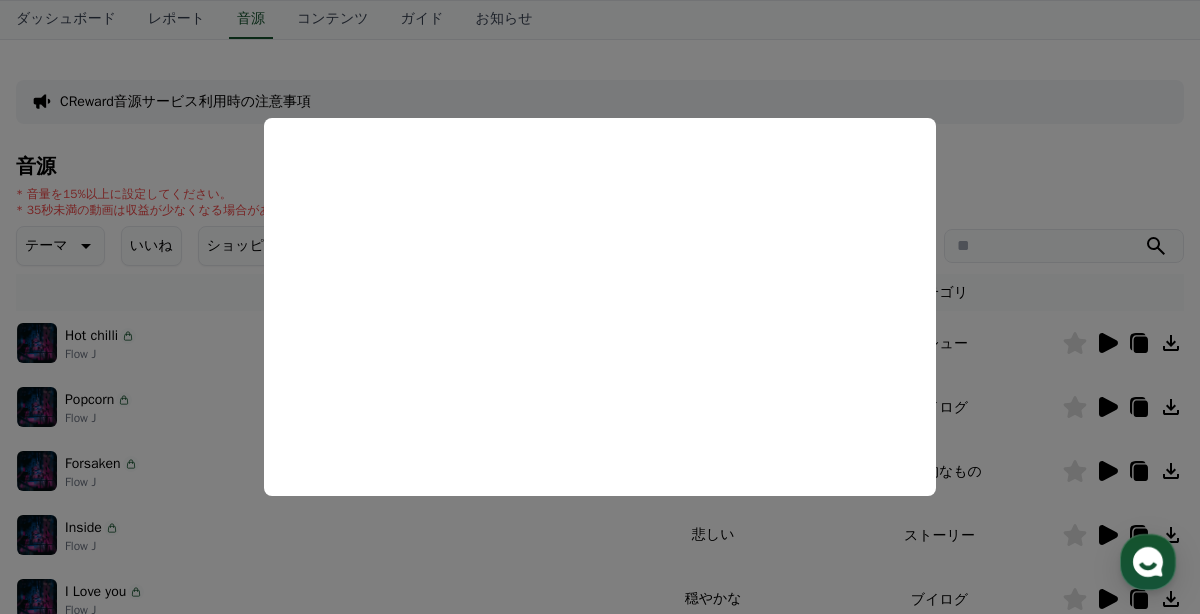 scroll, scrollTop: 96, scrollLeft: 0, axis: vertical 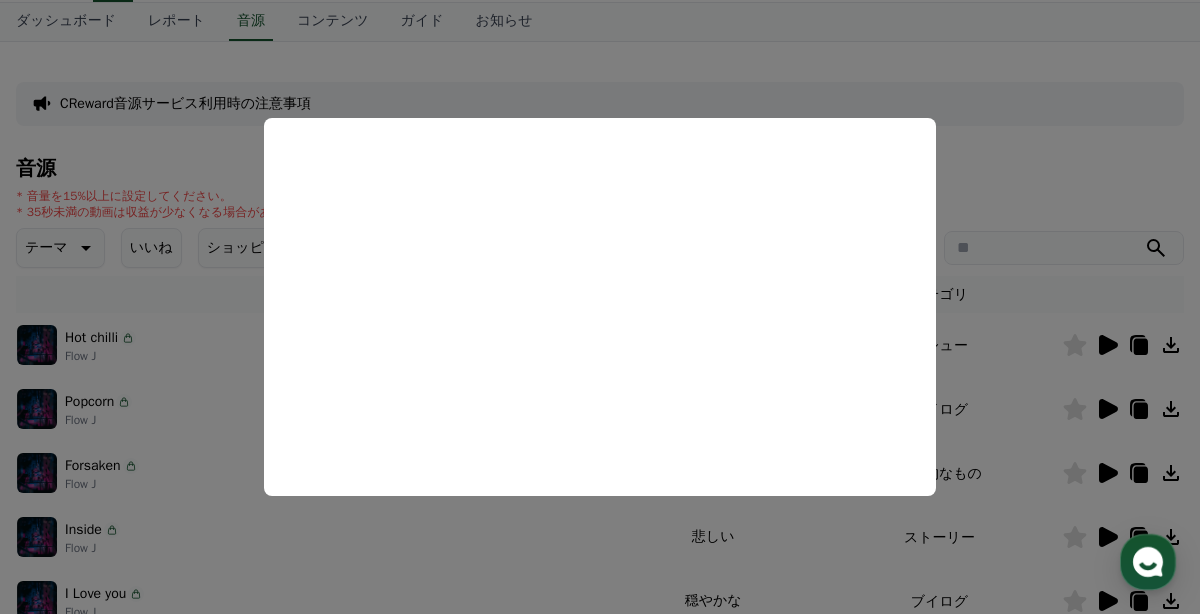 click at bounding box center [600, 307] 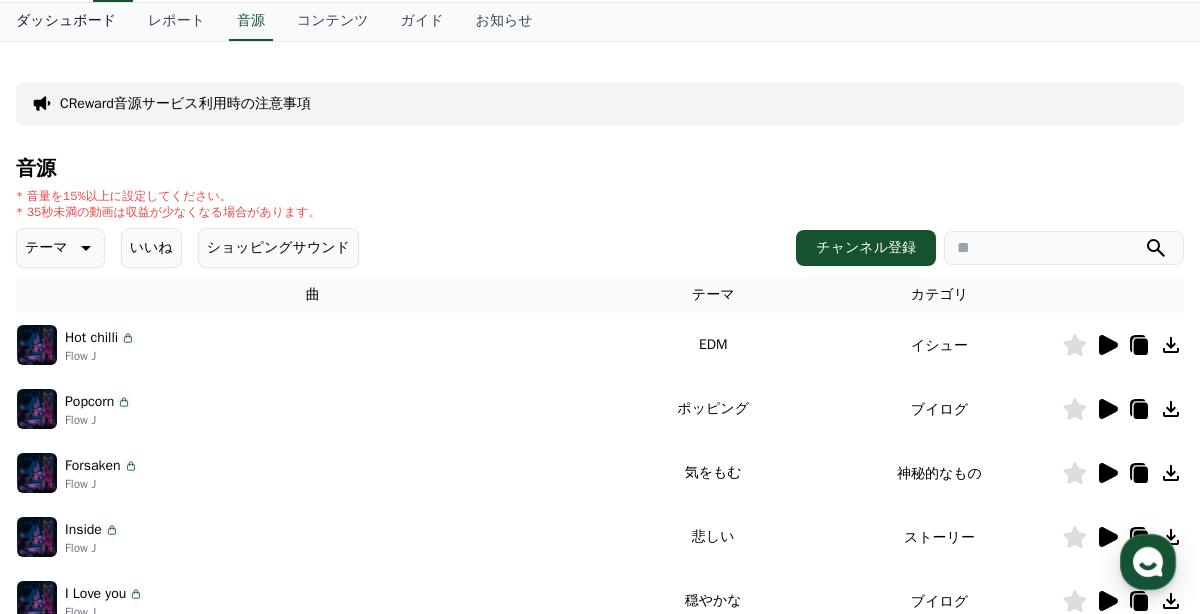 click on "ダッシュボード" at bounding box center [66, 22] 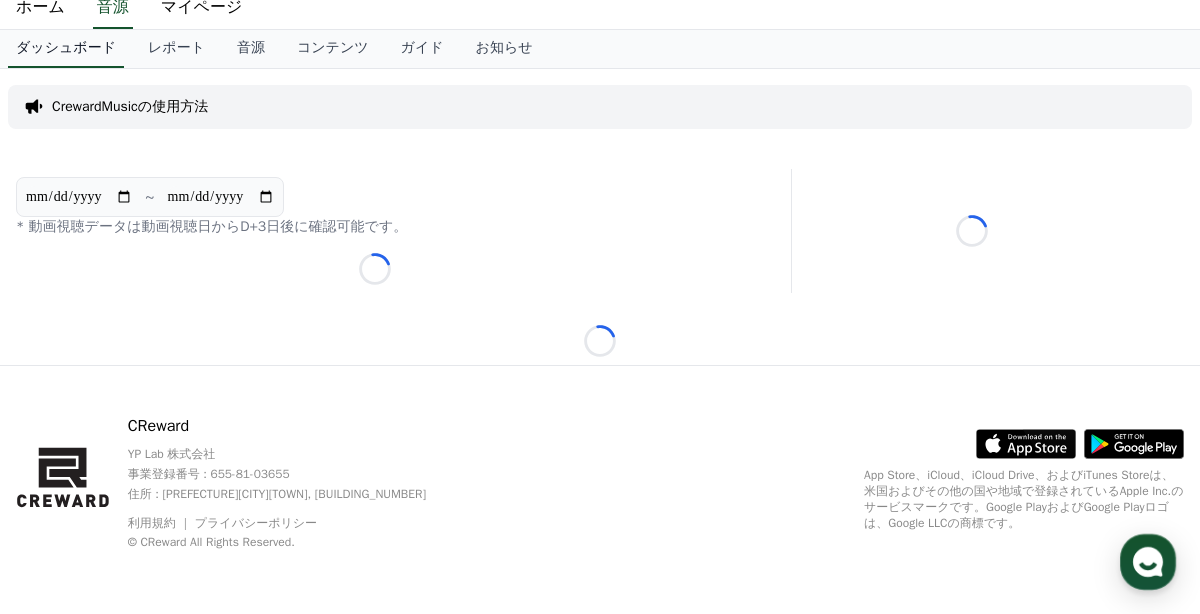 scroll, scrollTop: 0, scrollLeft: 0, axis: both 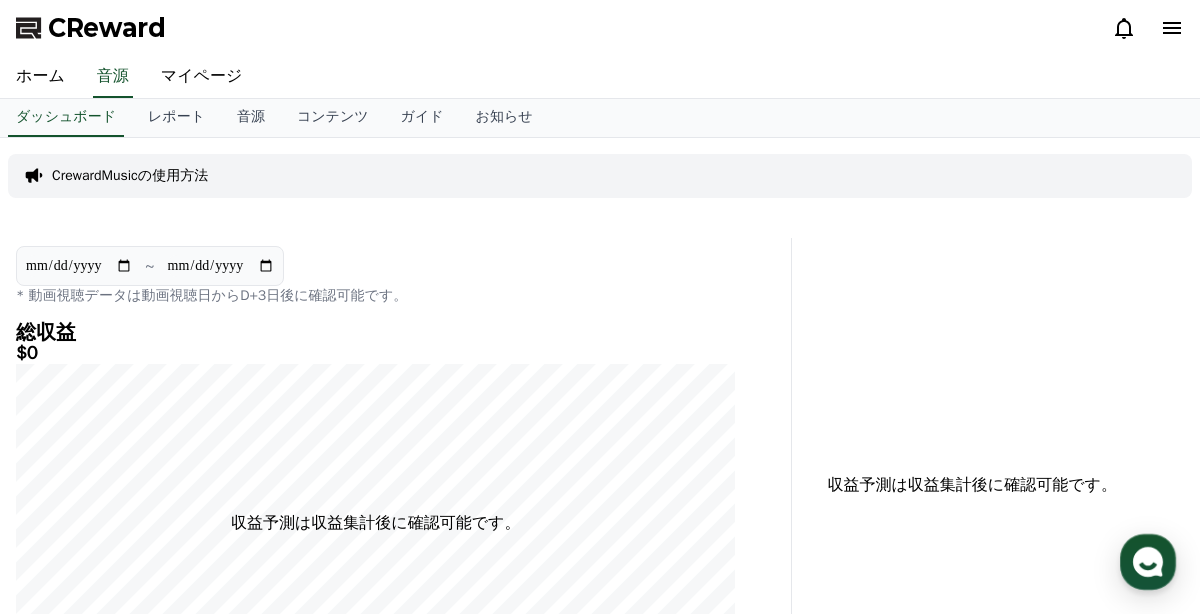 click on "CReward" at bounding box center [107, 28] 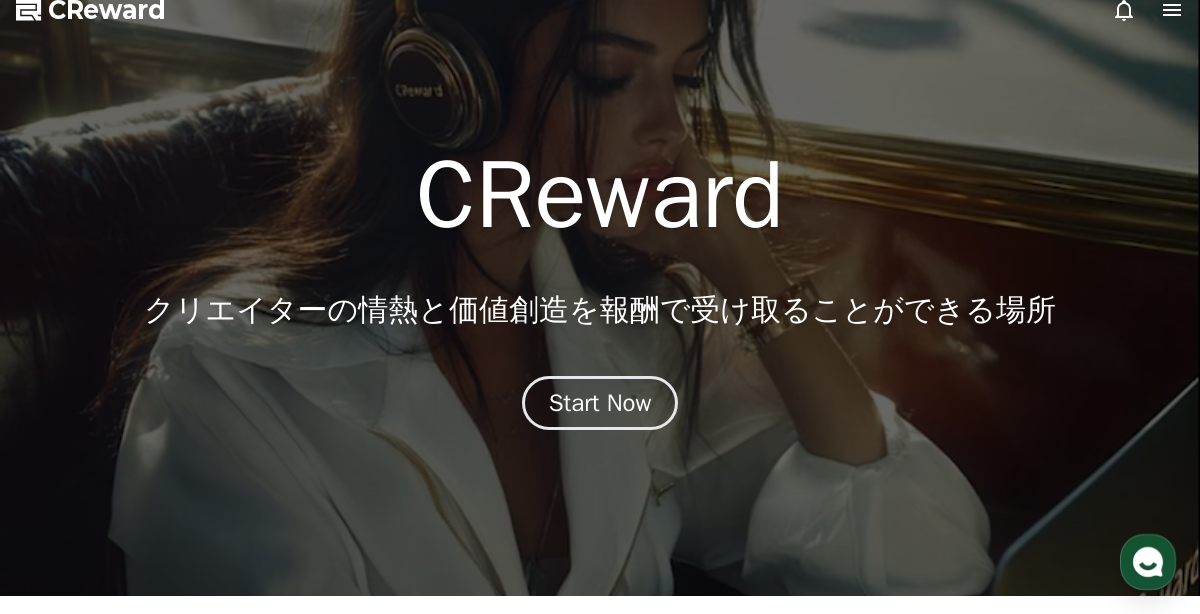 scroll, scrollTop: 0, scrollLeft: 0, axis: both 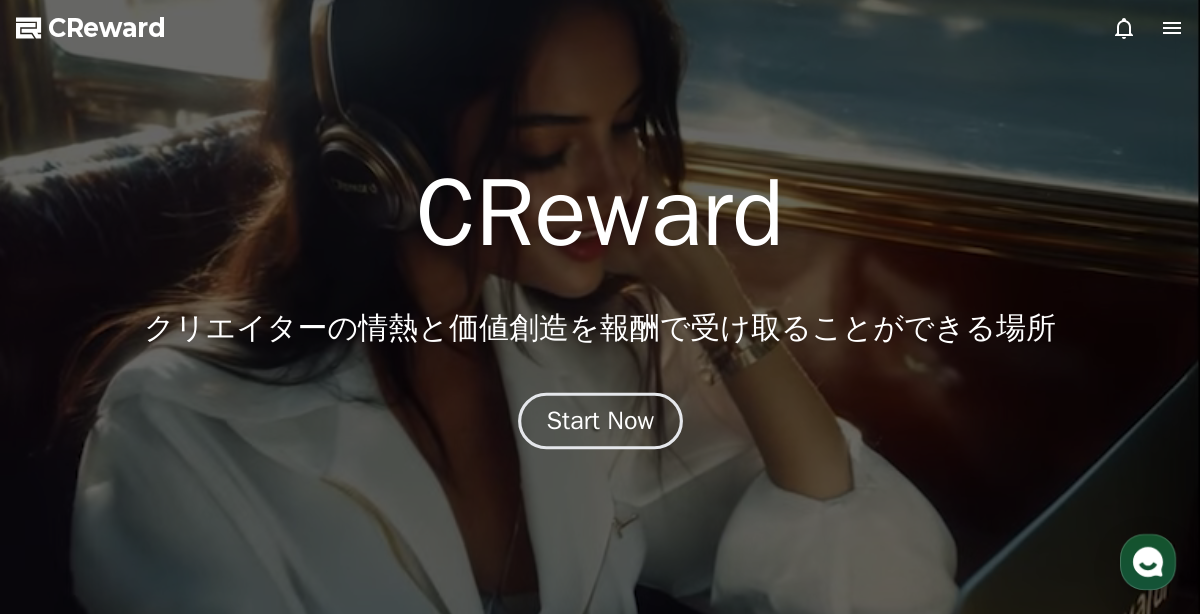 click on "Start Now" at bounding box center [600, 421] 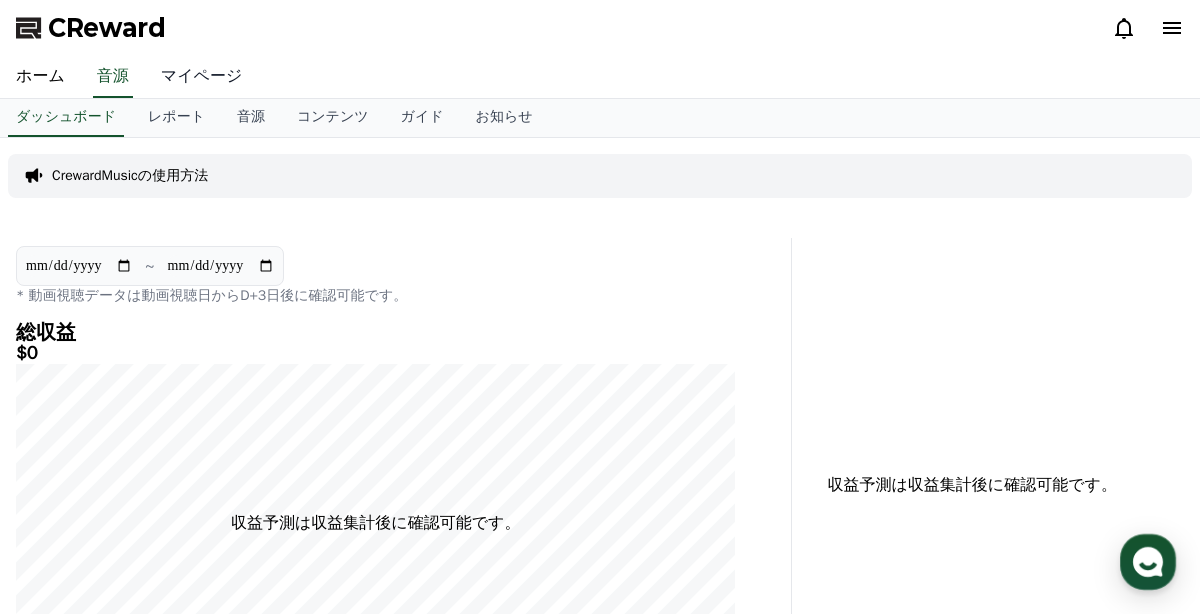 click on "マイページ" at bounding box center [202, 77] 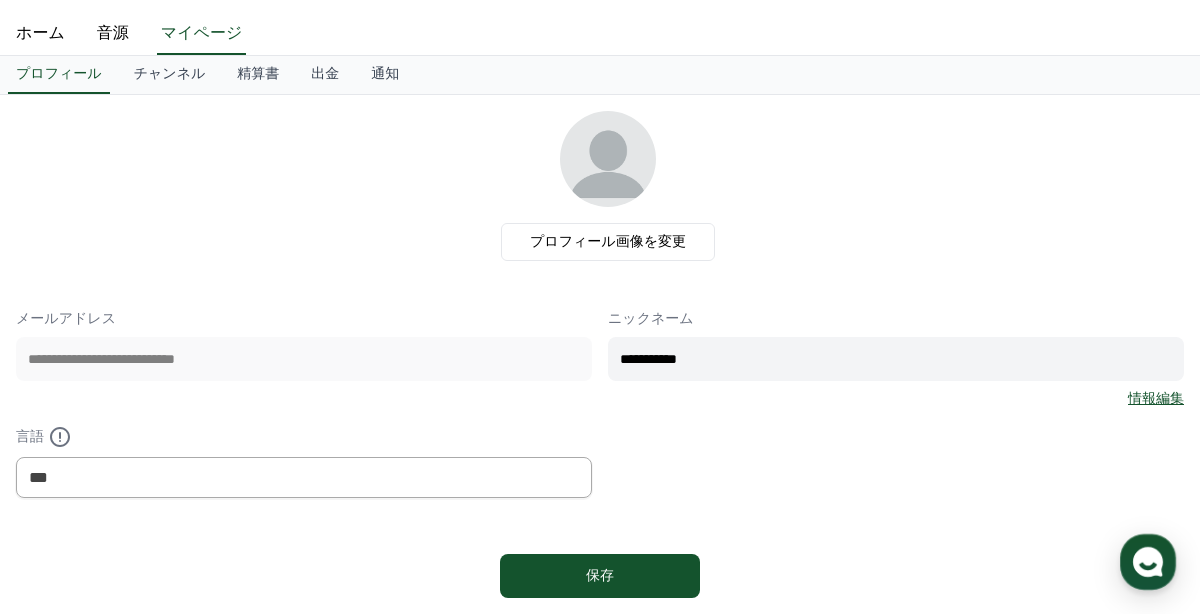 scroll, scrollTop: 0, scrollLeft: 0, axis: both 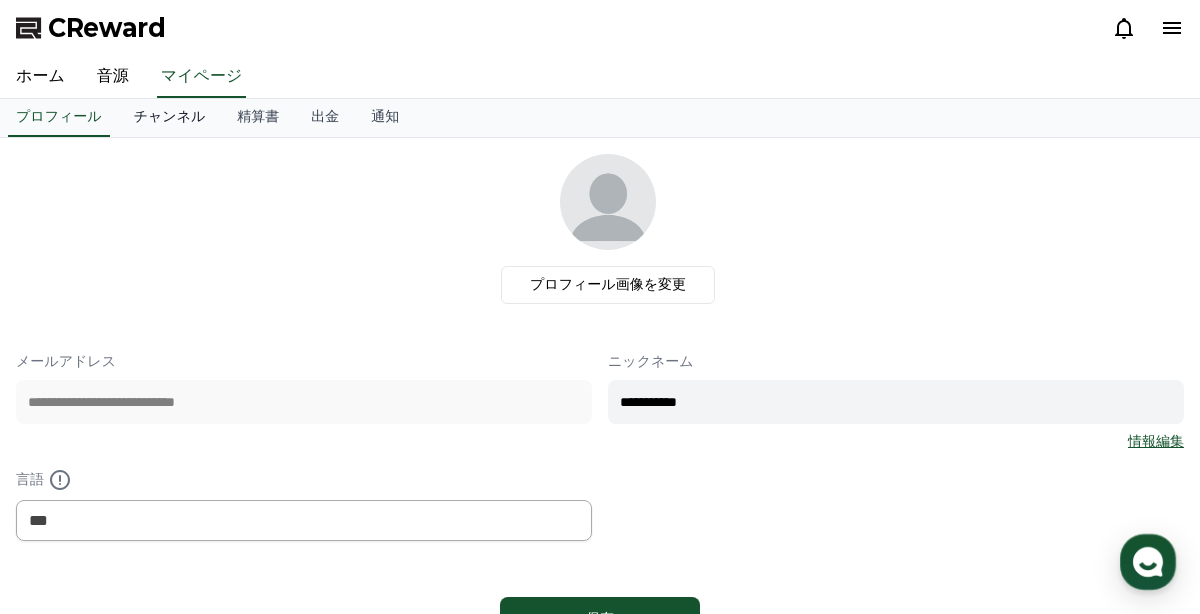 click on "チャンネル" at bounding box center (170, 118) 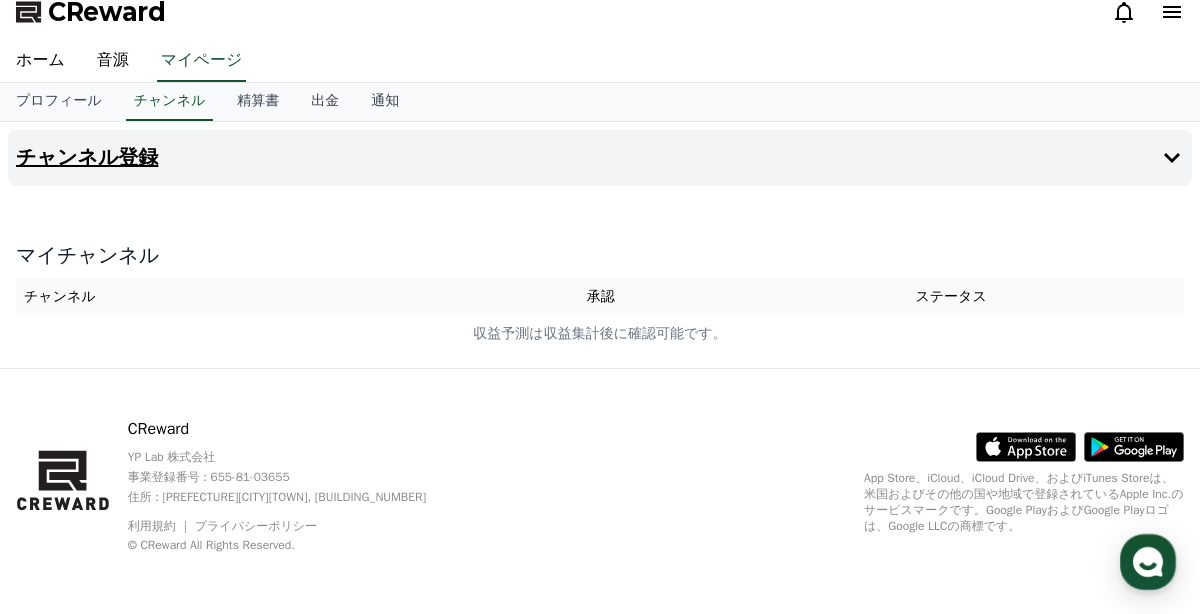scroll, scrollTop: 16, scrollLeft: 0, axis: vertical 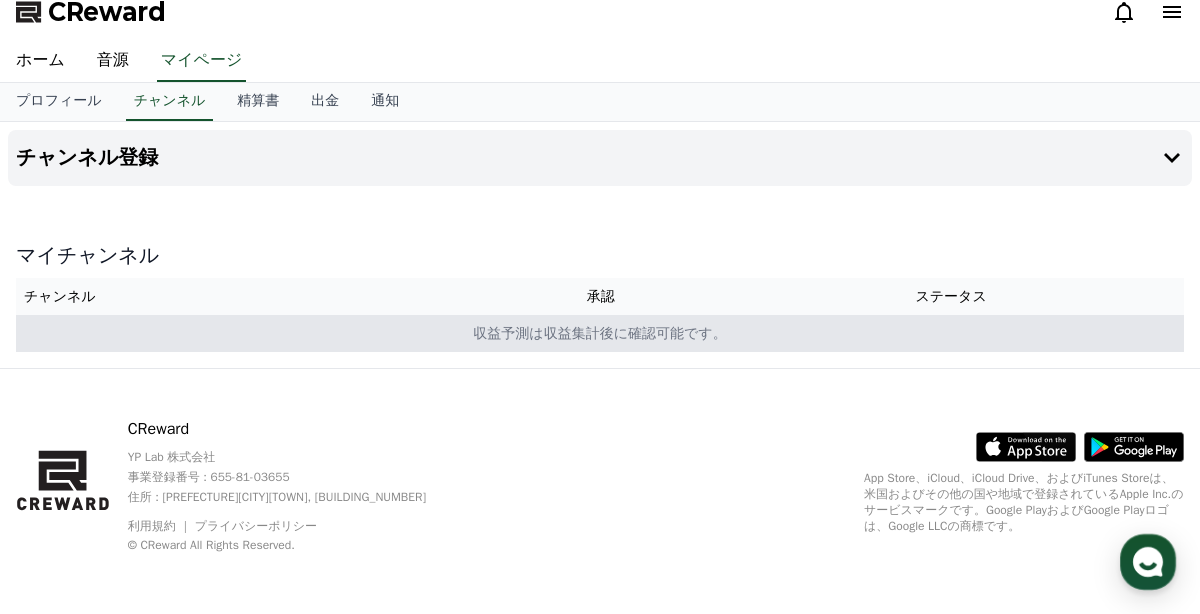 click on "収益予測は収益集計後に確認可能です。" at bounding box center (600, 333) 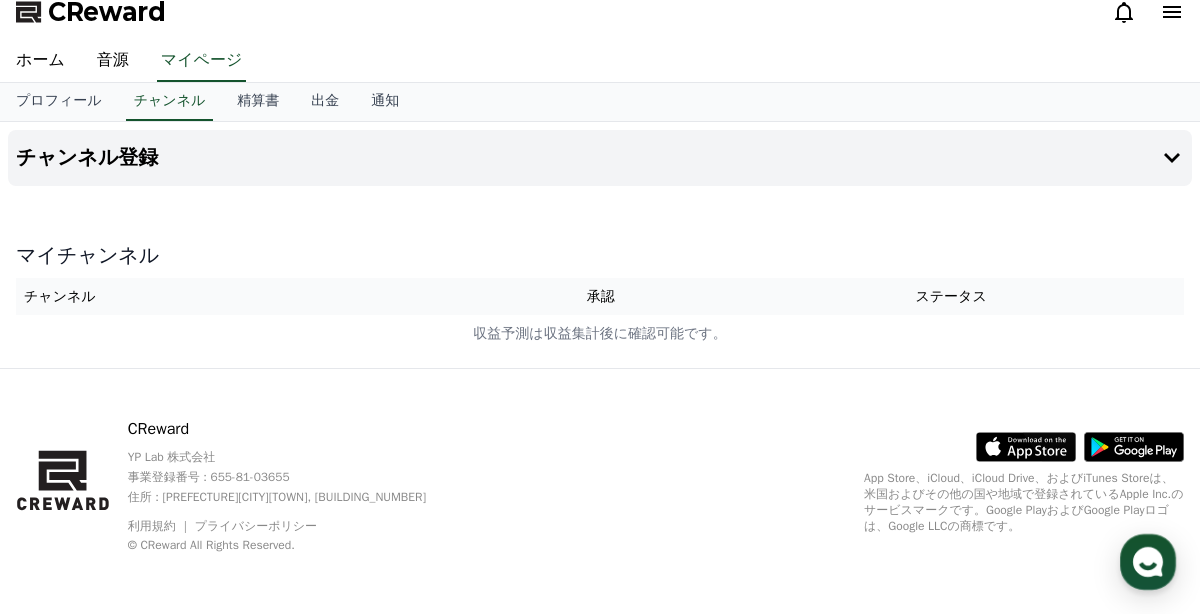 scroll, scrollTop: 0, scrollLeft: 0, axis: both 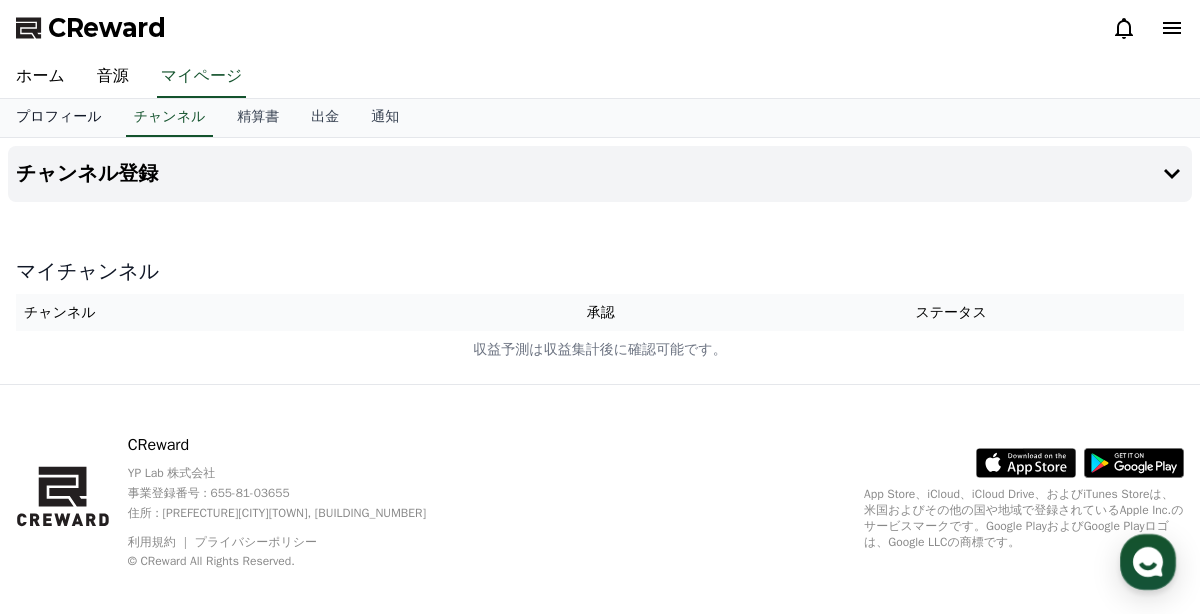click on "プロフィール" at bounding box center (59, 118) 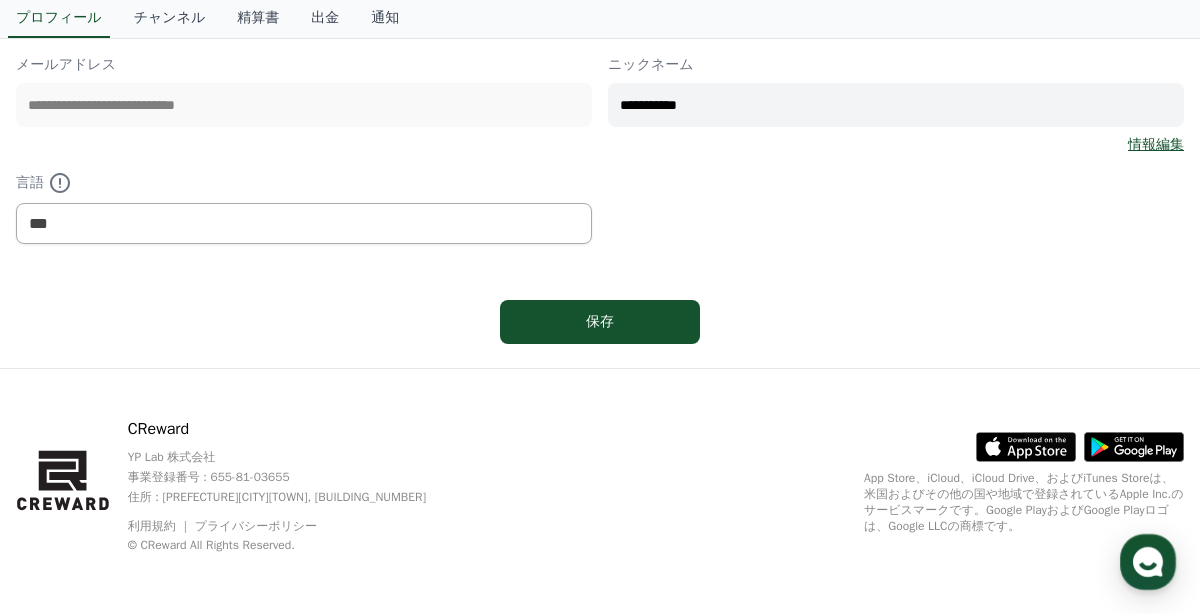 scroll, scrollTop: 0, scrollLeft: 0, axis: both 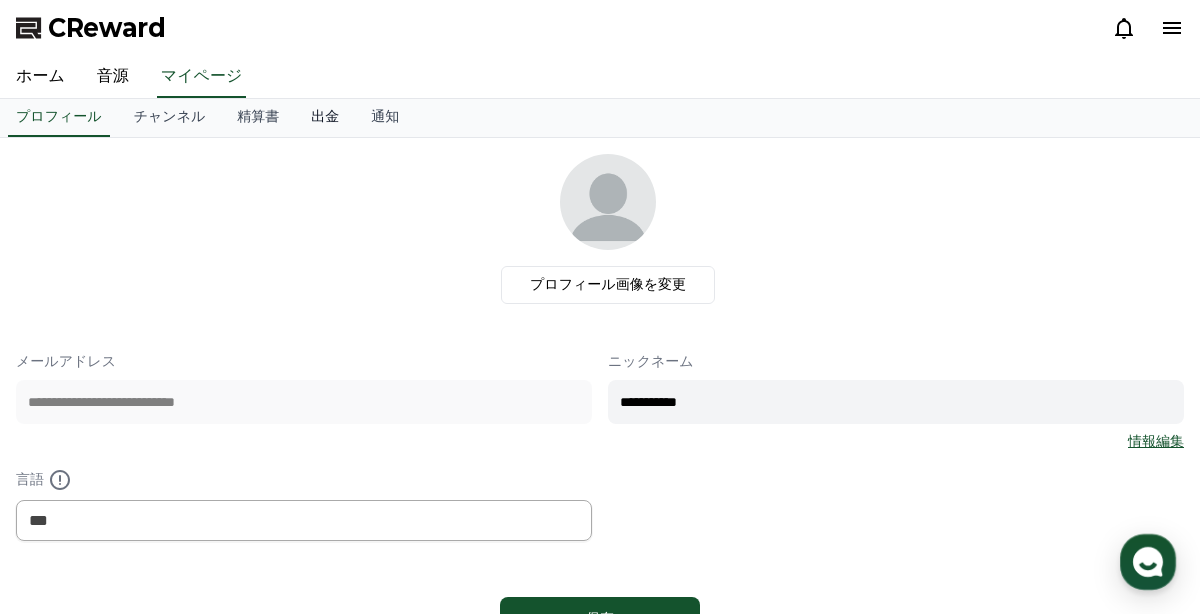click on "出金" at bounding box center [325, 118] 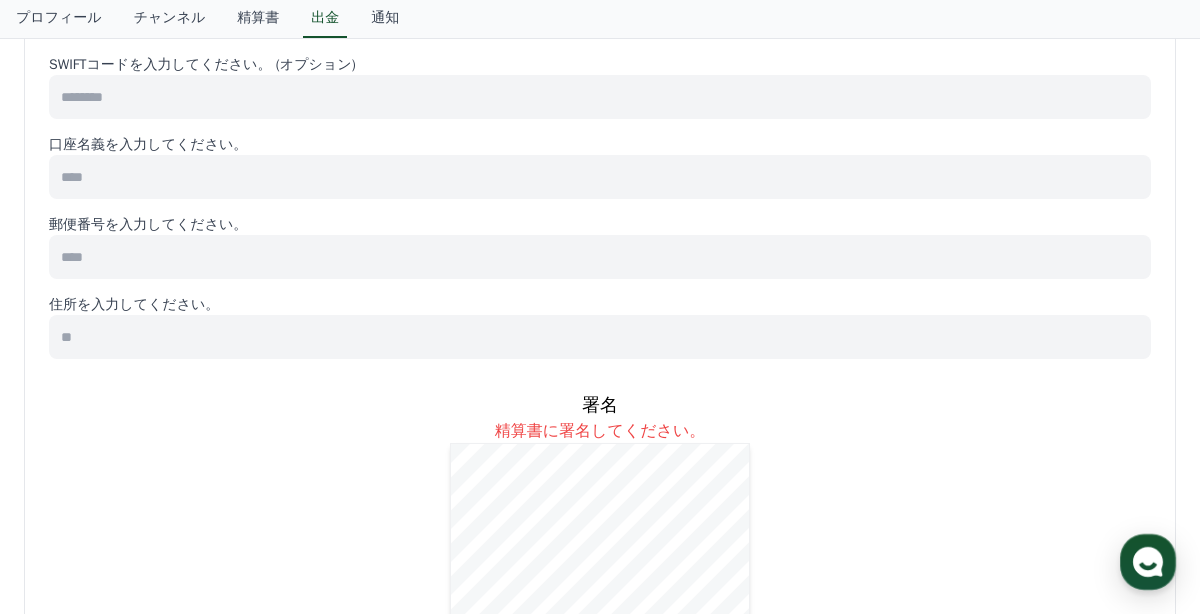 scroll, scrollTop: 0, scrollLeft: 0, axis: both 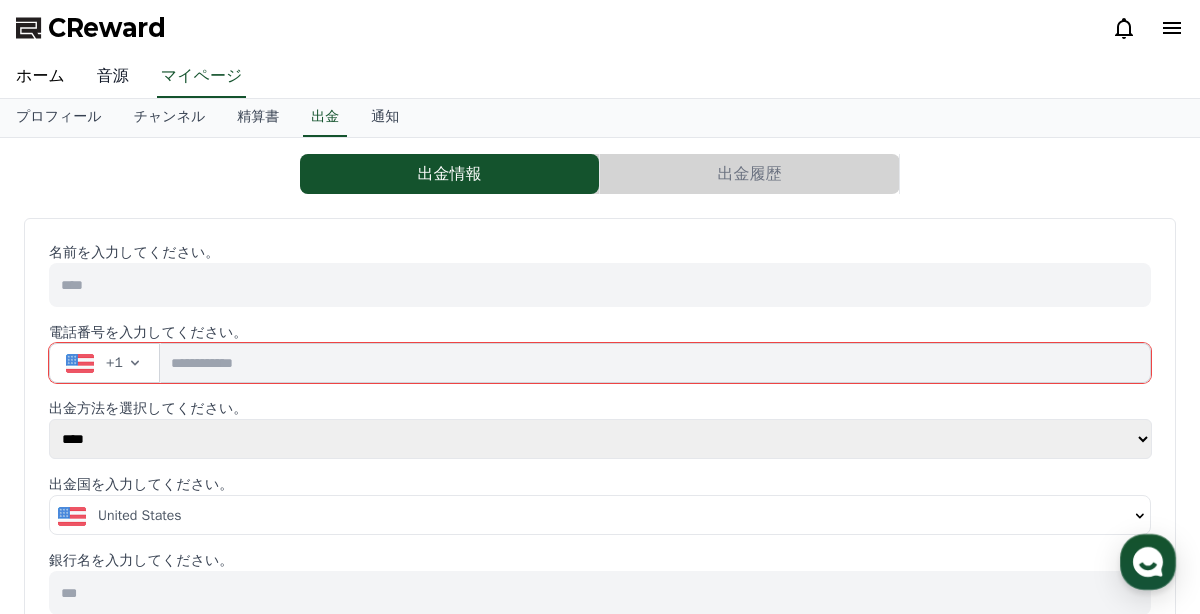 click on "音源" at bounding box center [113, 77] 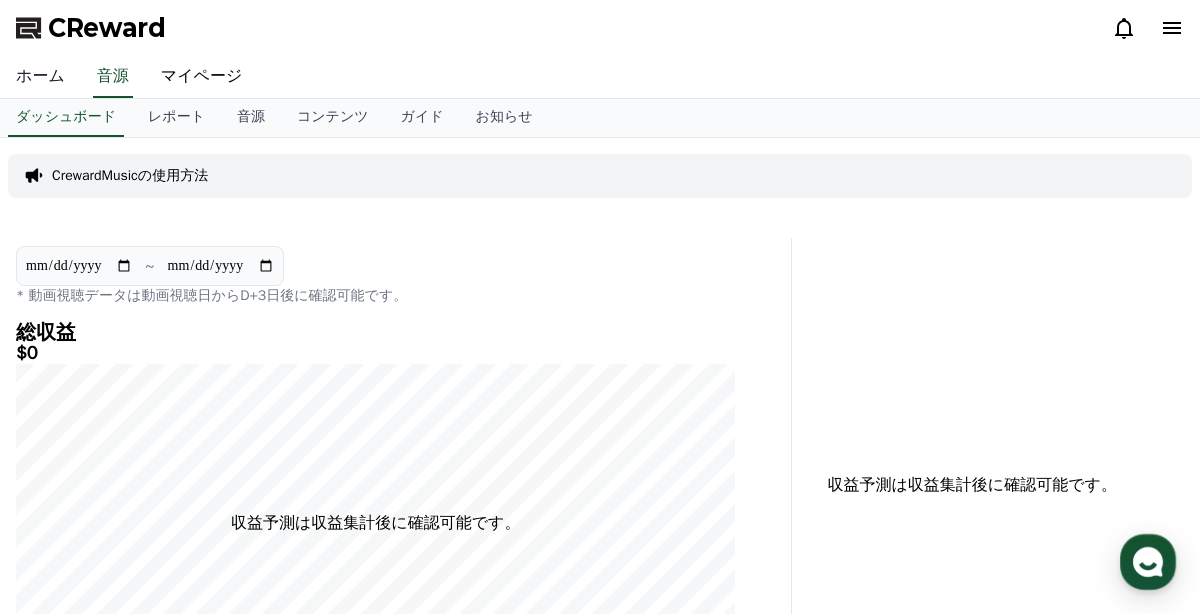 click on "ホーム" at bounding box center (40, 77) 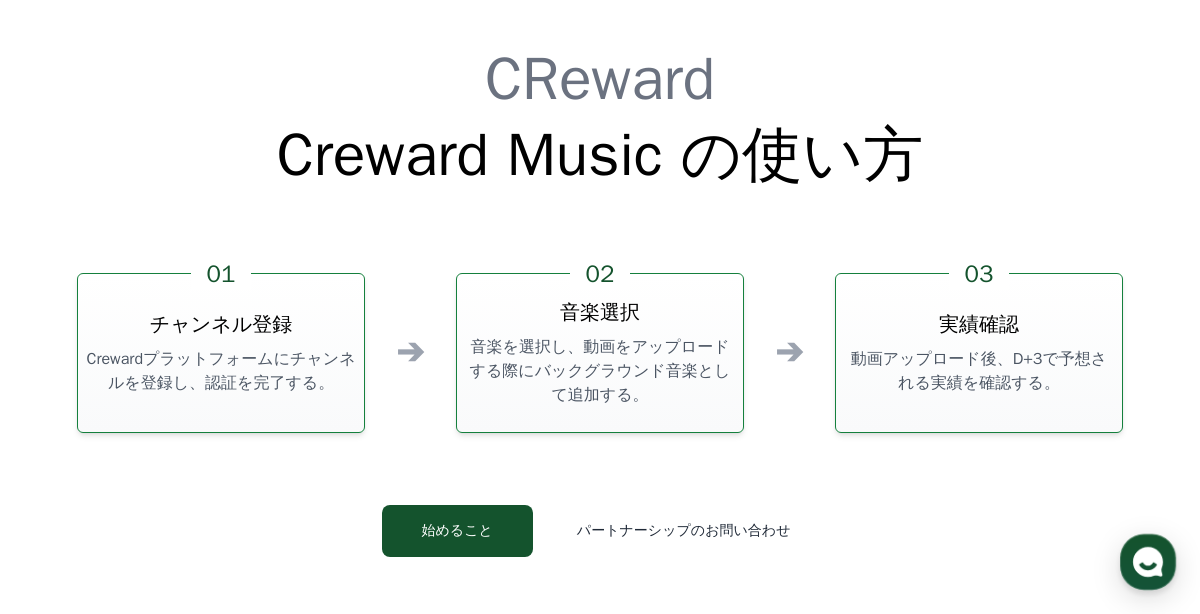 scroll, scrollTop: 5175, scrollLeft: 0, axis: vertical 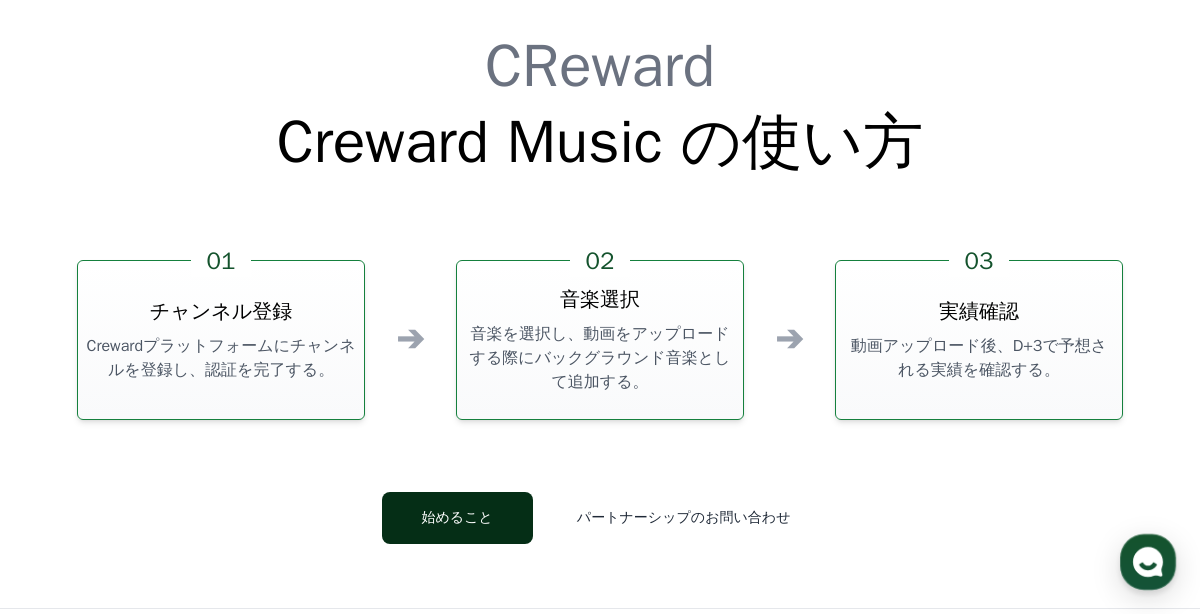 click on "始めること" at bounding box center [457, 518] 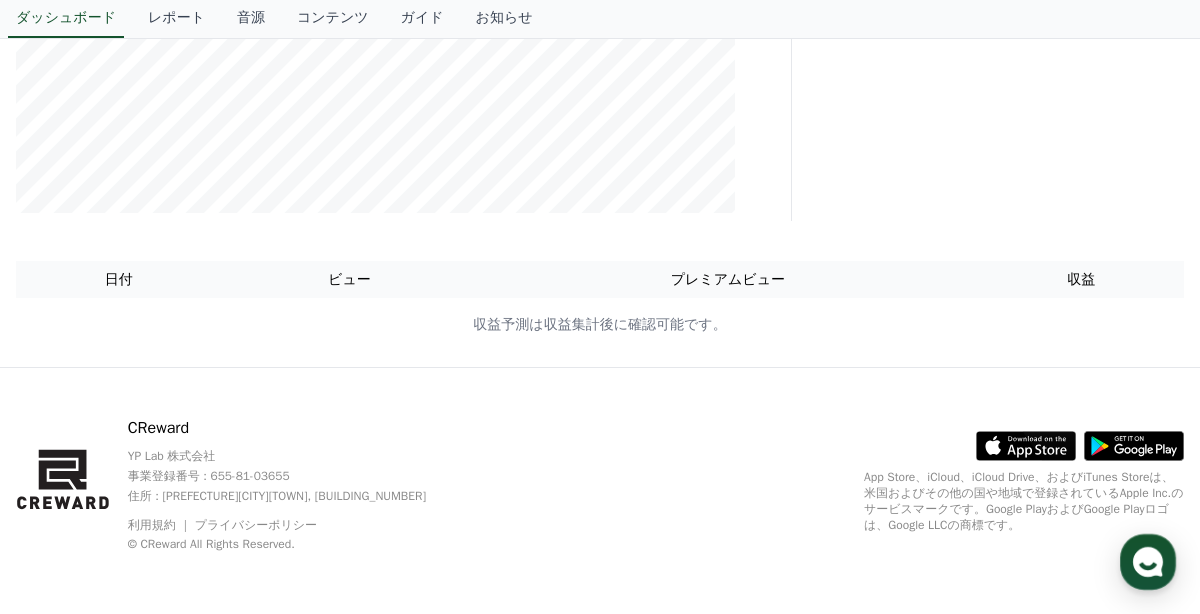 scroll, scrollTop: 0, scrollLeft: 0, axis: both 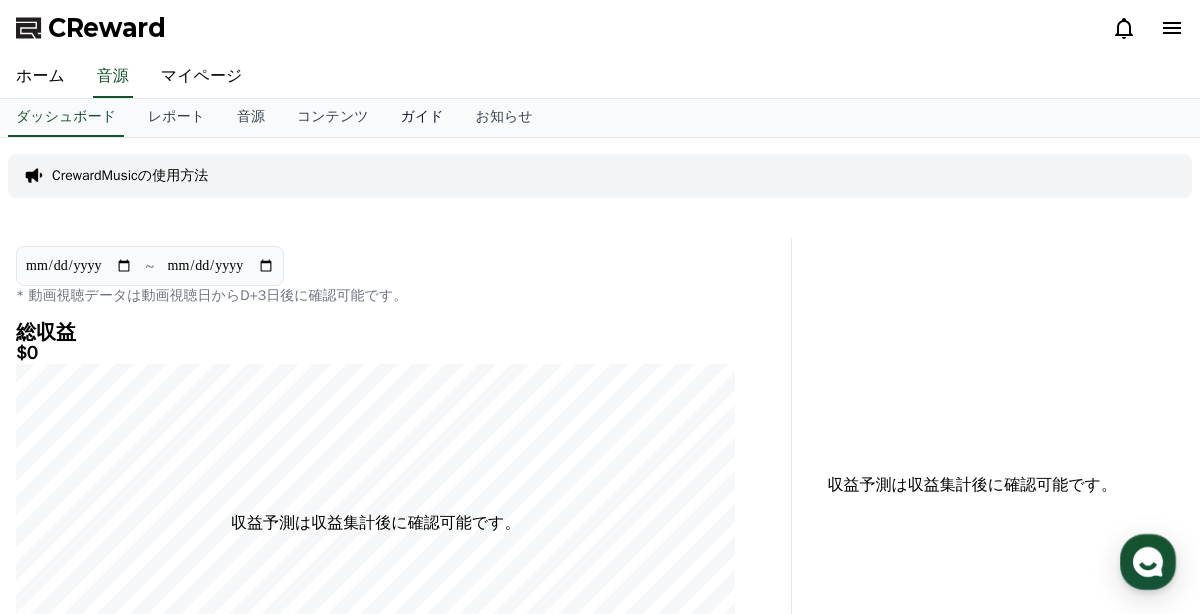 click on "ガイド" at bounding box center [422, 118] 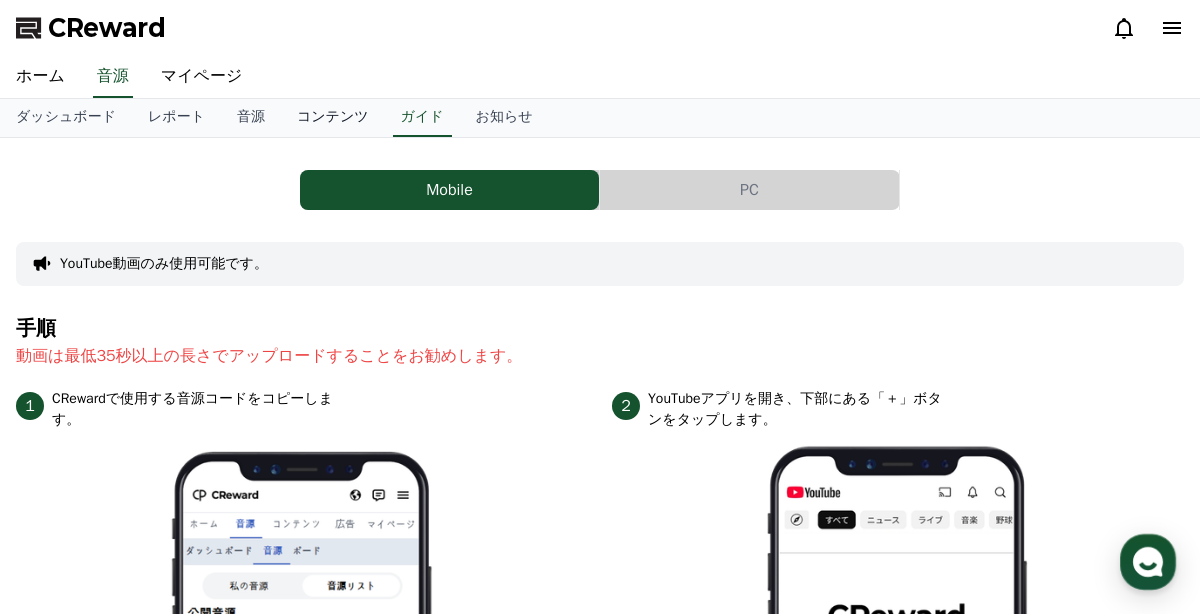 click on "コンテンツ" at bounding box center (333, 118) 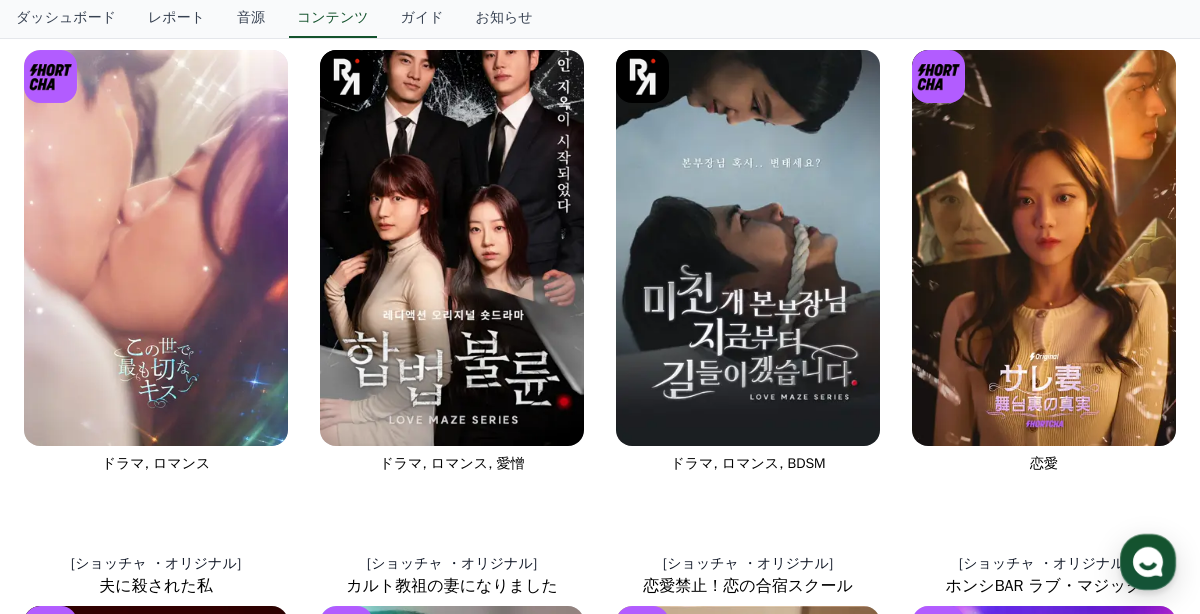 scroll, scrollTop: 0, scrollLeft: 0, axis: both 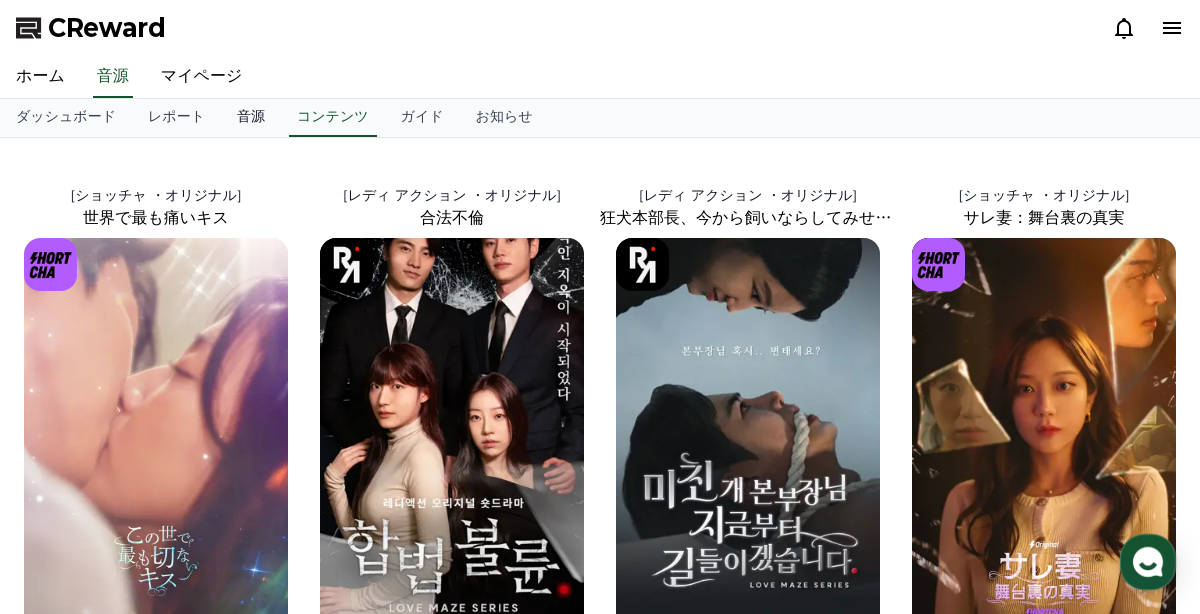 click on "音源" at bounding box center [251, 118] 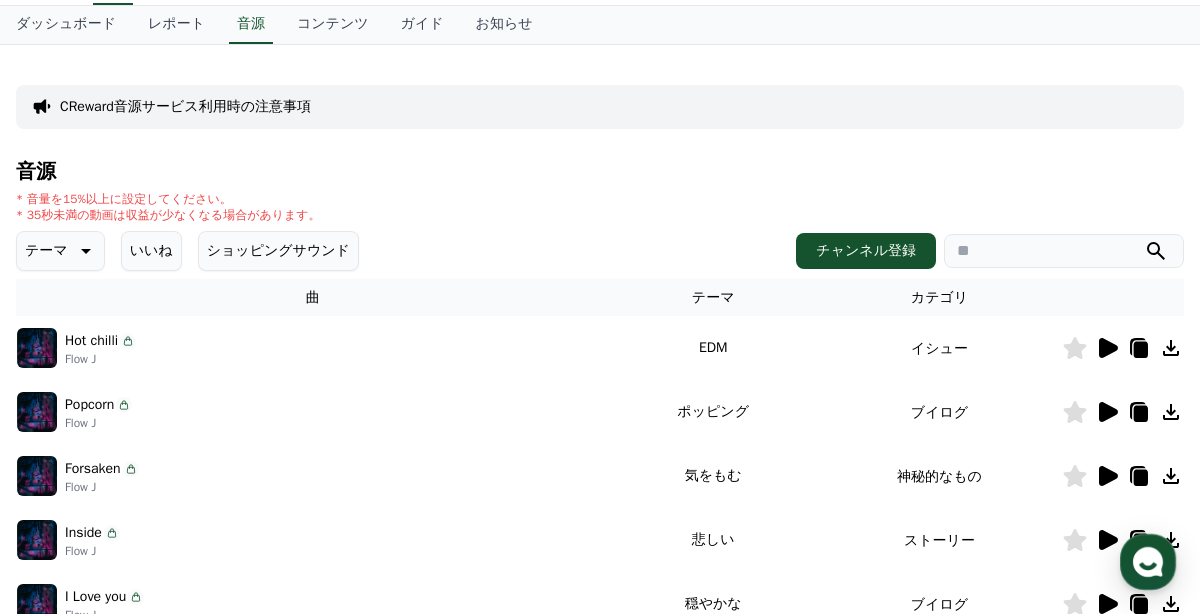 scroll, scrollTop: 95, scrollLeft: 0, axis: vertical 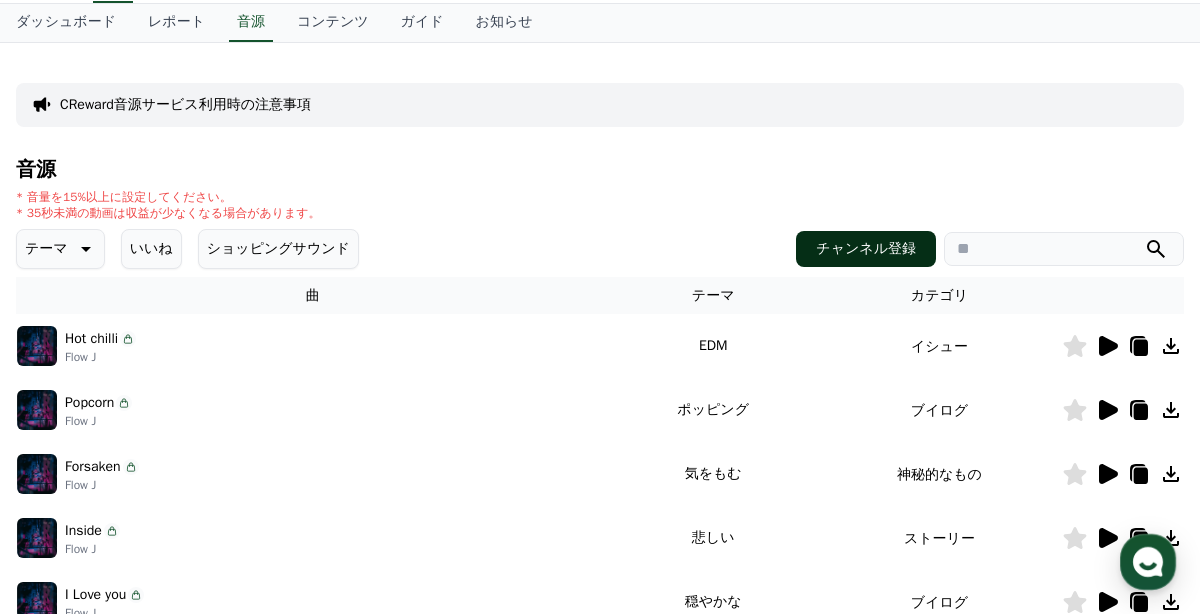 click on "チャンネル登録" at bounding box center (866, 249) 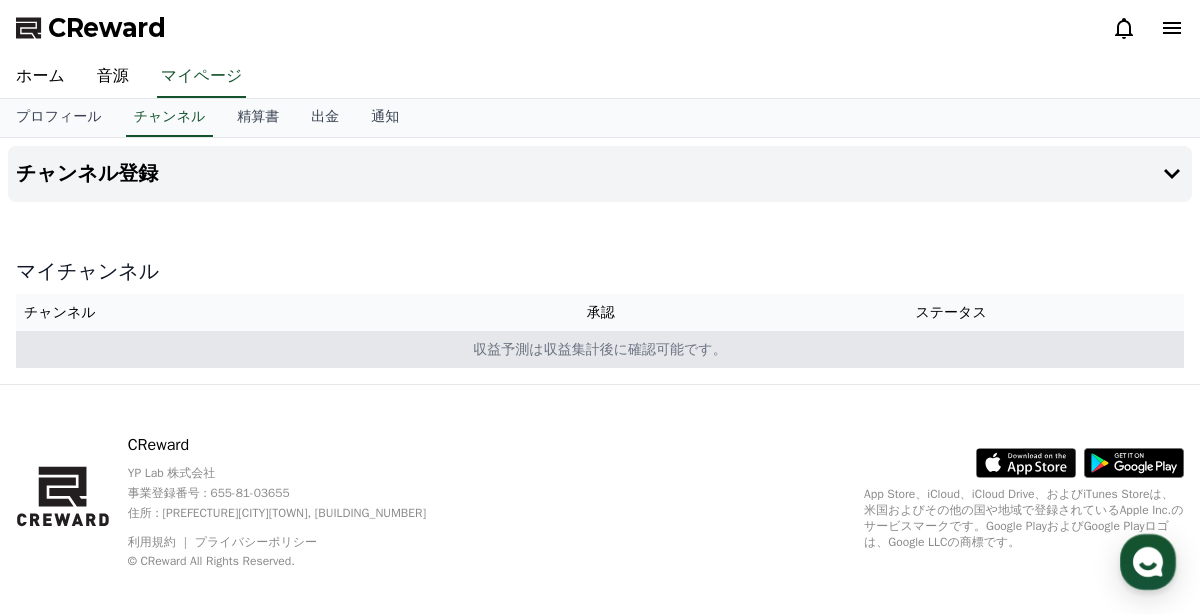 scroll, scrollTop: 16, scrollLeft: 0, axis: vertical 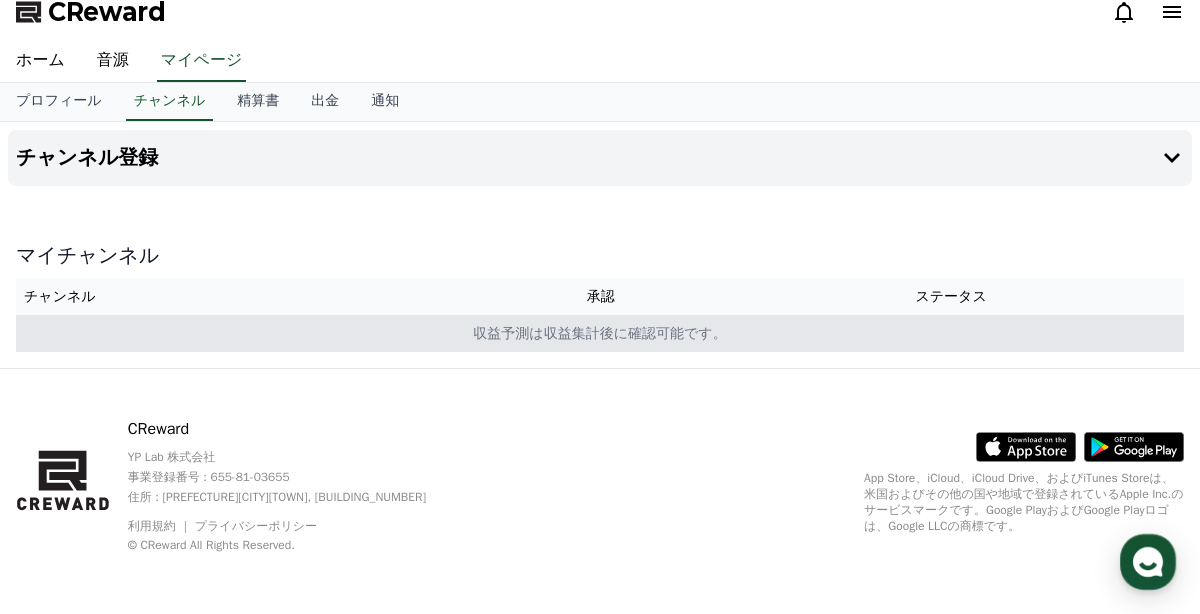 click on "収益予測は収益集計後に確認可能です。" at bounding box center [600, 333] 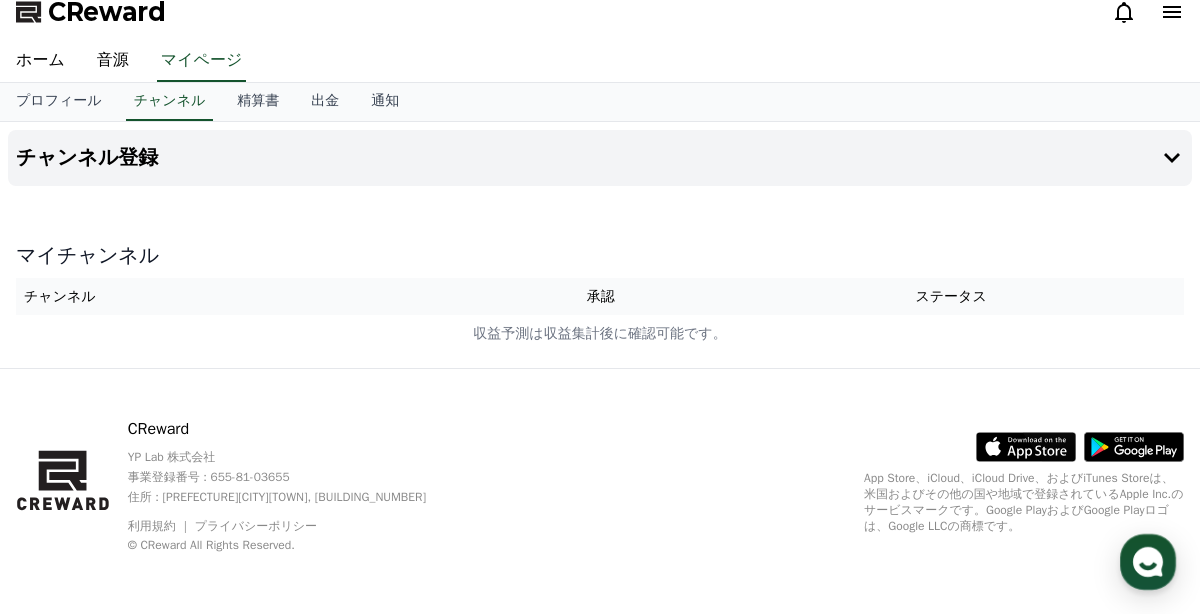scroll, scrollTop: 0, scrollLeft: 0, axis: both 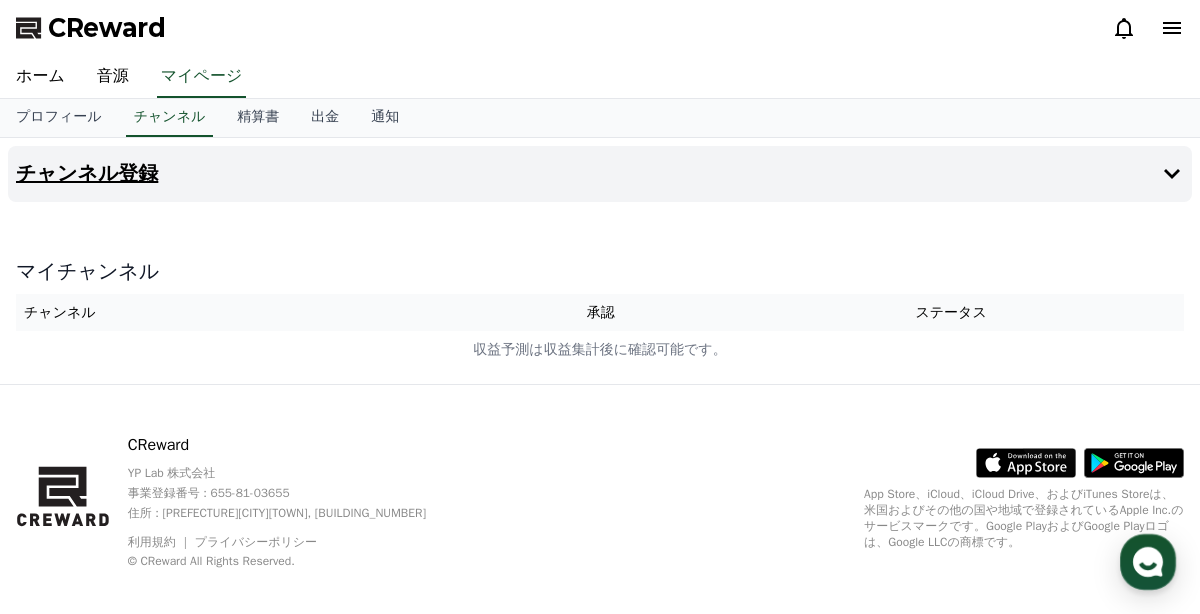 click 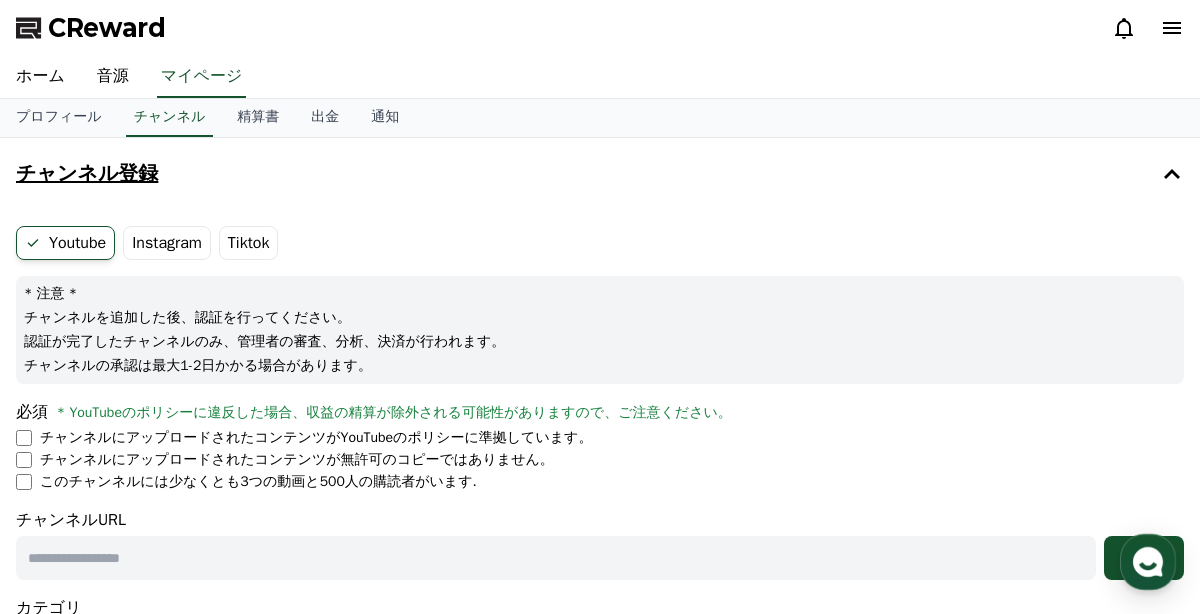 click 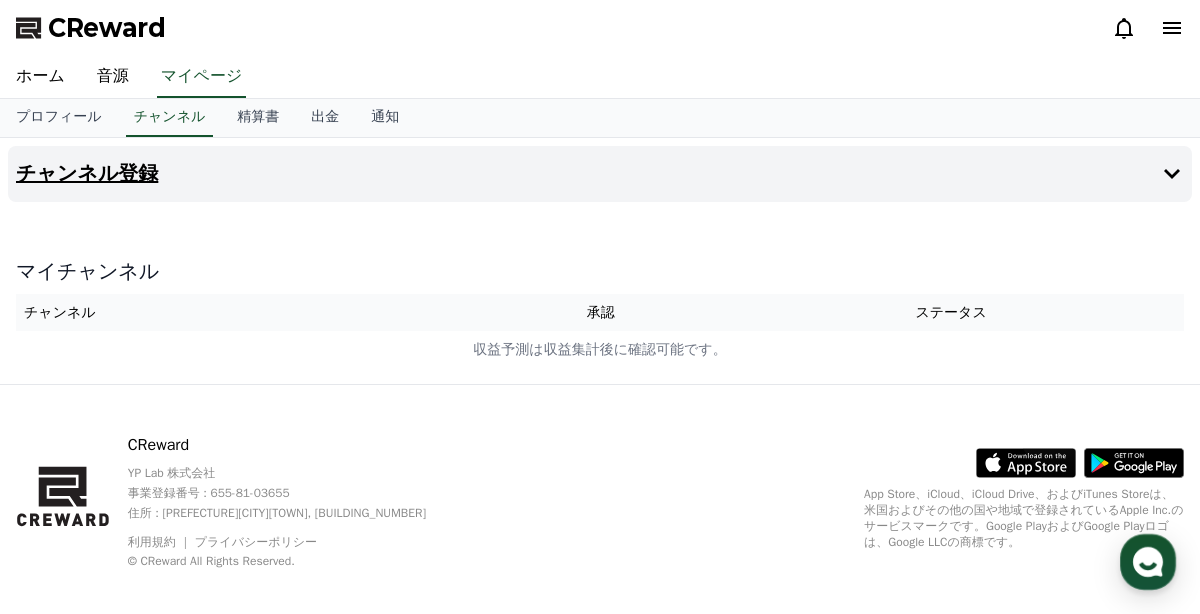 click 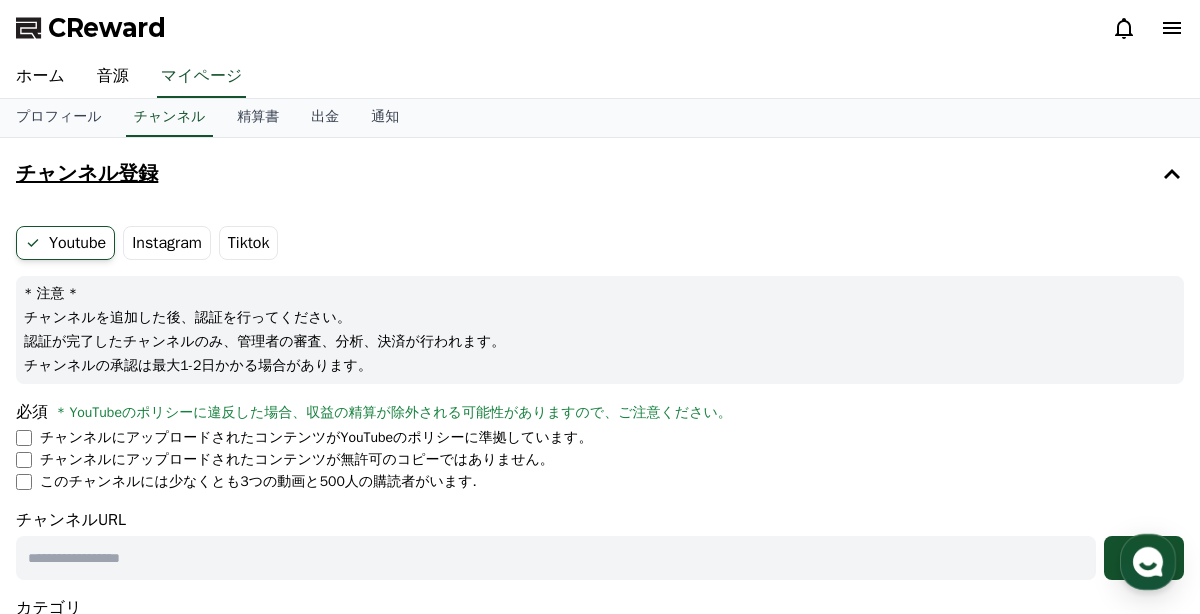 click on "Instagram" at bounding box center (167, 243) 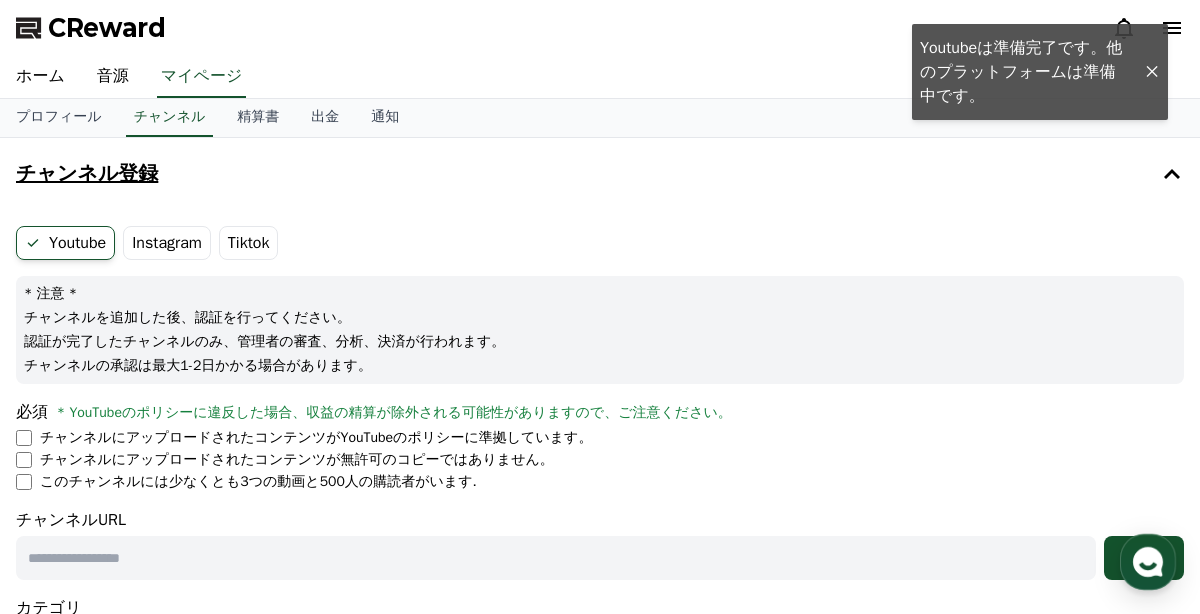 click on "Instagram" at bounding box center (167, 243) 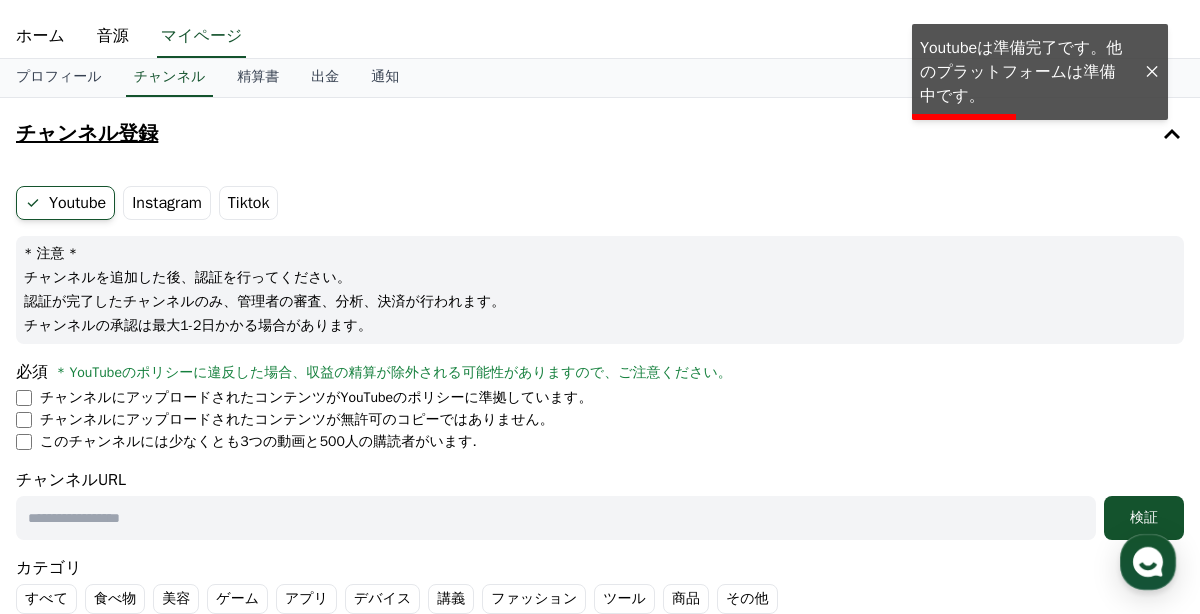scroll, scrollTop: 13, scrollLeft: 0, axis: vertical 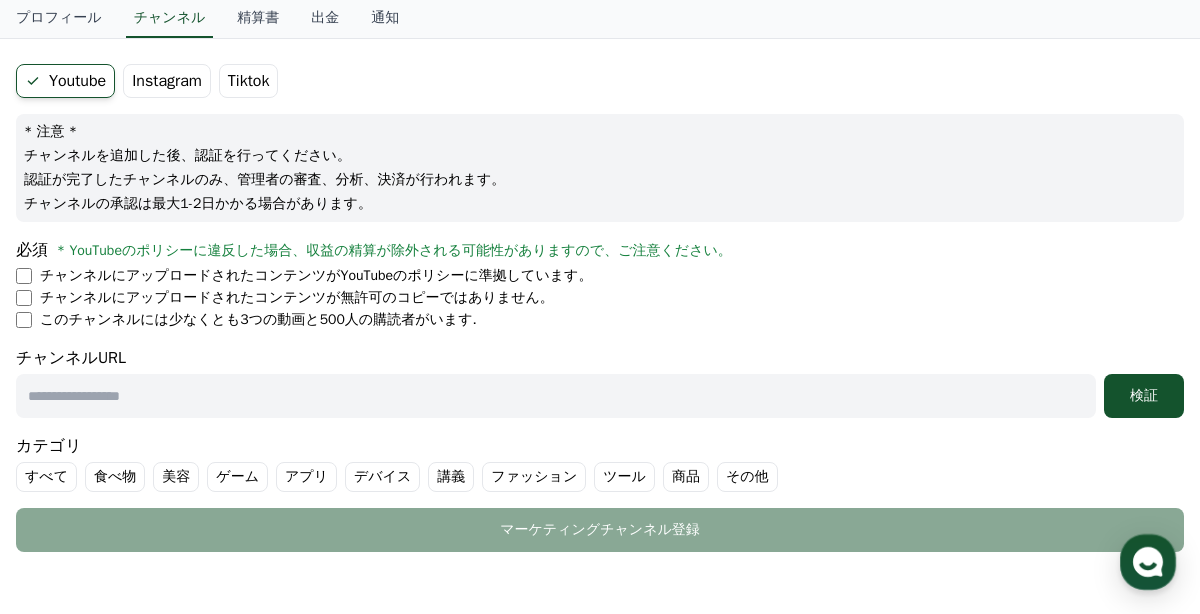 click at bounding box center [556, 396] 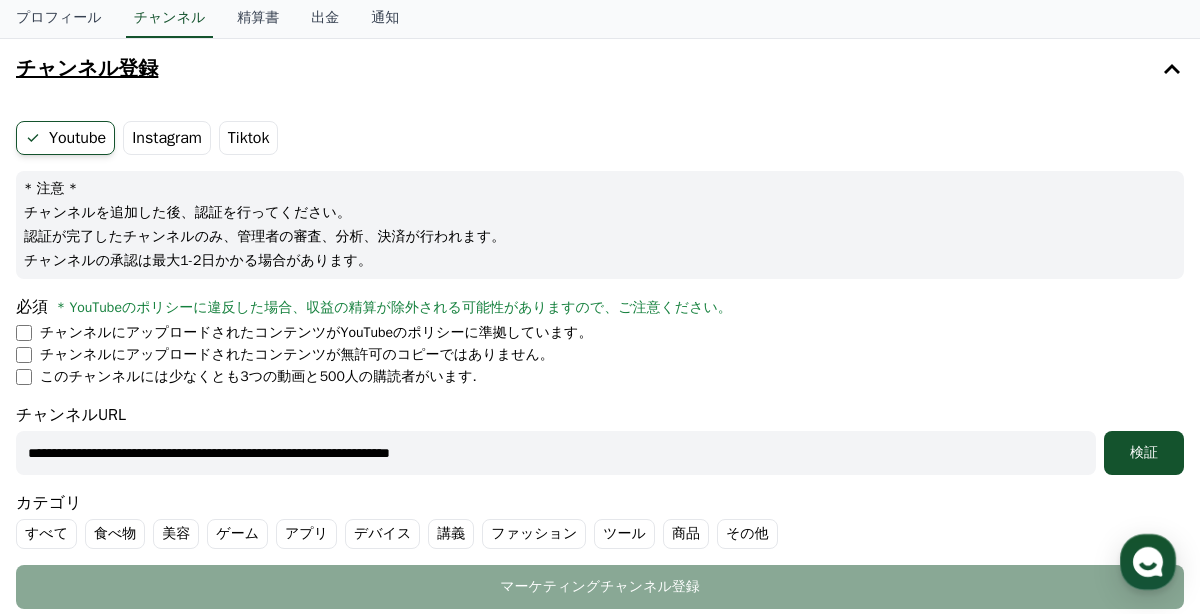 scroll, scrollTop: 0, scrollLeft: 0, axis: both 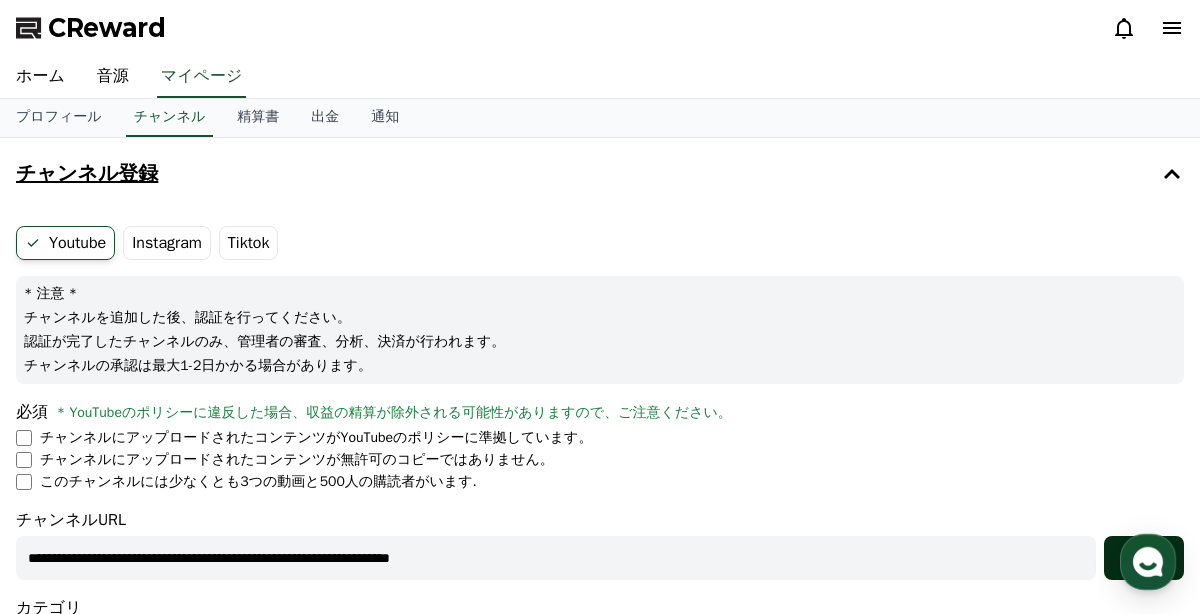 type on "**********" 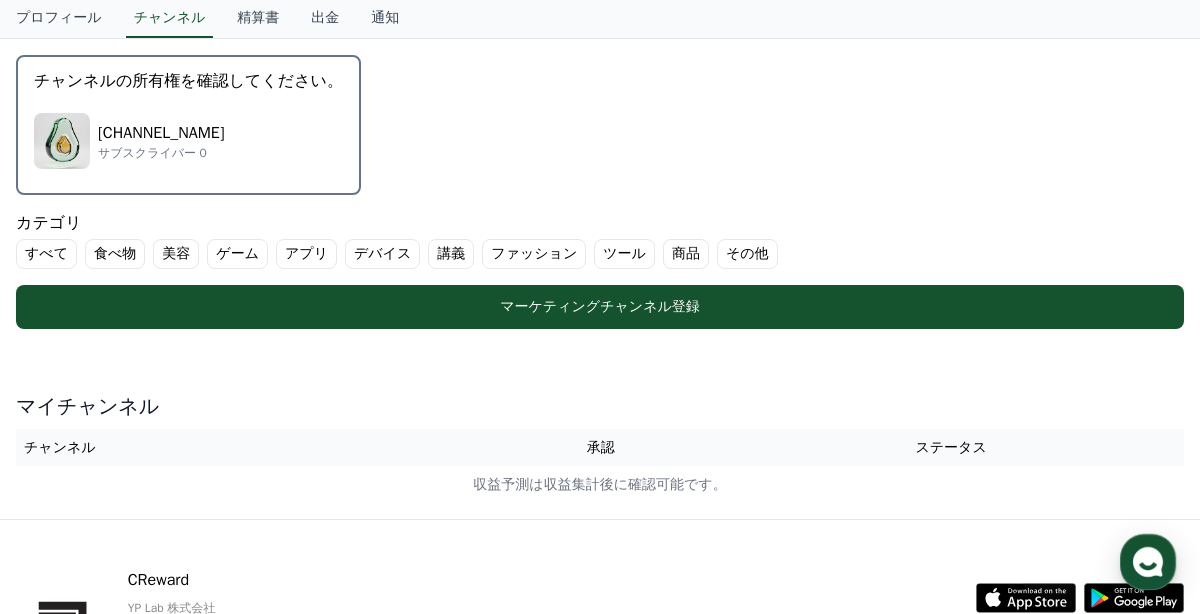 scroll, scrollTop: 543, scrollLeft: 0, axis: vertical 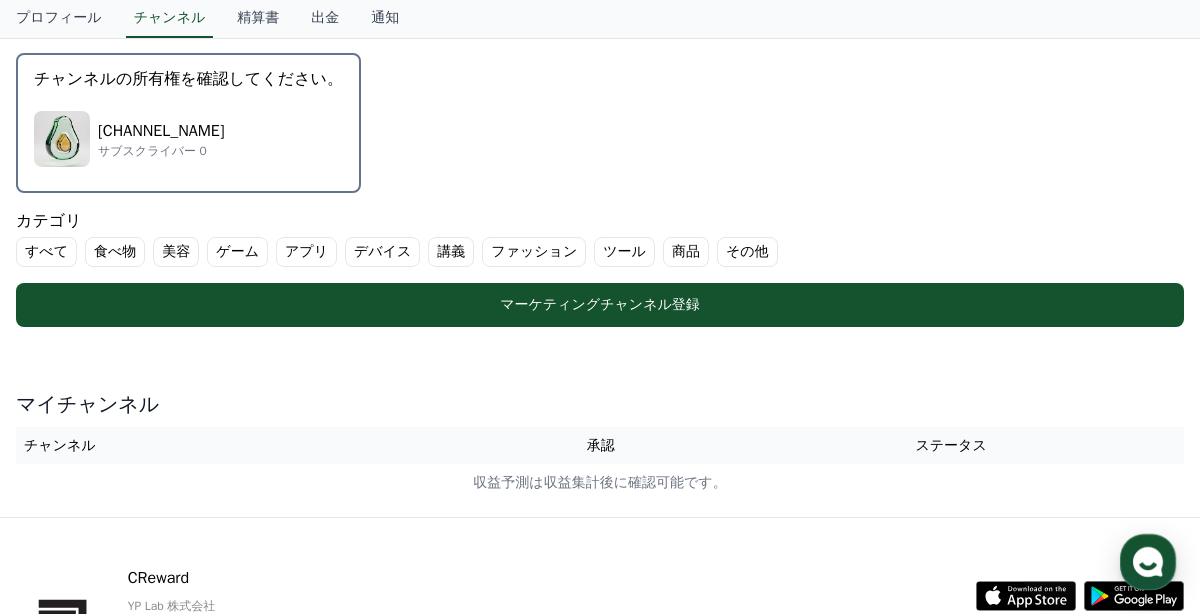 click on "サブスクライバー
0" at bounding box center (161, 151) 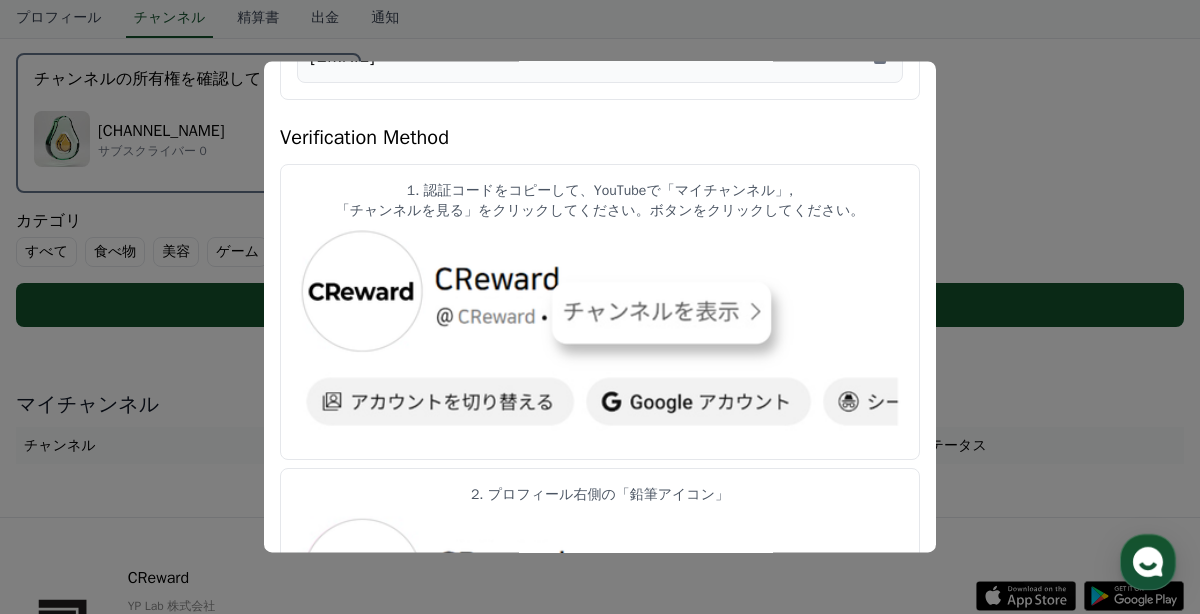scroll, scrollTop: 0, scrollLeft: 0, axis: both 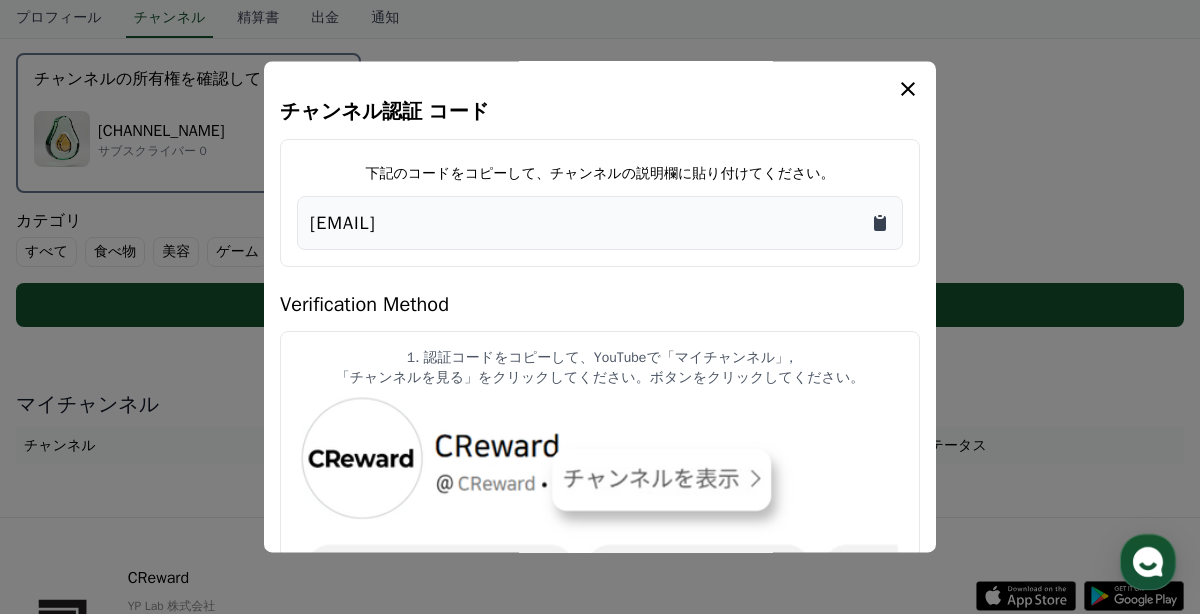 click 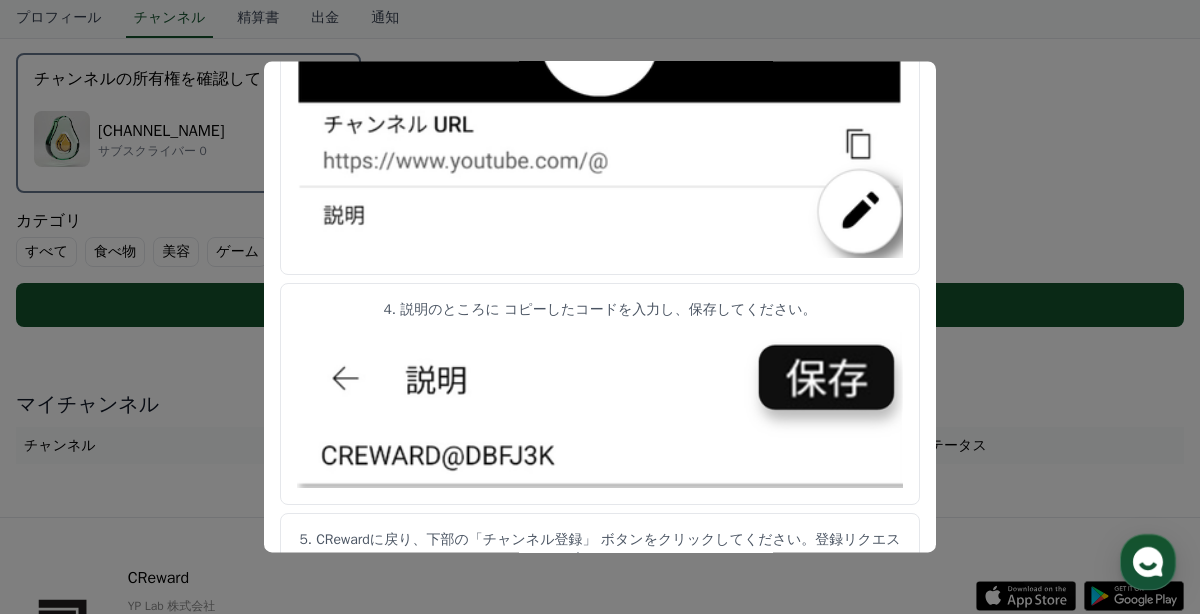 scroll, scrollTop: 1077, scrollLeft: 0, axis: vertical 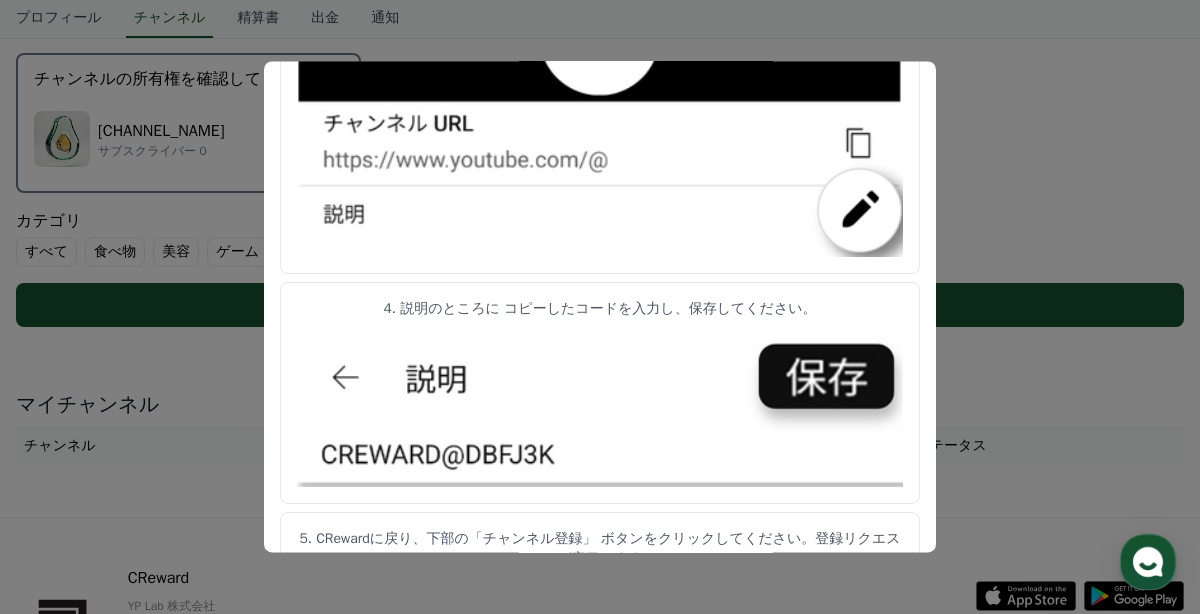 click at bounding box center [600, 307] 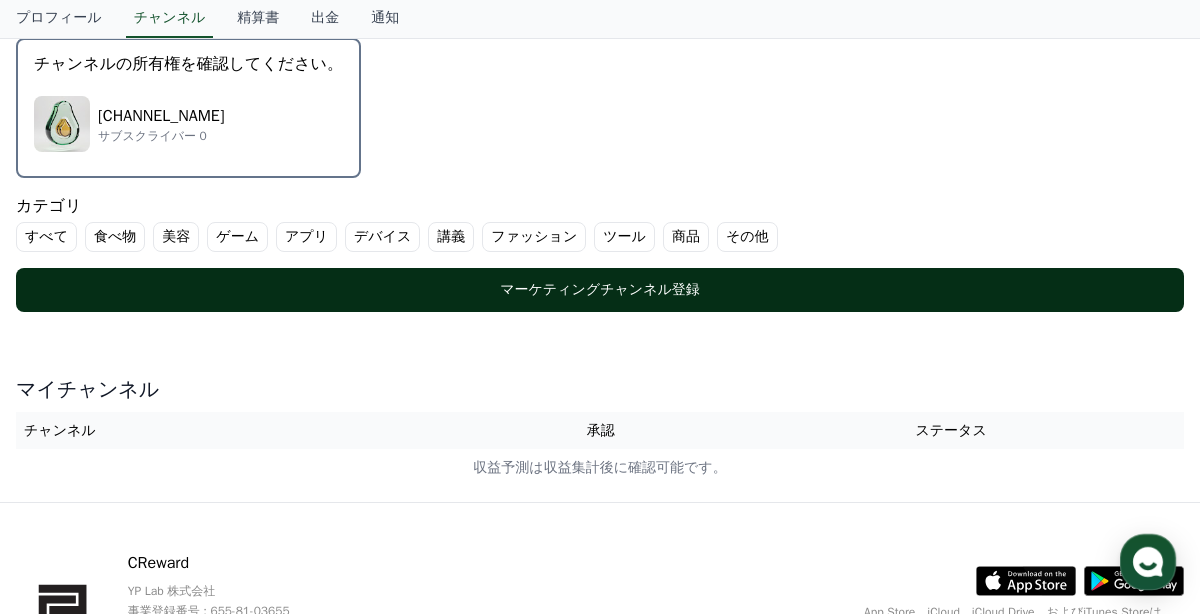 scroll, scrollTop: 646, scrollLeft: 0, axis: vertical 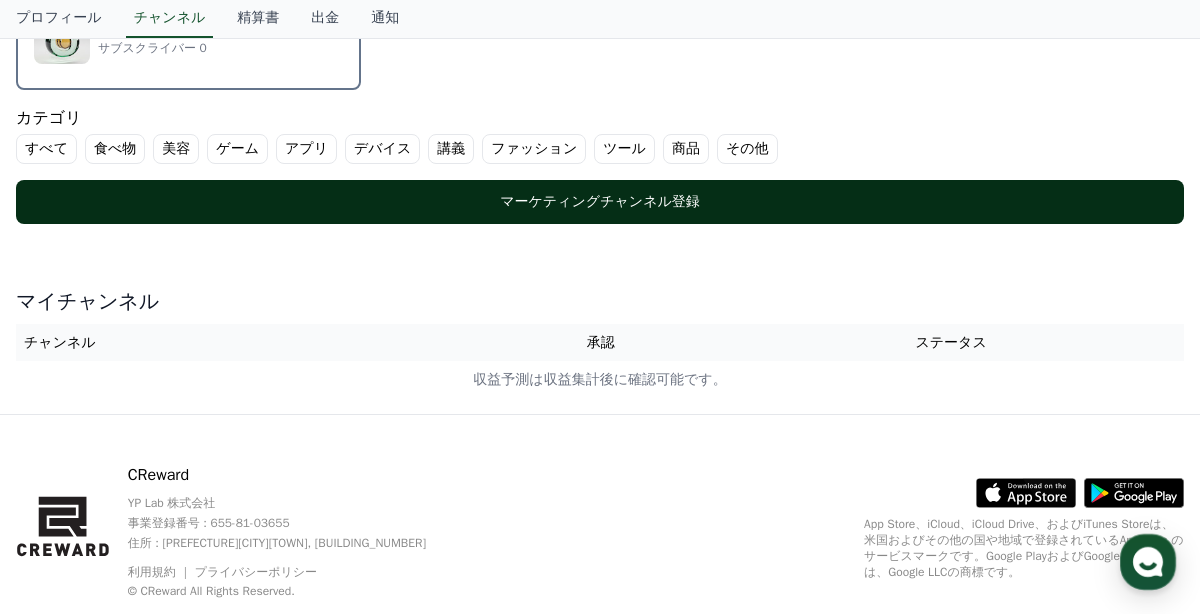 click on "マーケティングチャンネル登録" at bounding box center [600, 202] 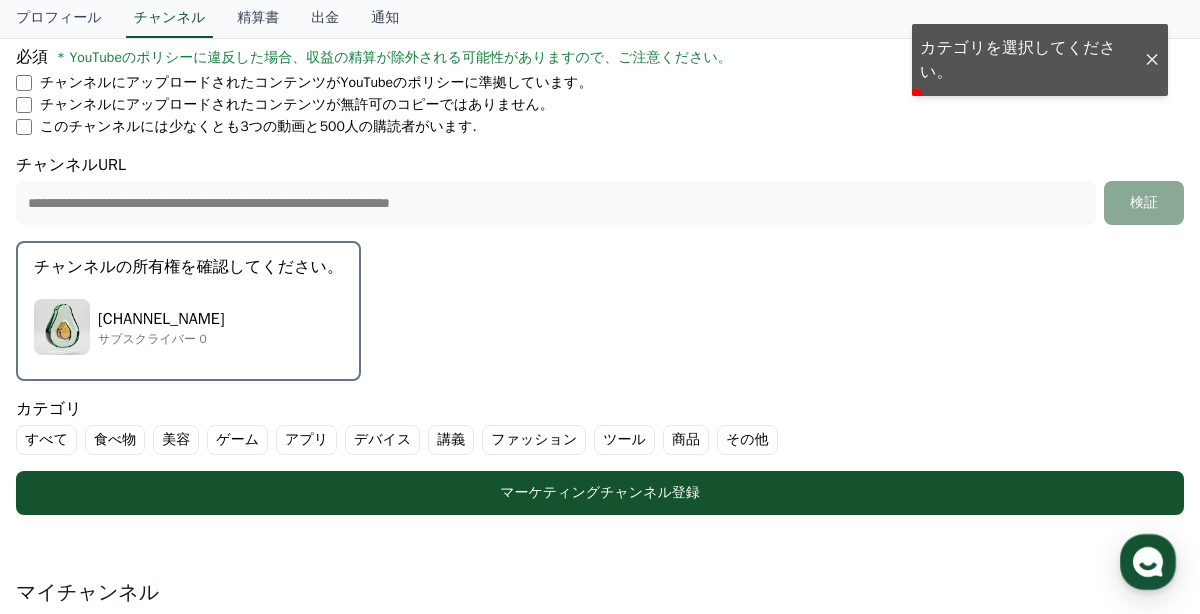 scroll, scrollTop: 361, scrollLeft: 0, axis: vertical 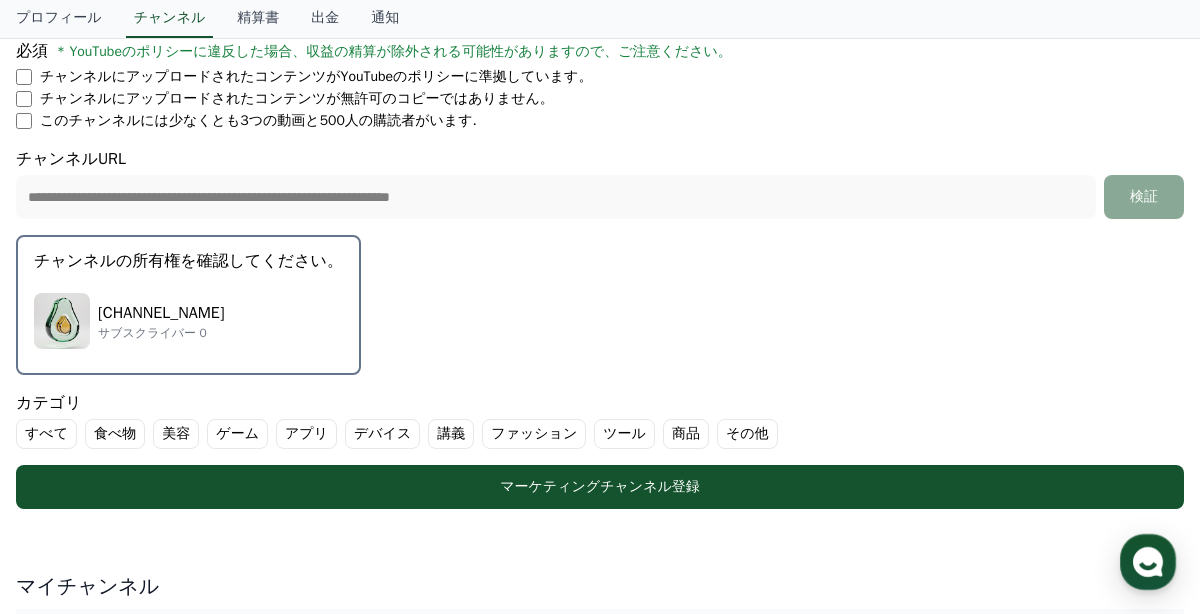click on "その他" at bounding box center (747, 434) 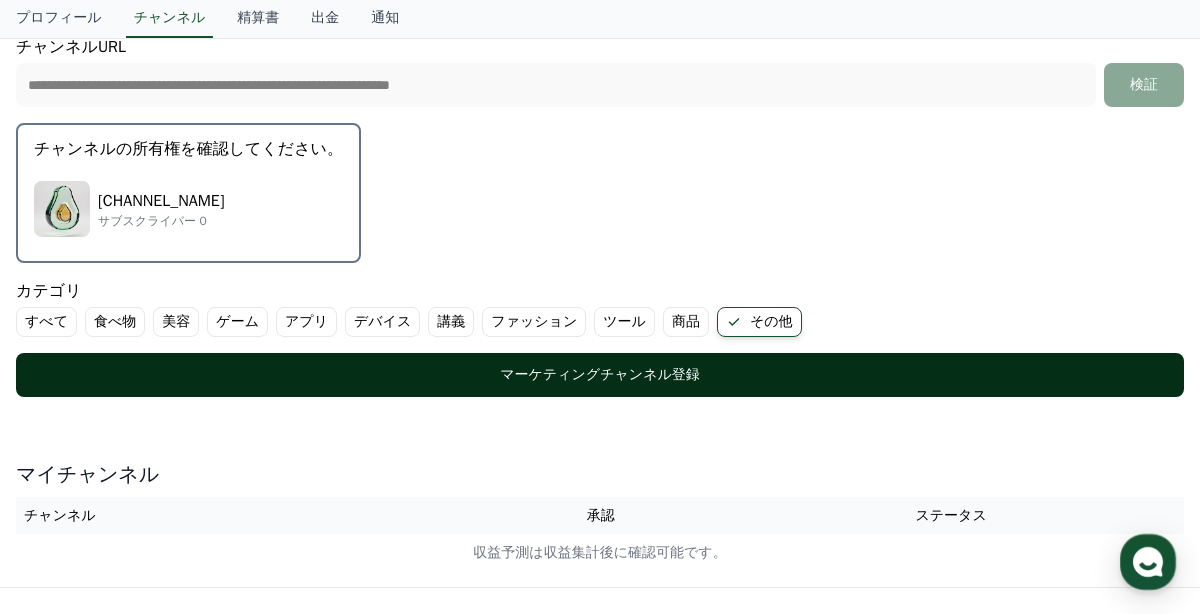 scroll, scrollTop: 480, scrollLeft: 0, axis: vertical 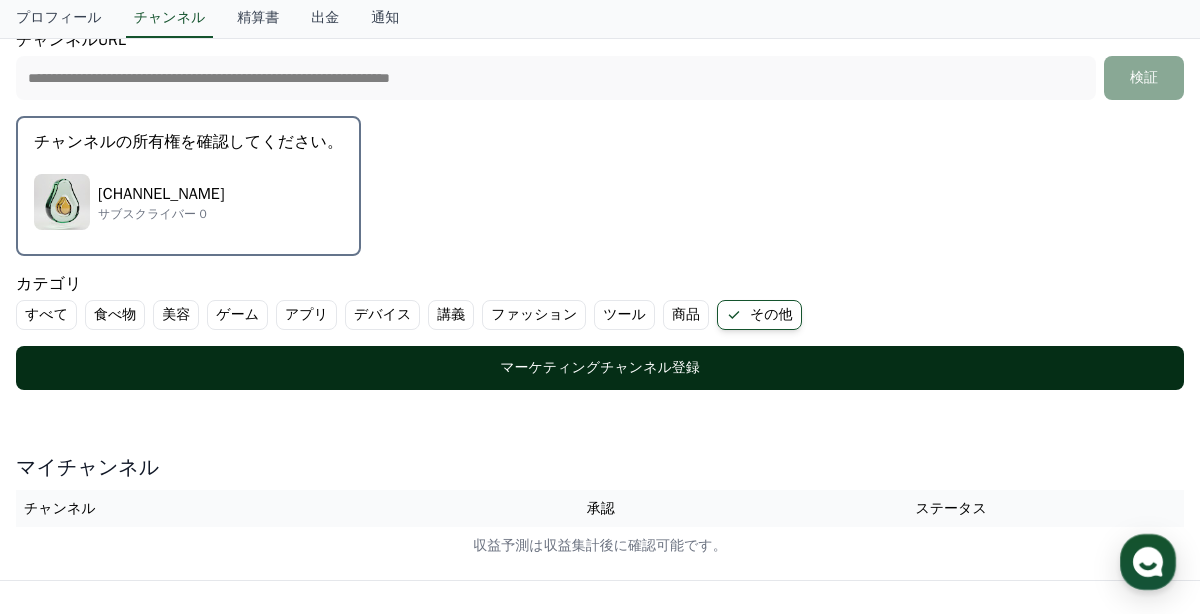 click on "マーケティングチャンネル登録" at bounding box center [600, 368] 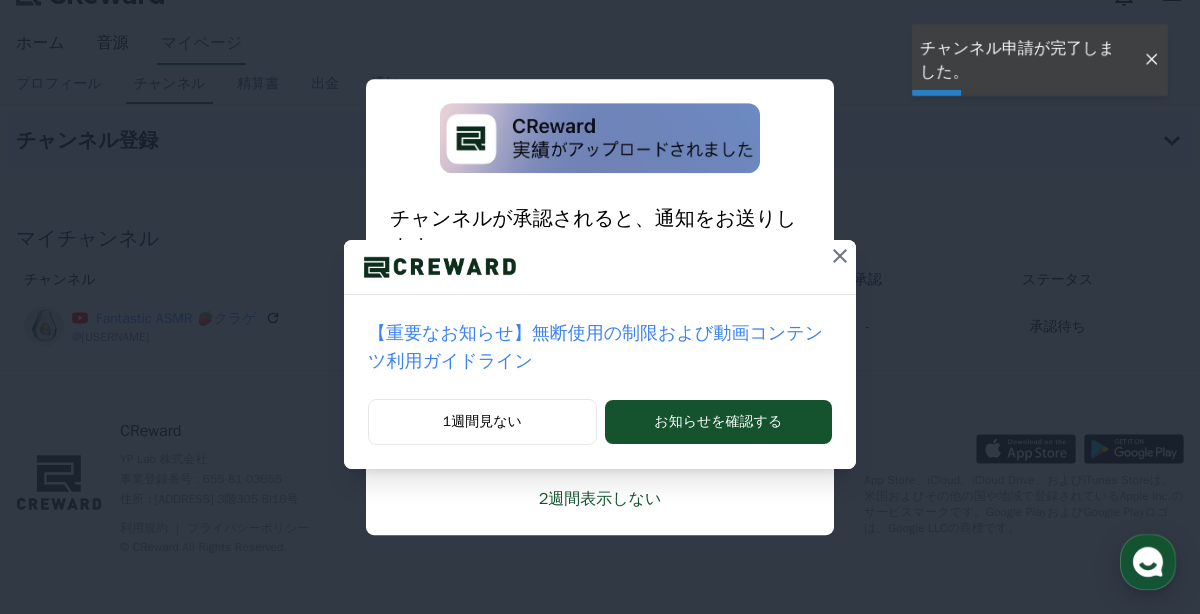 scroll, scrollTop: 0, scrollLeft: 0, axis: both 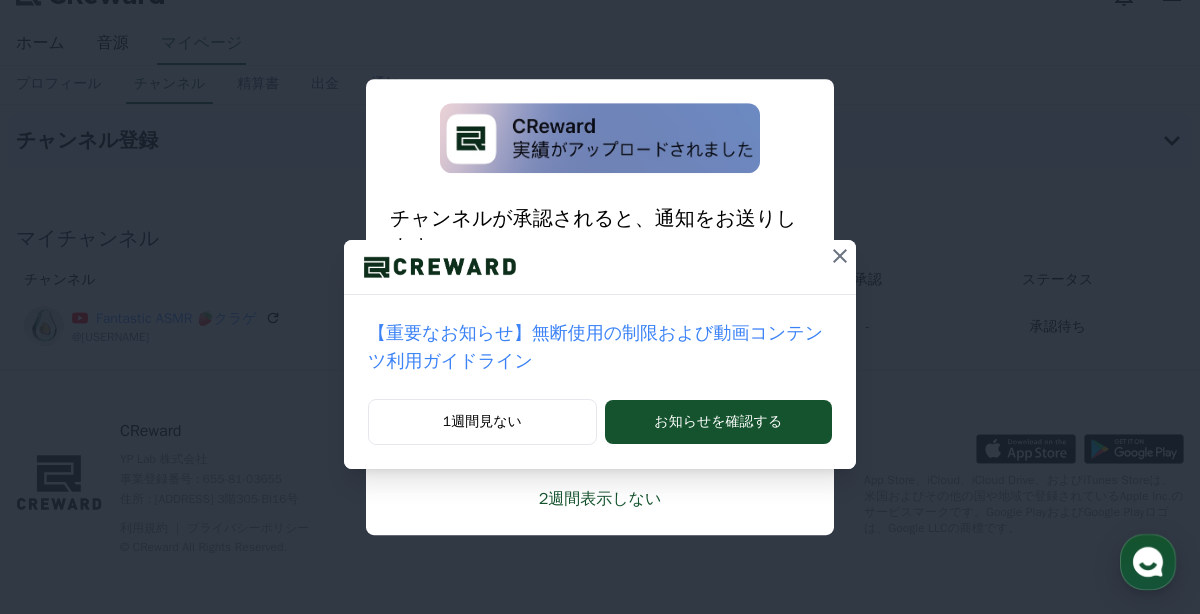 click 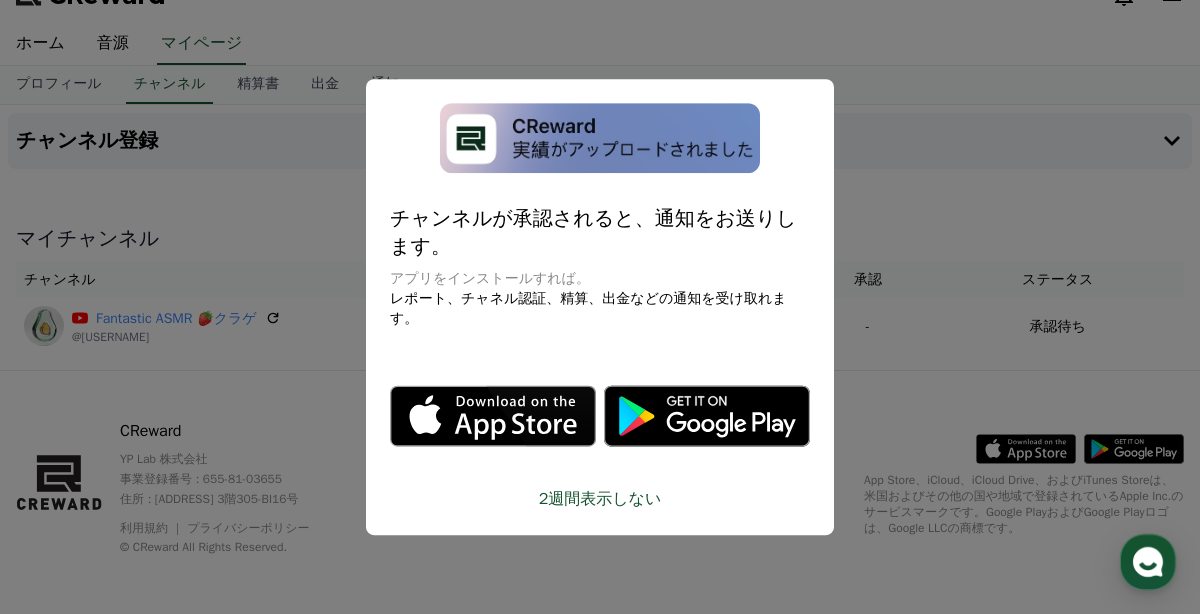 click at bounding box center (600, 307) 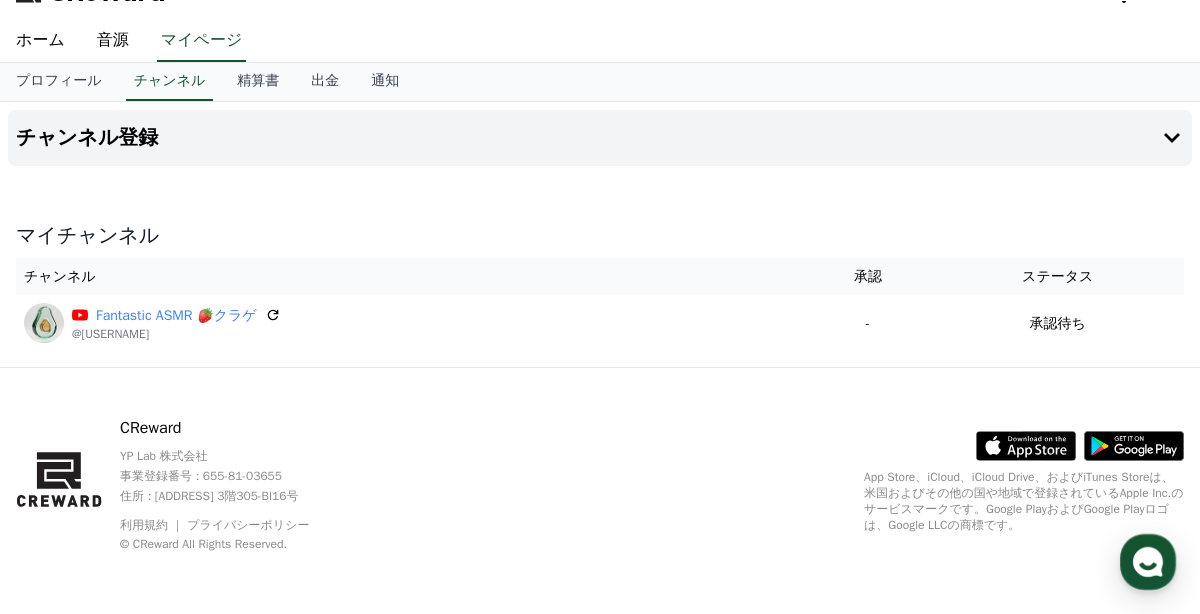 scroll, scrollTop: 0, scrollLeft: 0, axis: both 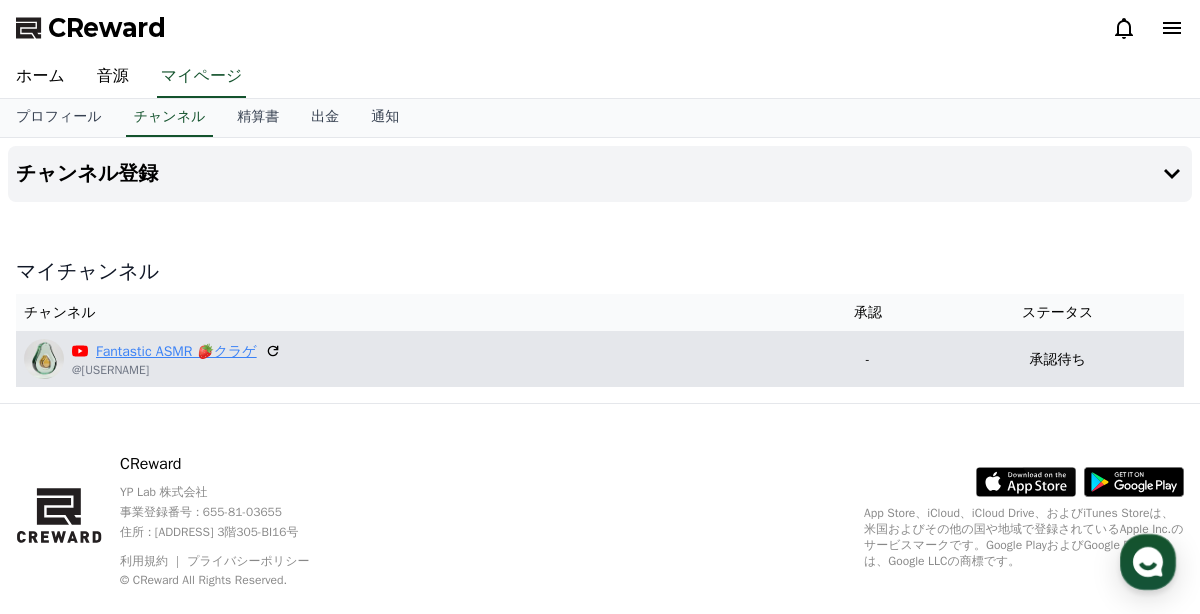click on "Fantastic ASMR 🍓クラゲ" at bounding box center (176, 351) 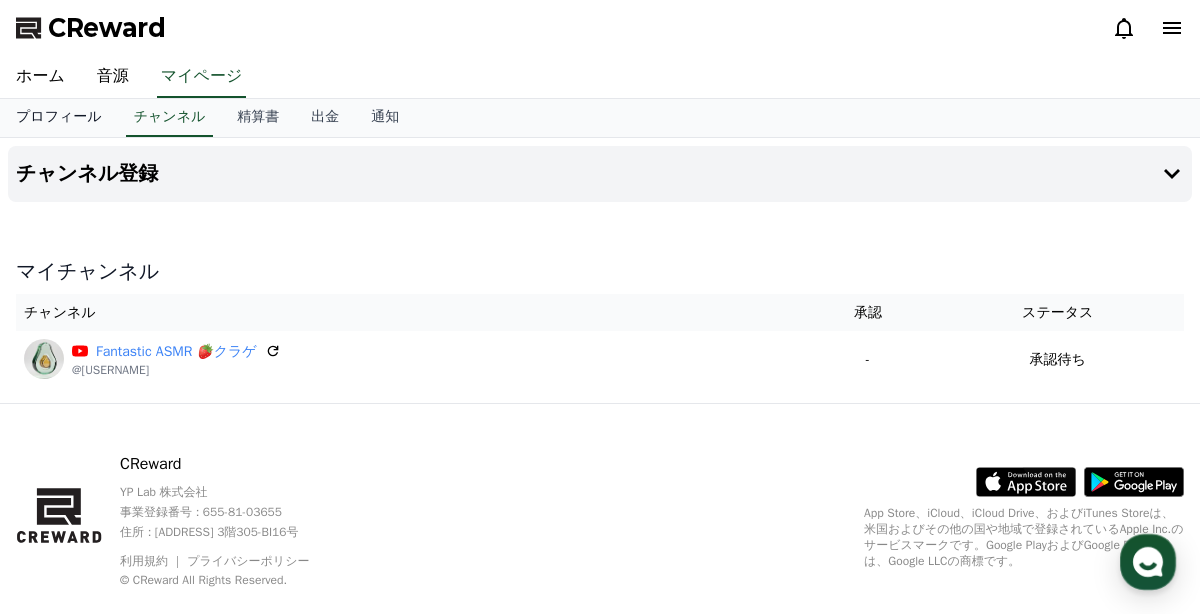 click on "プロフィール" at bounding box center [59, 118] 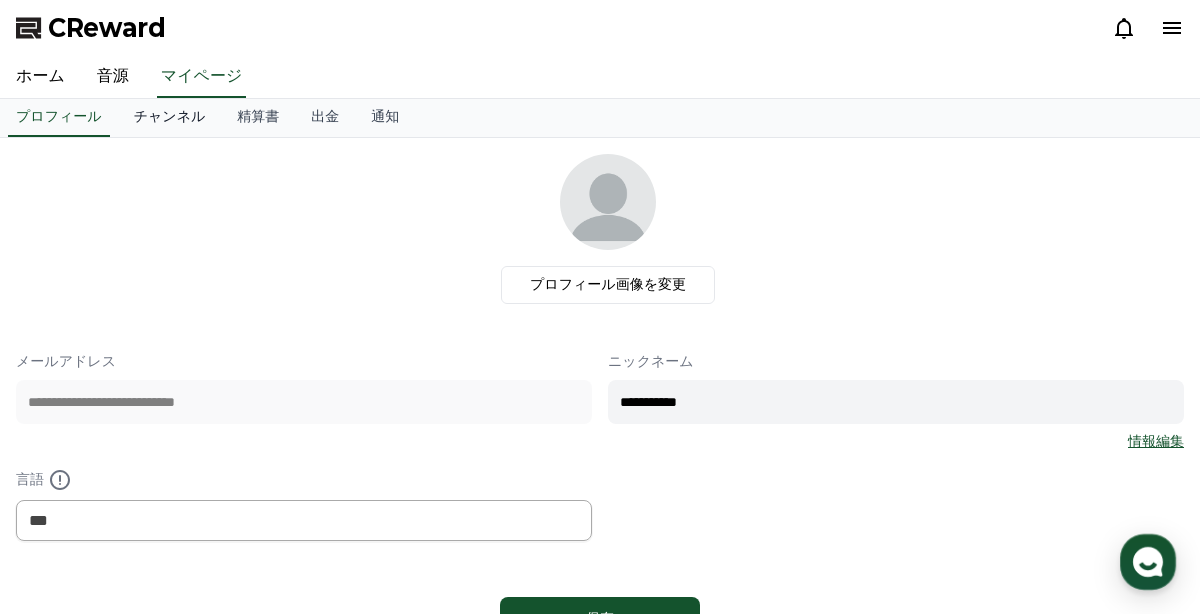 click on "チャンネル" at bounding box center (170, 118) 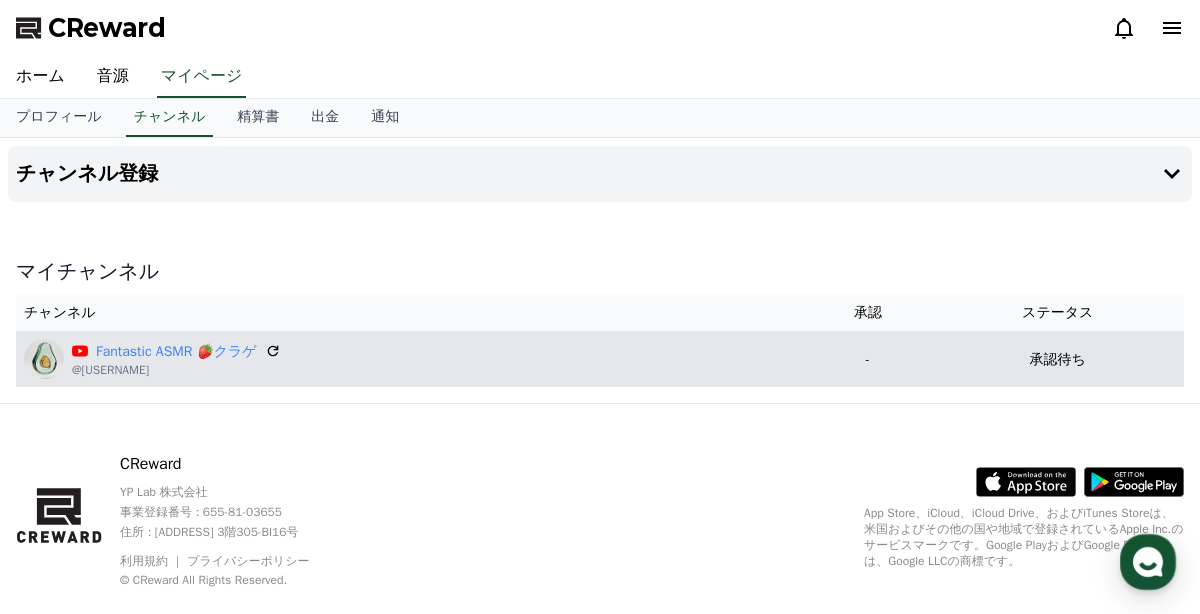 scroll, scrollTop: 36, scrollLeft: 0, axis: vertical 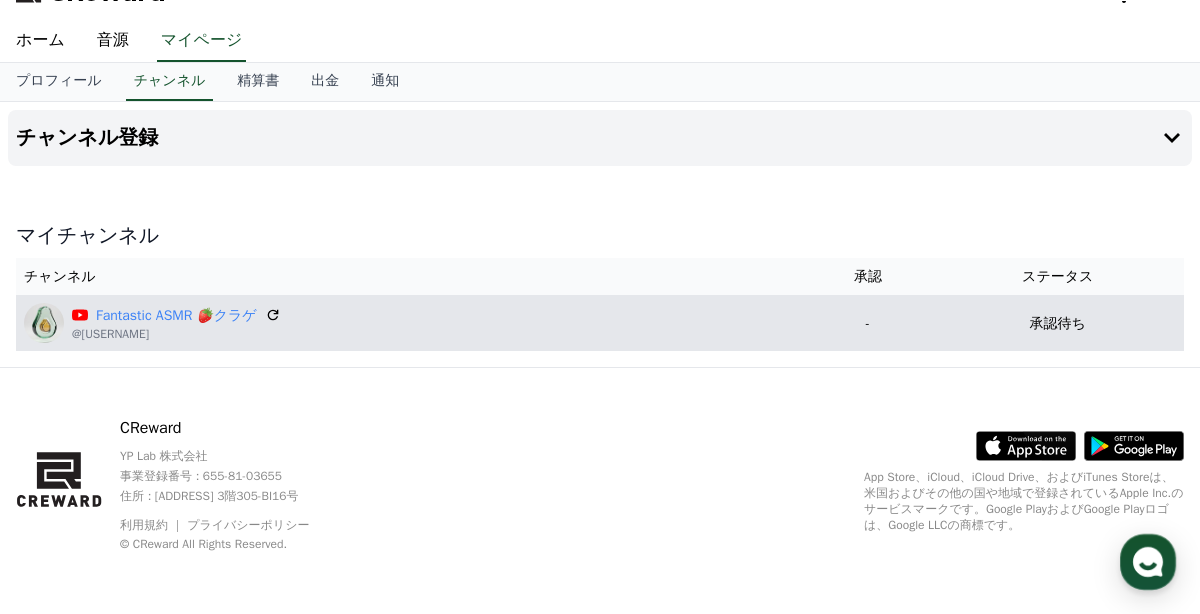 click on "Fantastic ASMR 🍓クラゲ     @[USERNAME]" at bounding box center (410, 323) 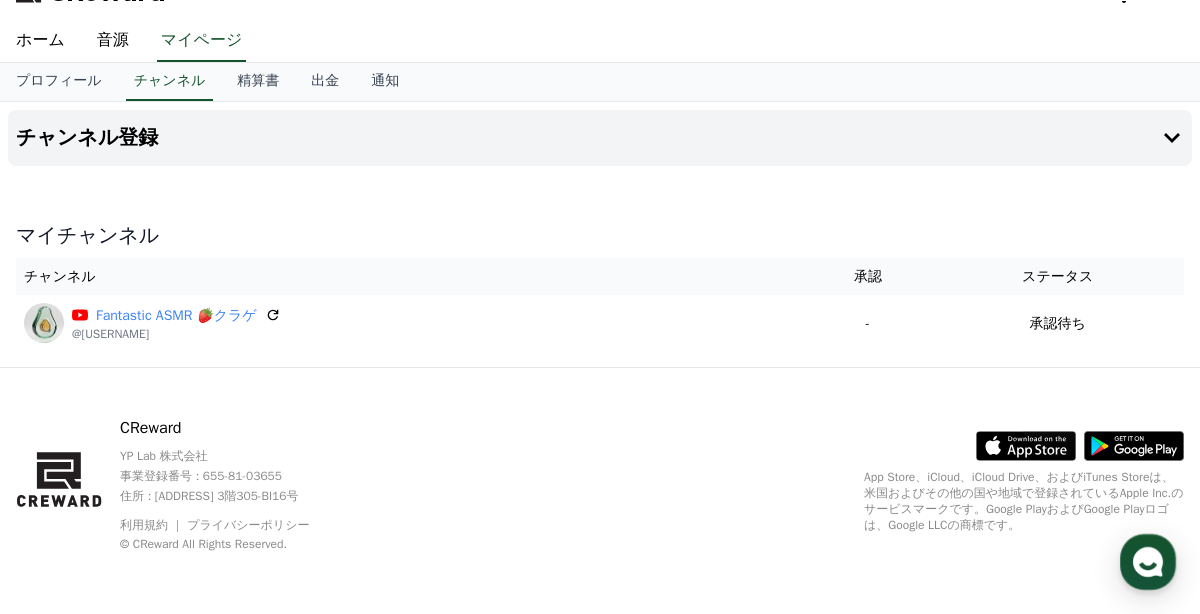 scroll, scrollTop: 0, scrollLeft: 0, axis: both 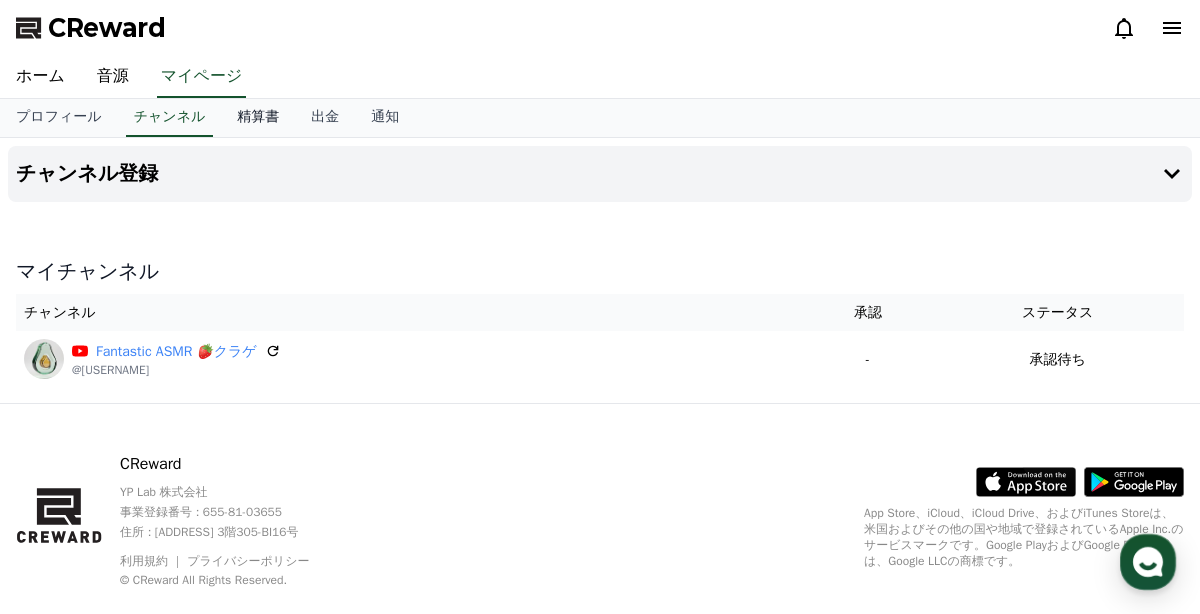 click on "精算書" at bounding box center [258, 118] 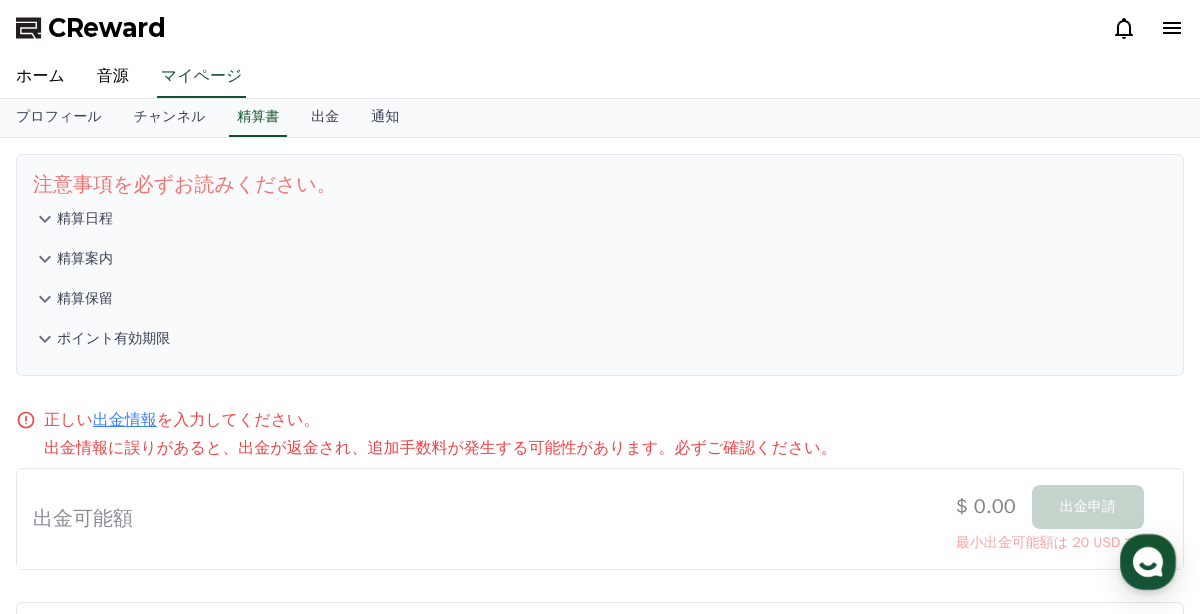 click on "精算日程" at bounding box center (85, 219) 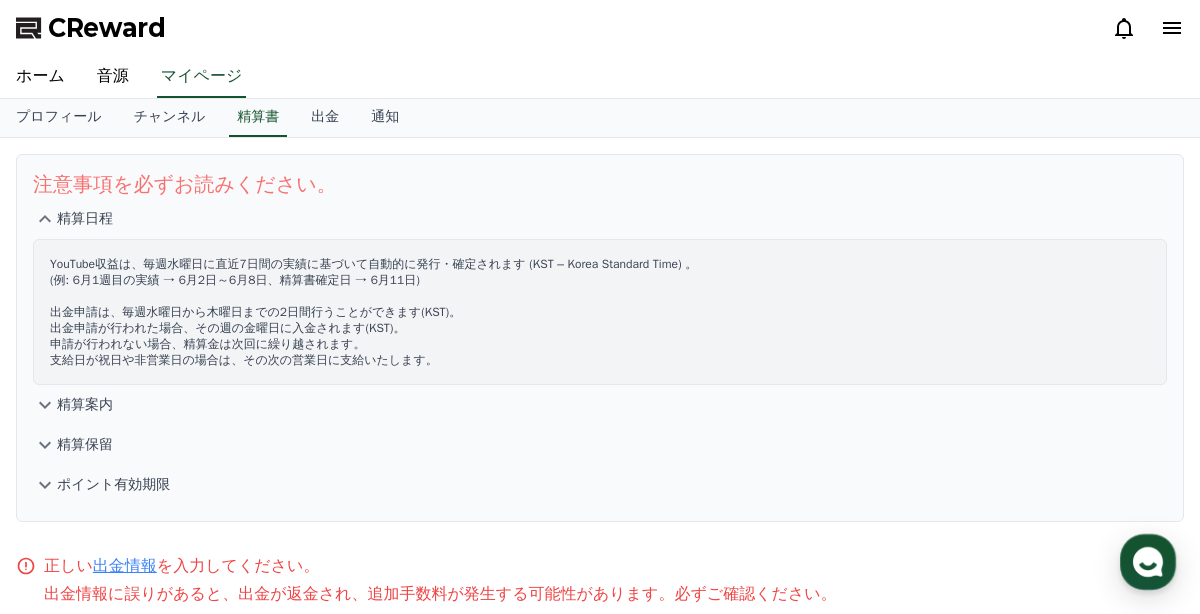 click on "精算日程" at bounding box center [85, 219] 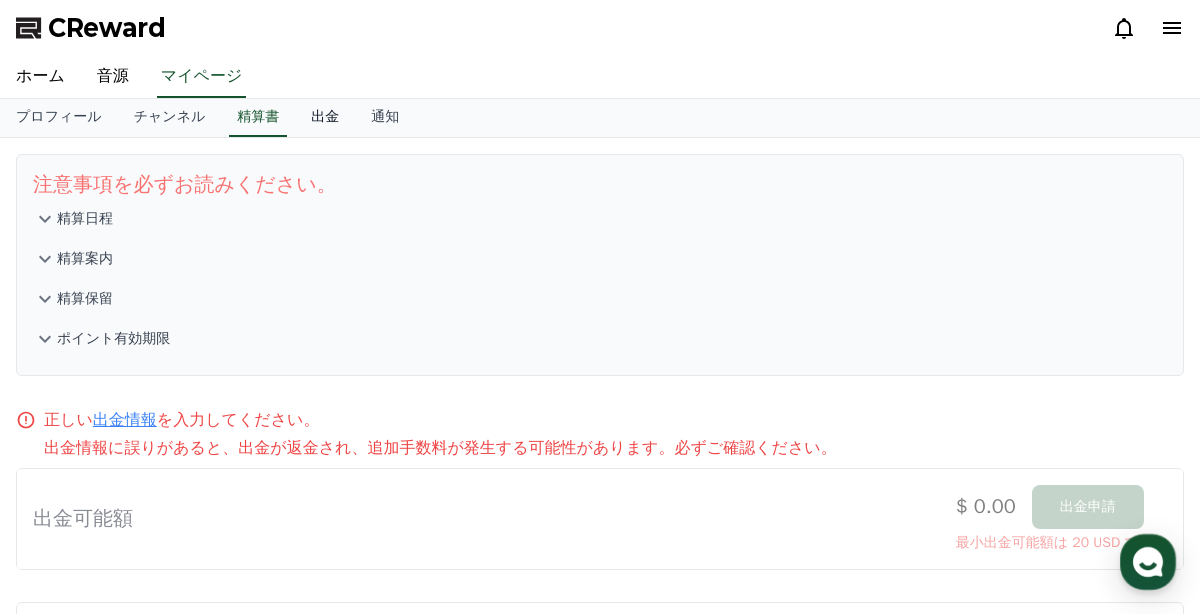 click on "出金" at bounding box center (325, 118) 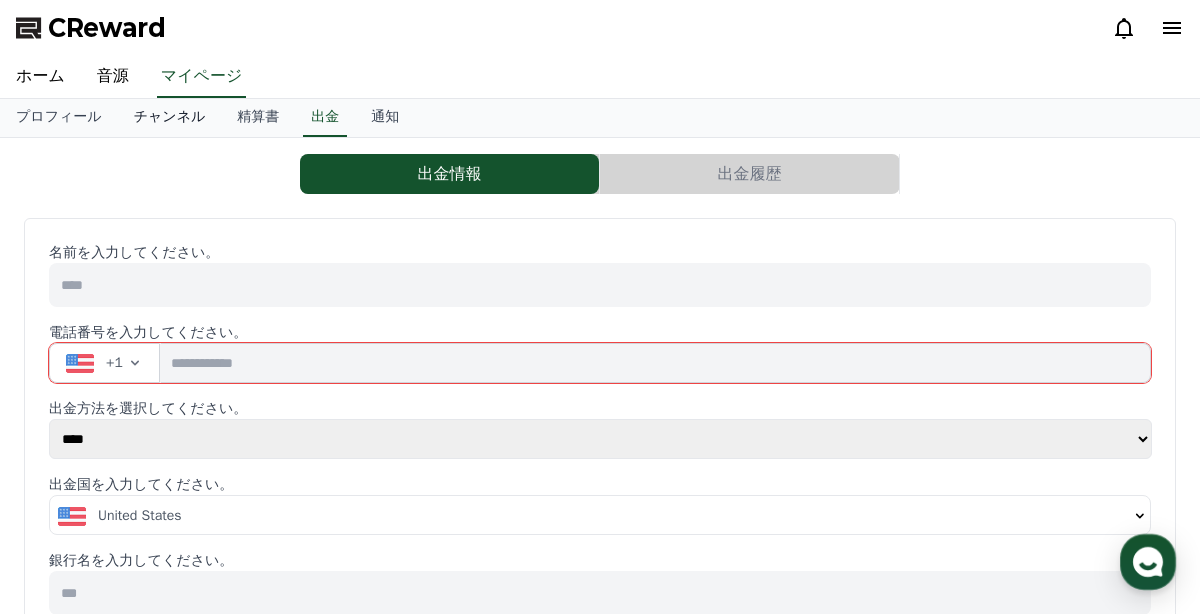 click on "チャンネル" at bounding box center [170, 118] 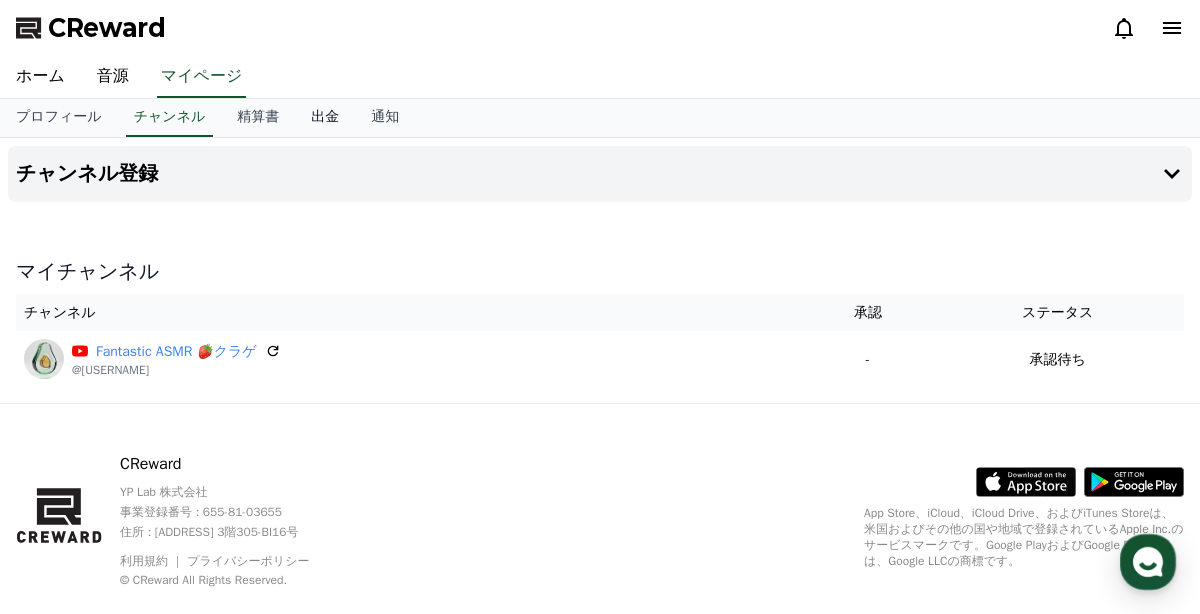click on "出金" at bounding box center (325, 118) 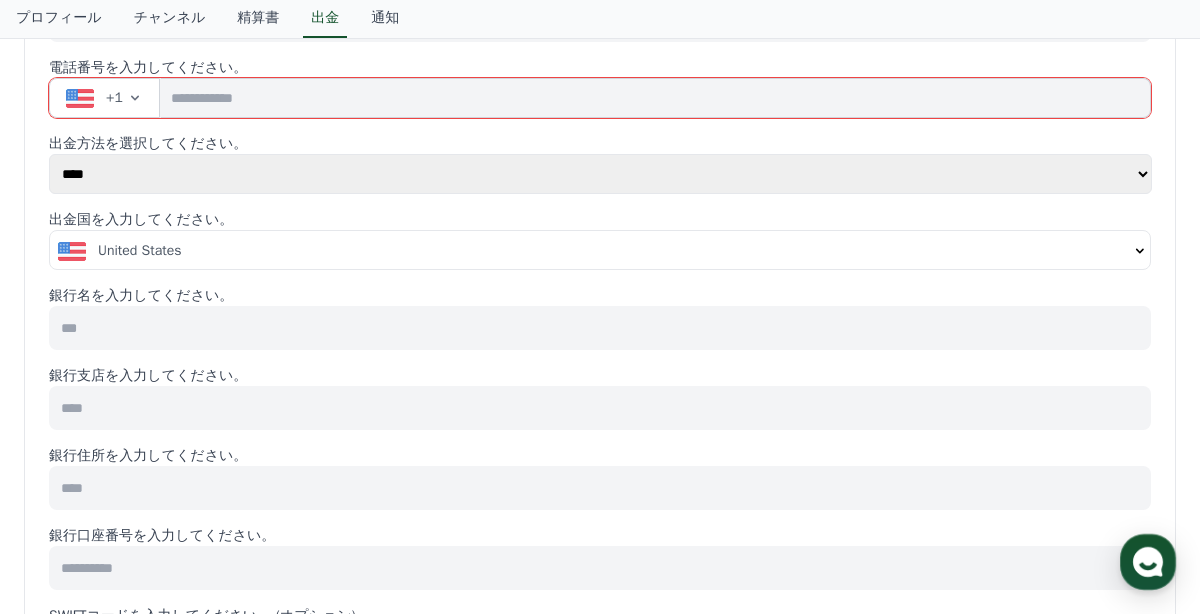 scroll, scrollTop: 0, scrollLeft: 0, axis: both 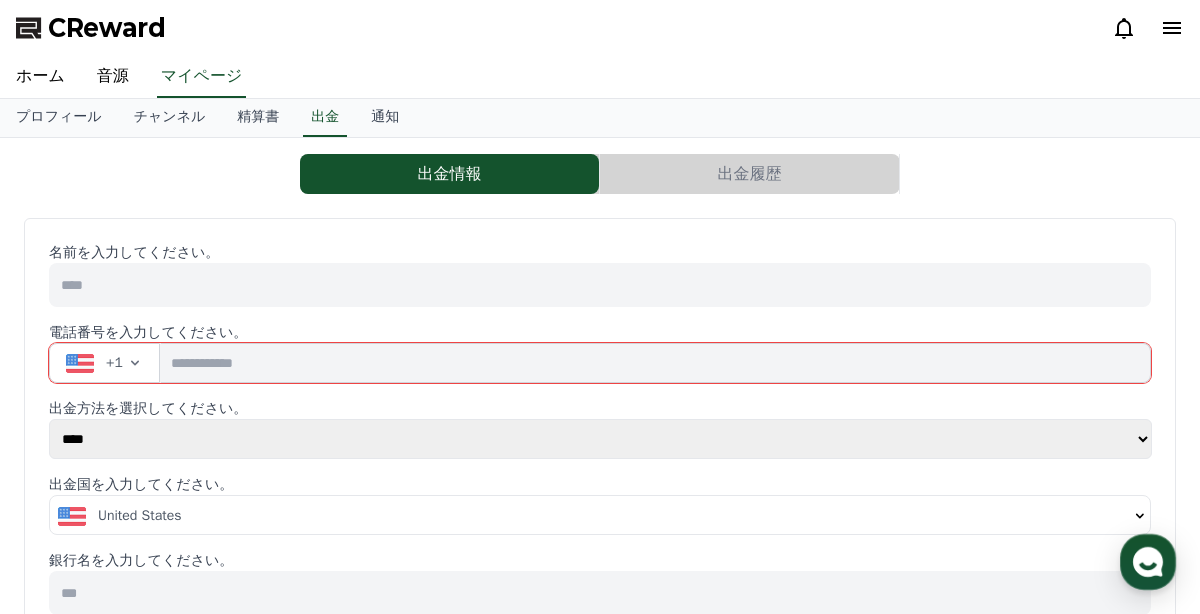 click on "出金方法を選択してください。" at bounding box center (600, 409) 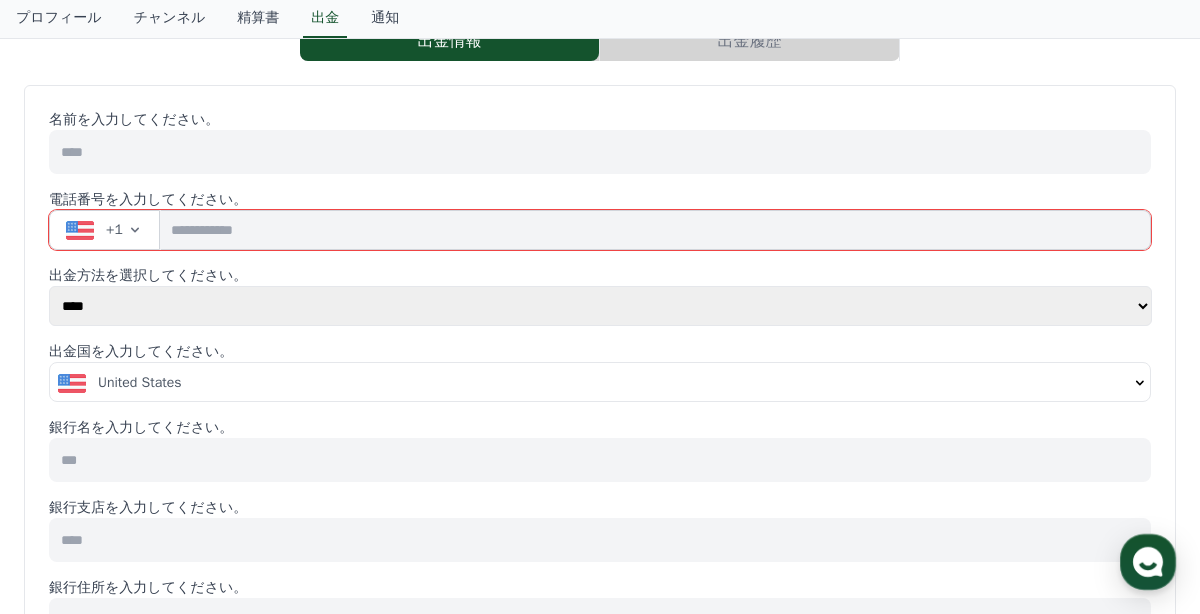 scroll, scrollTop: 0, scrollLeft: 0, axis: both 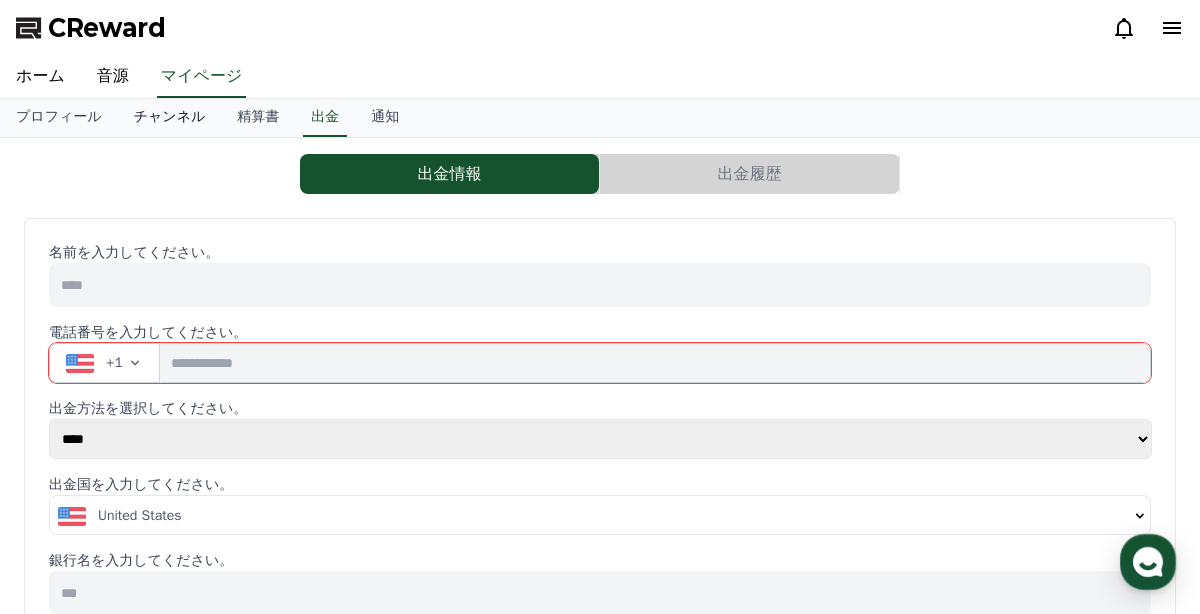 click on "チャンネル" at bounding box center (170, 118) 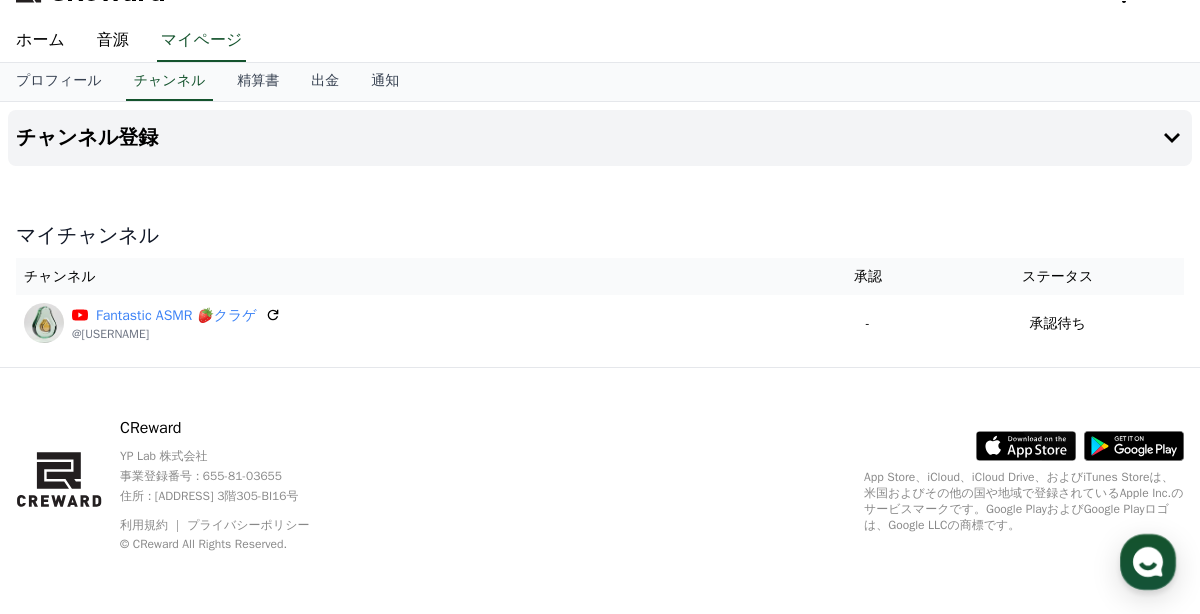 scroll, scrollTop: 0, scrollLeft: 0, axis: both 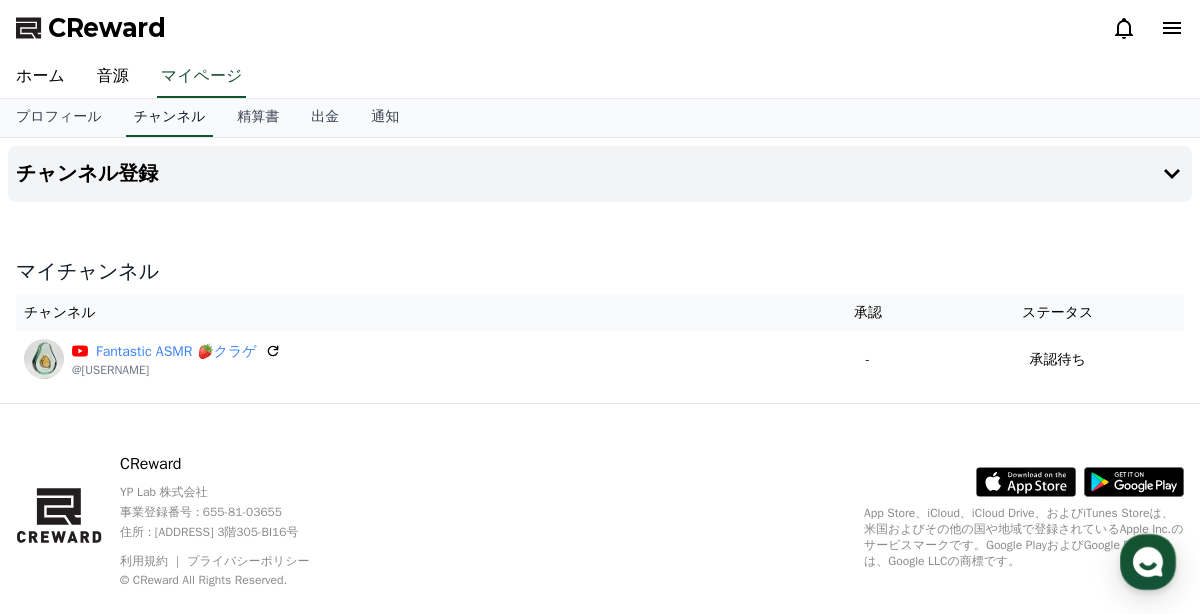 click on "チャンネル" at bounding box center [170, 118] 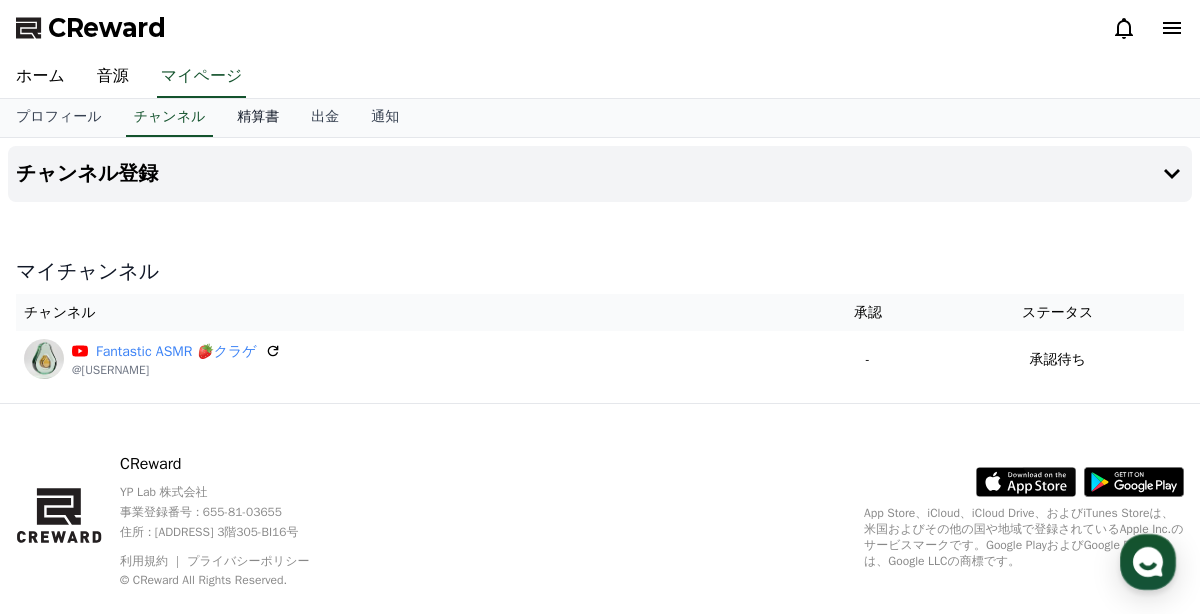 click on "精算書" at bounding box center [258, 118] 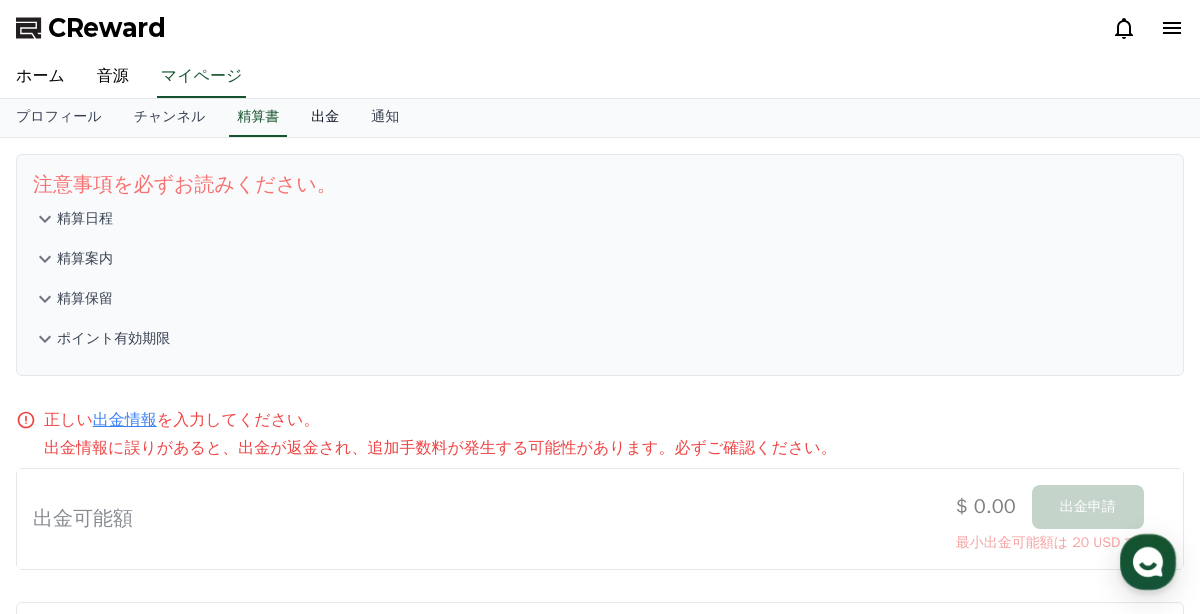 click on "出金" at bounding box center [325, 118] 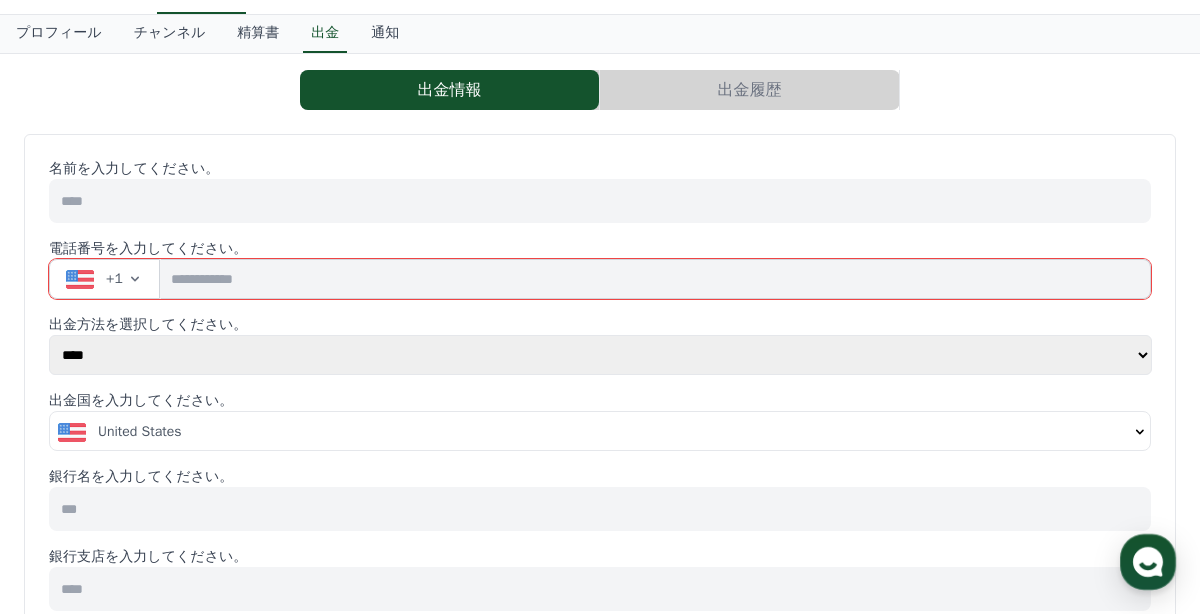 scroll, scrollTop: 85, scrollLeft: 0, axis: vertical 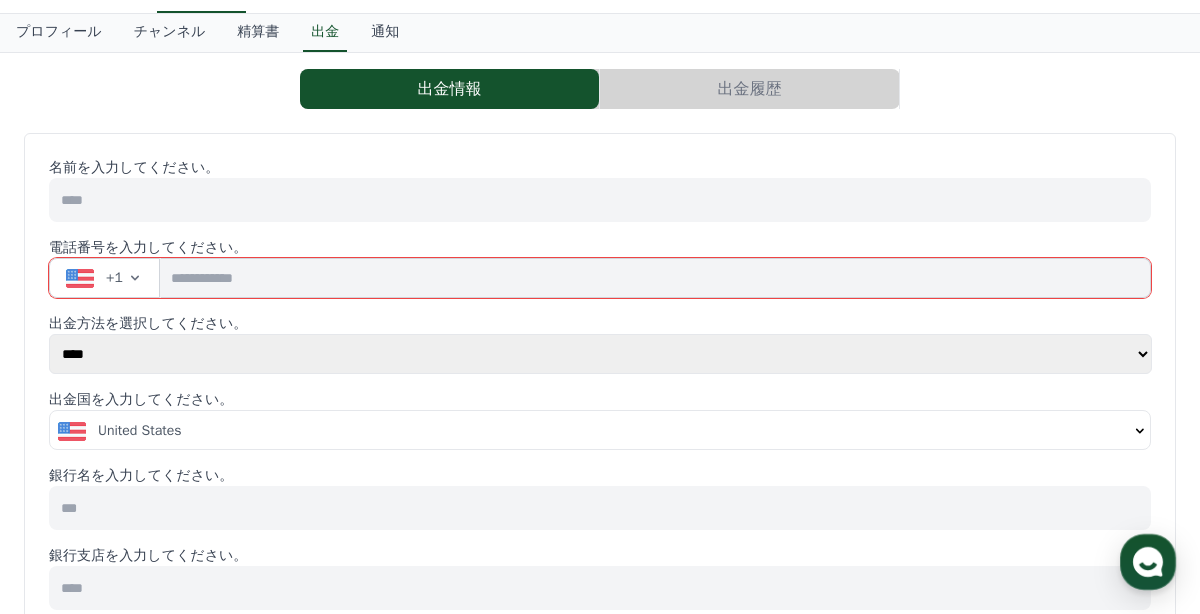 click at bounding box center [655, 278] 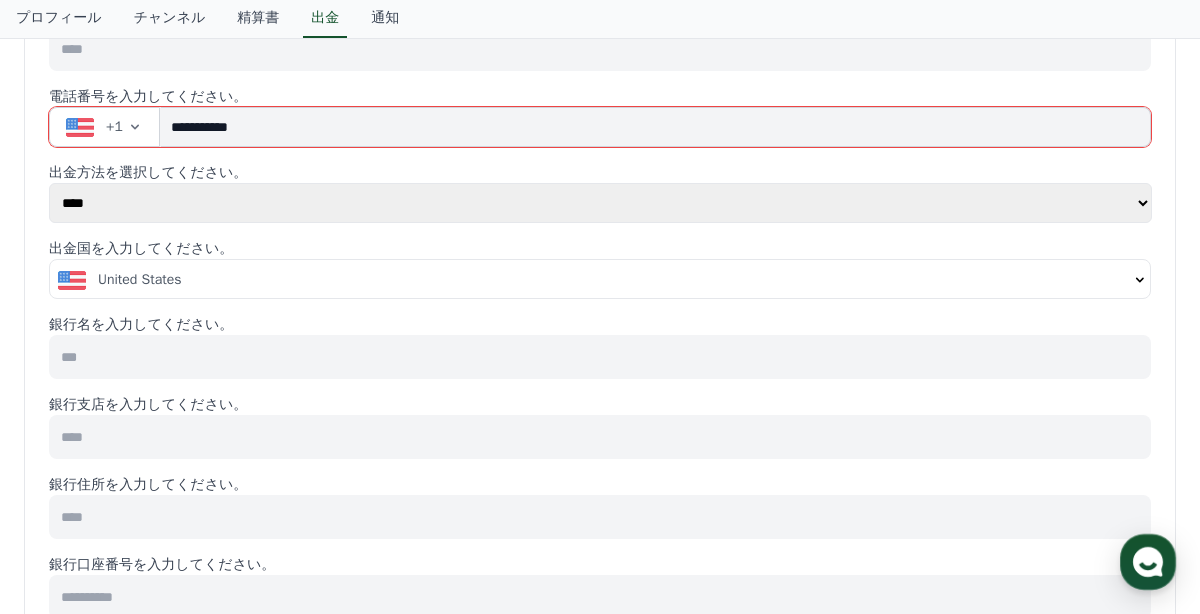 scroll, scrollTop: 240, scrollLeft: 0, axis: vertical 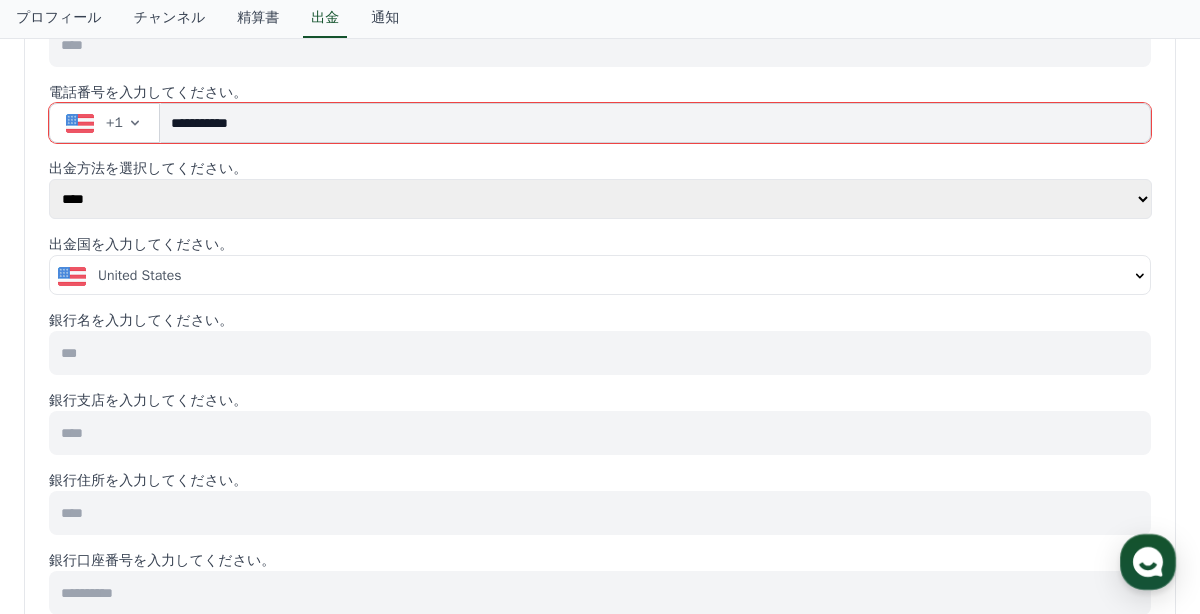 type on "**********" 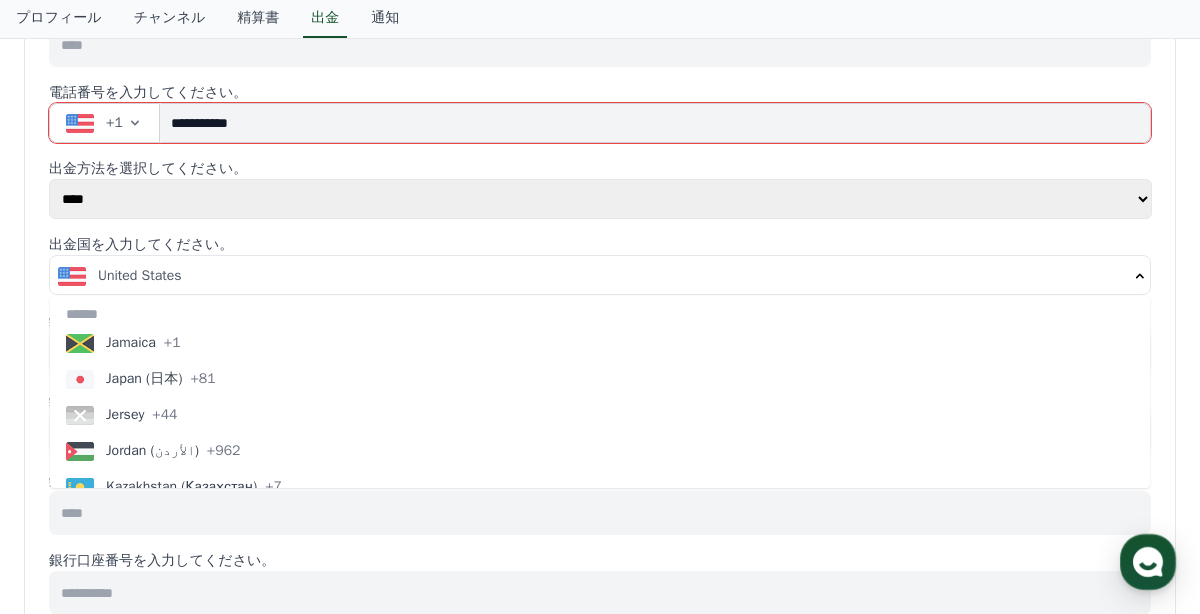 scroll, scrollTop: 3896, scrollLeft: 0, axis: vertical 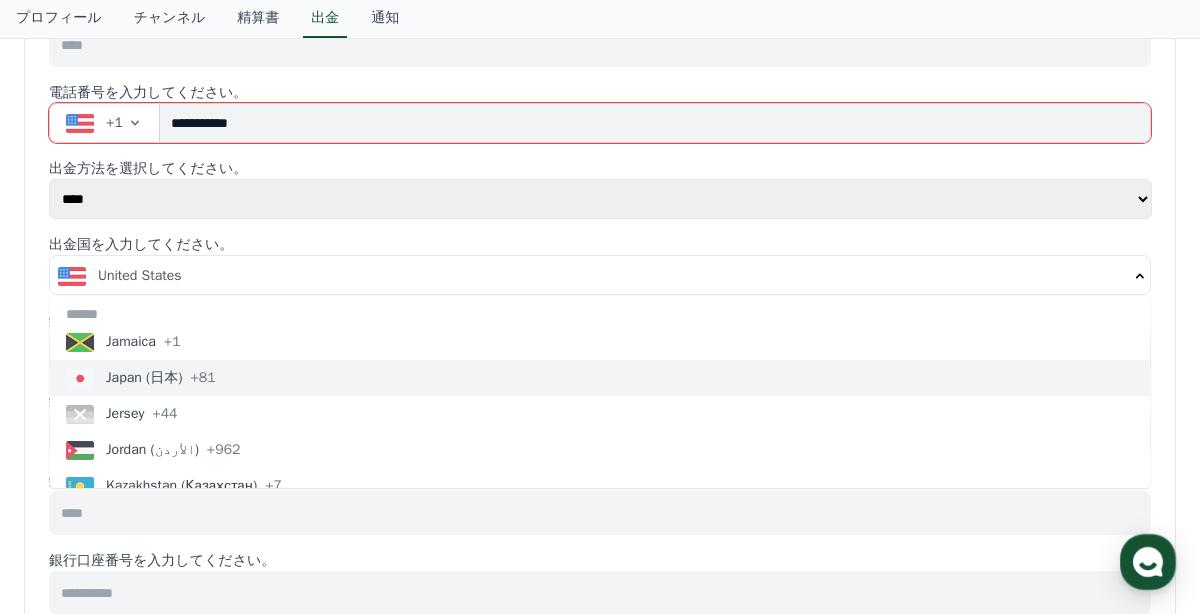 click on "Japan (日本)   +81" at bounding box center [600, 378] 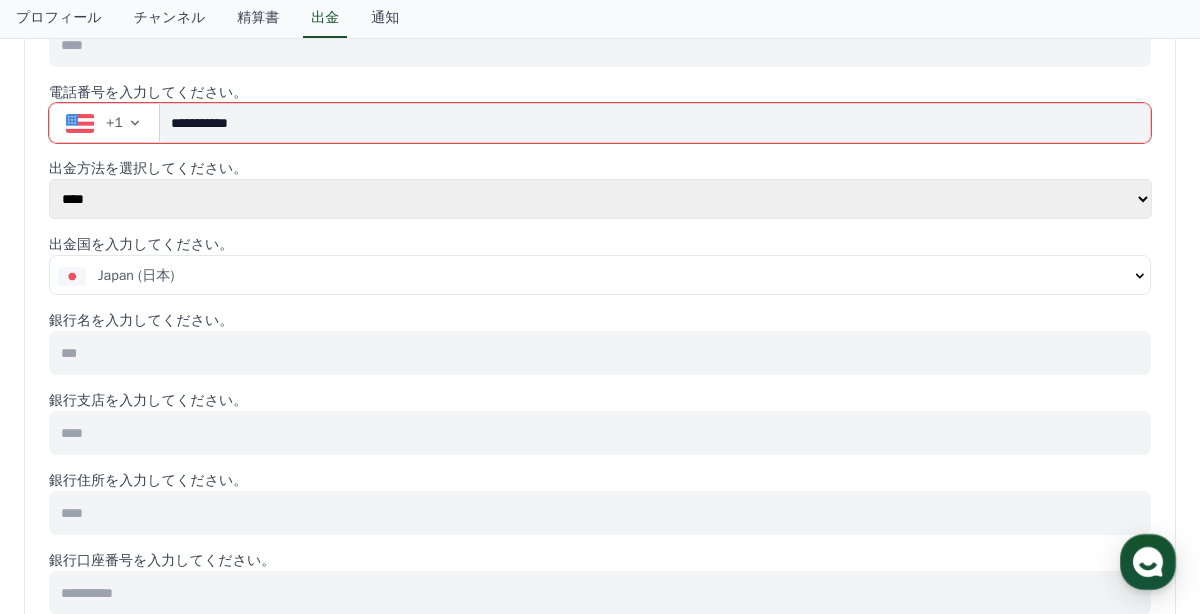 click at bounding box center (600, 353) 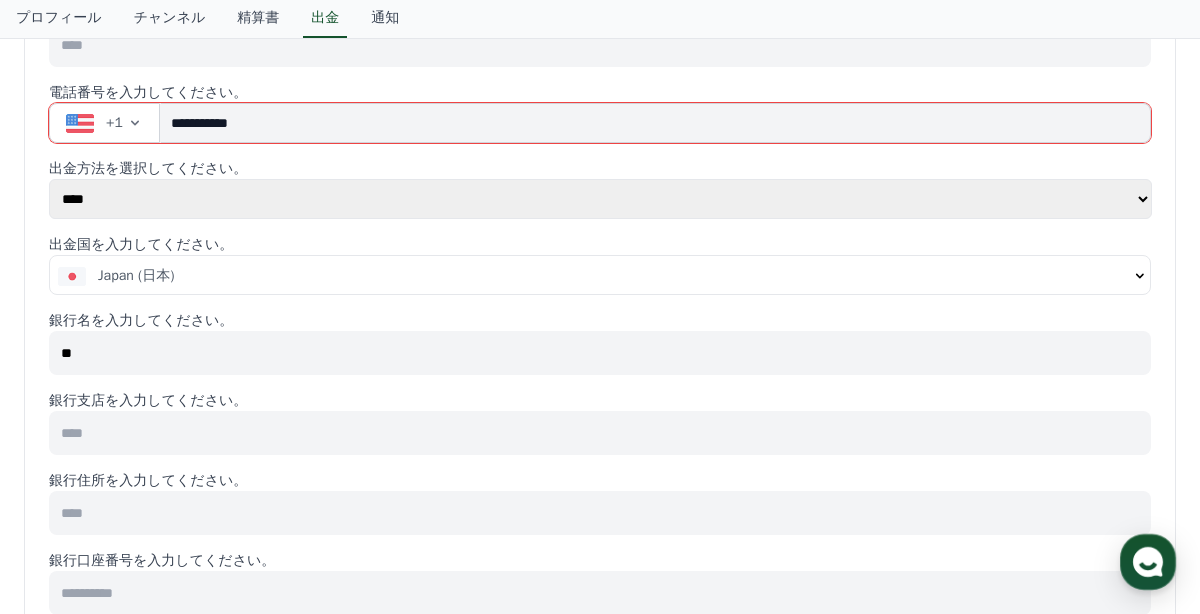 type on "*" 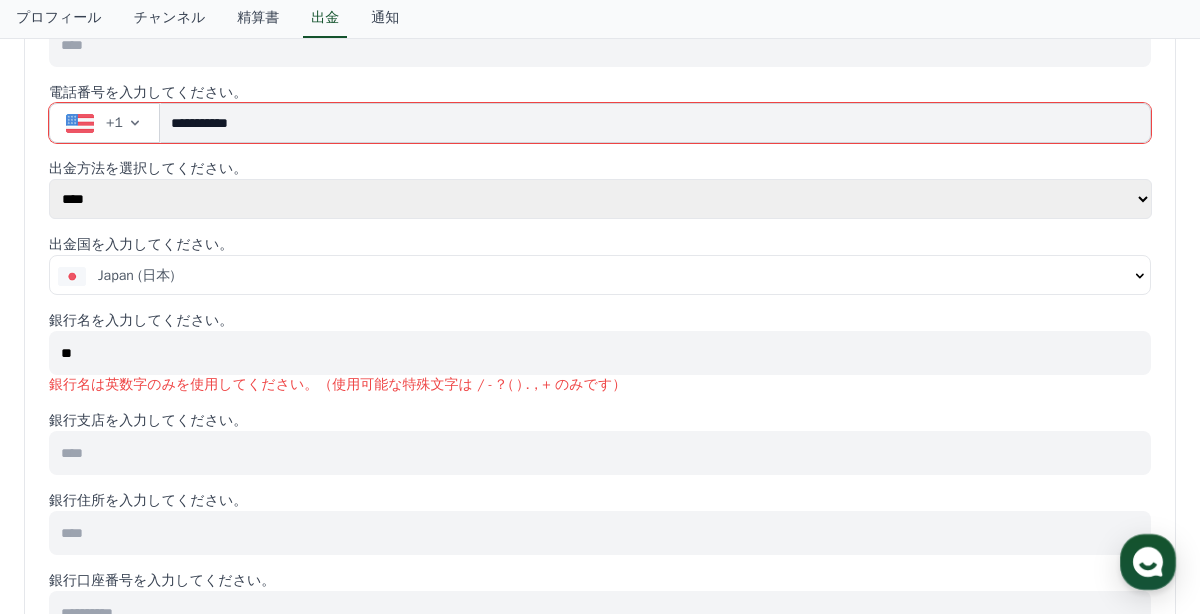 type on "*" 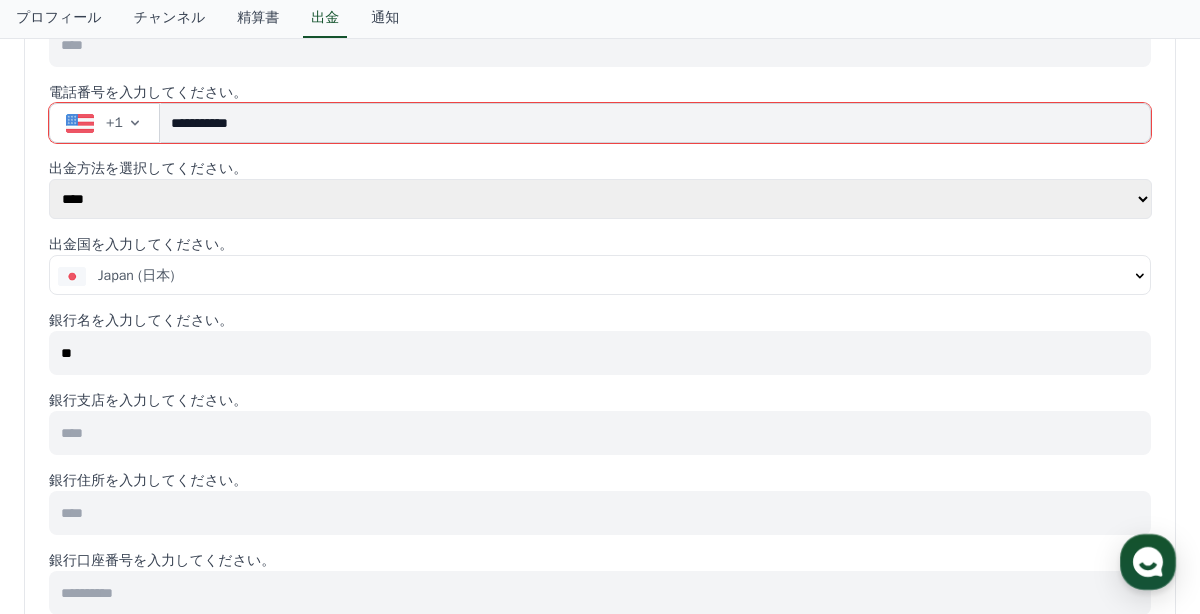 type on "*" 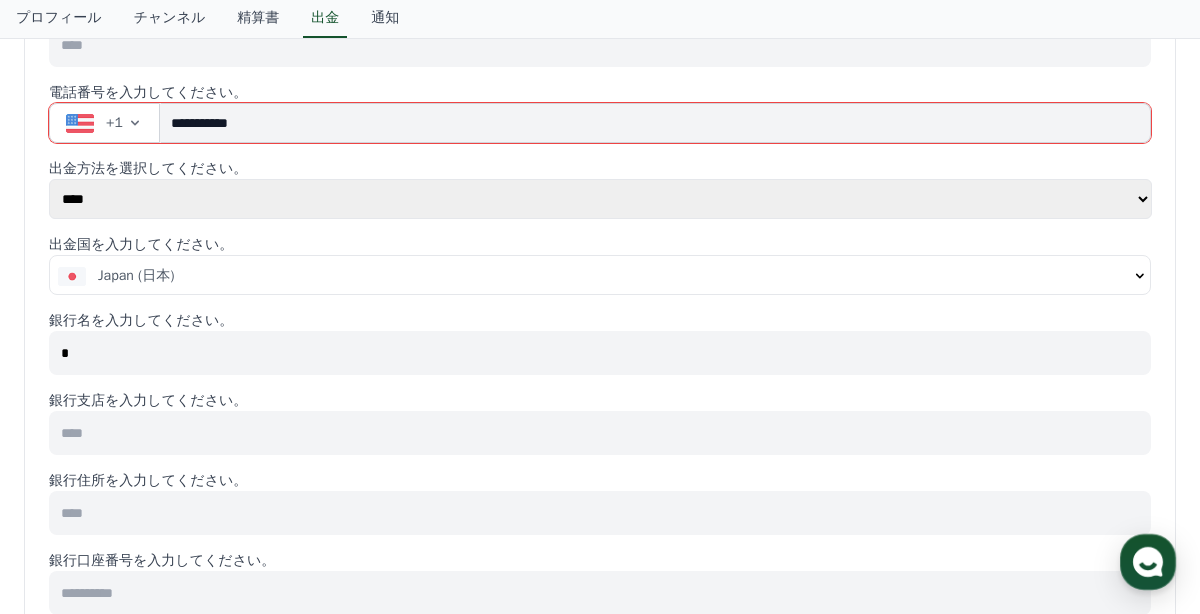 type 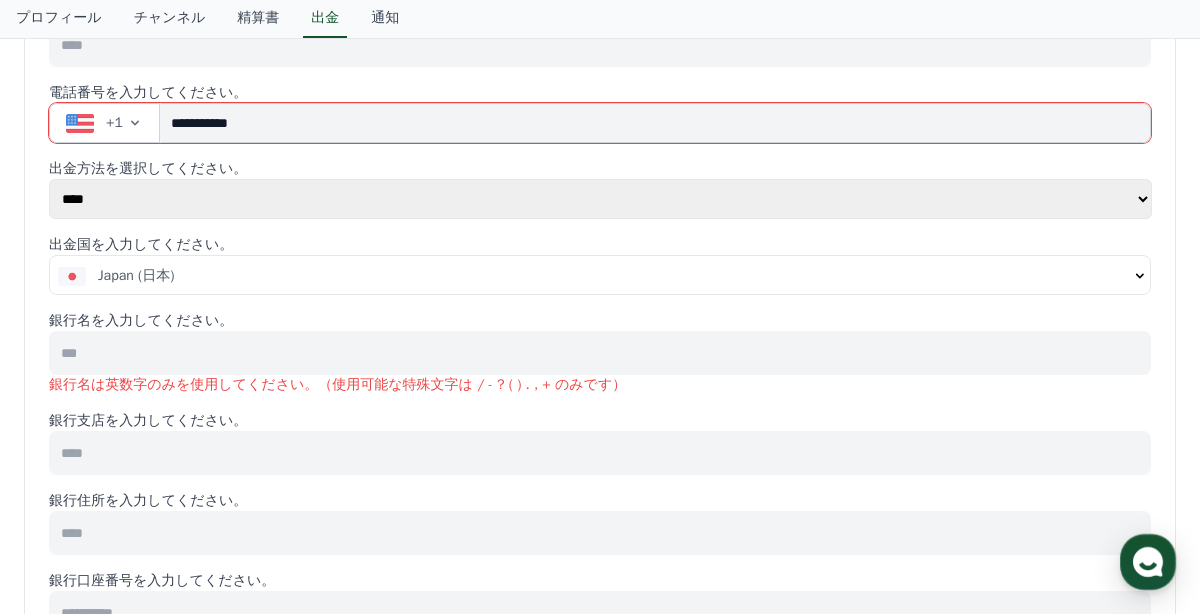 click at bounding box center [600, 453] 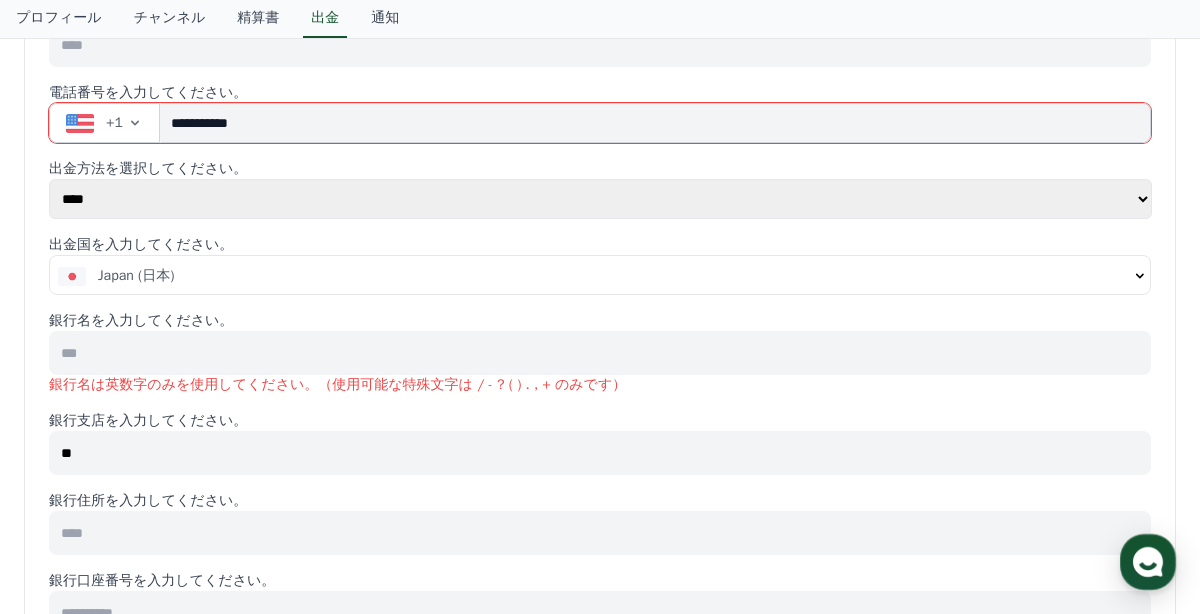 type on "*" 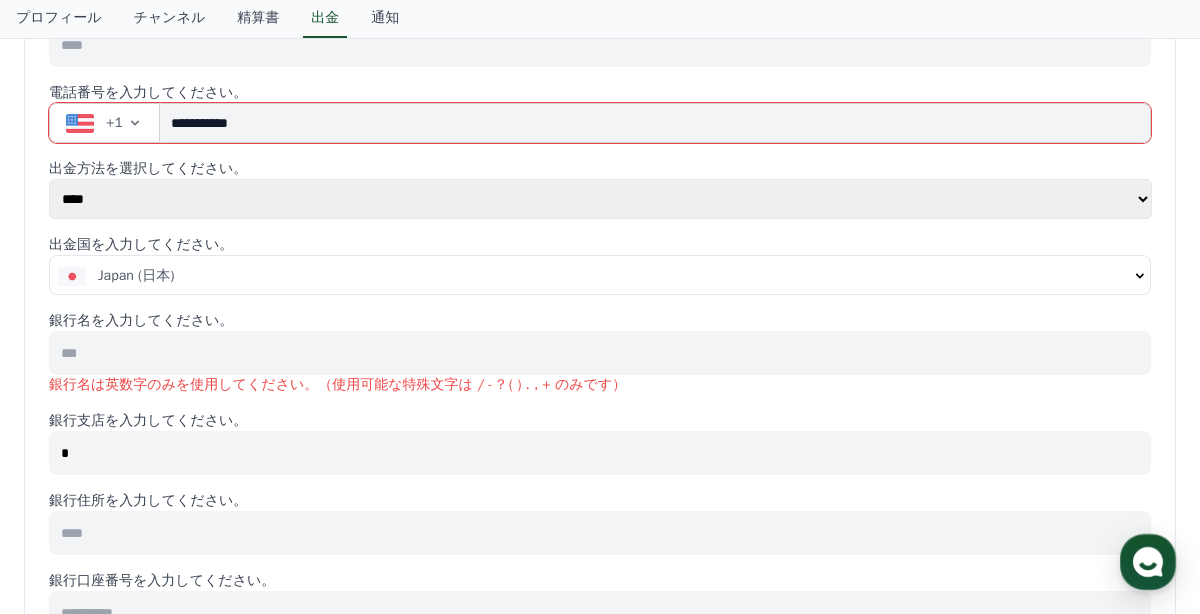 type 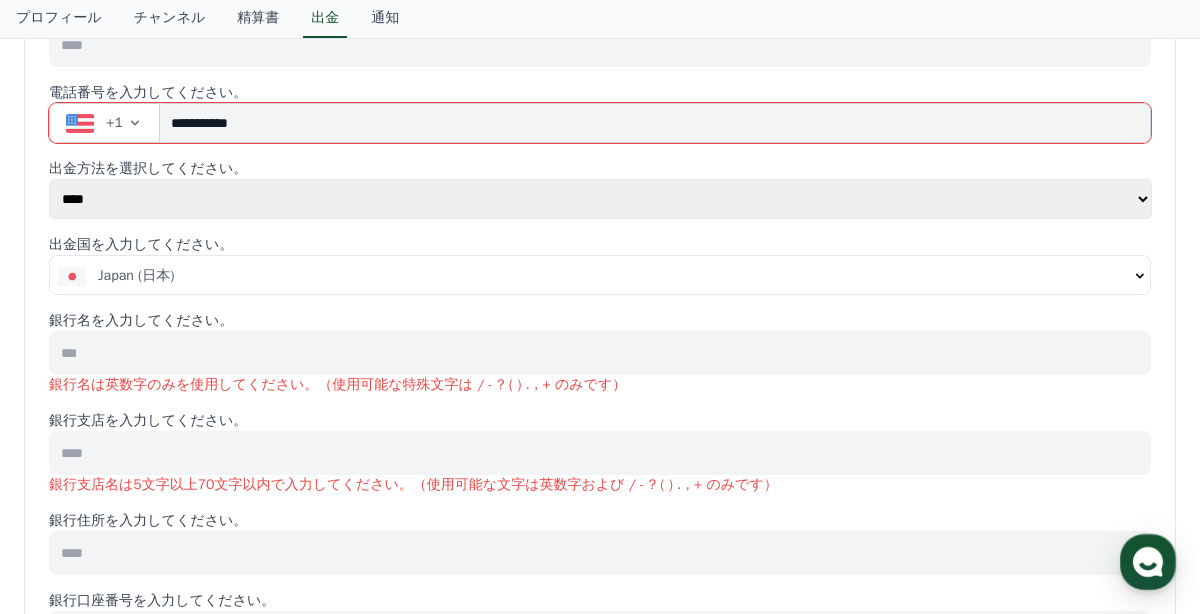 click at bounding box center (600, 353) 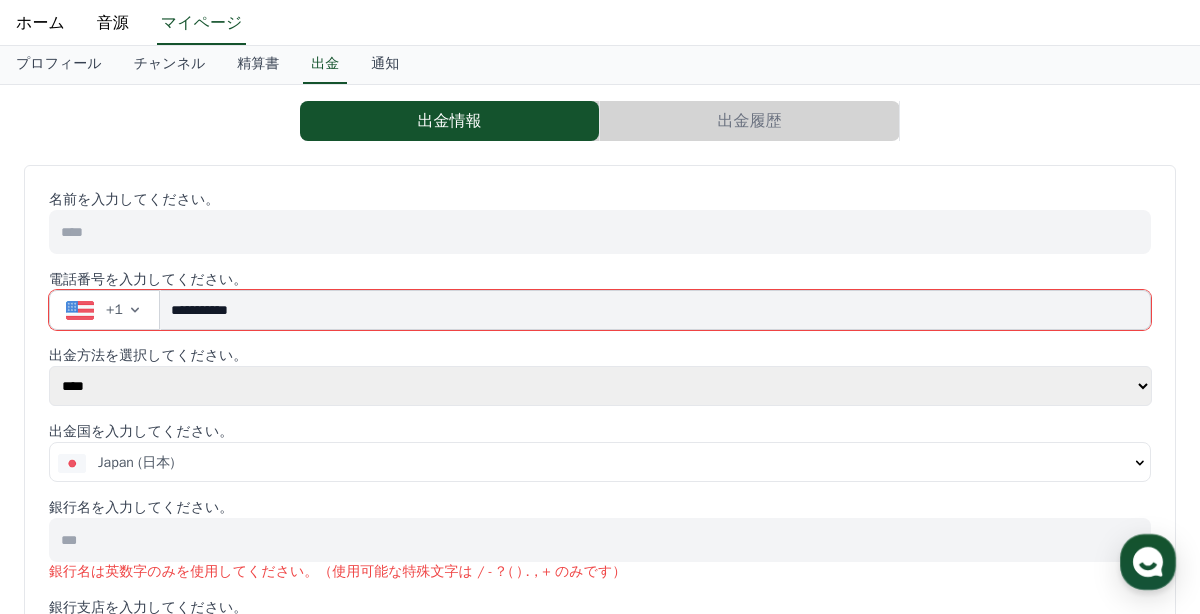 scroll, scrollTop: 55, scrollLeft: 0, axis: vertical 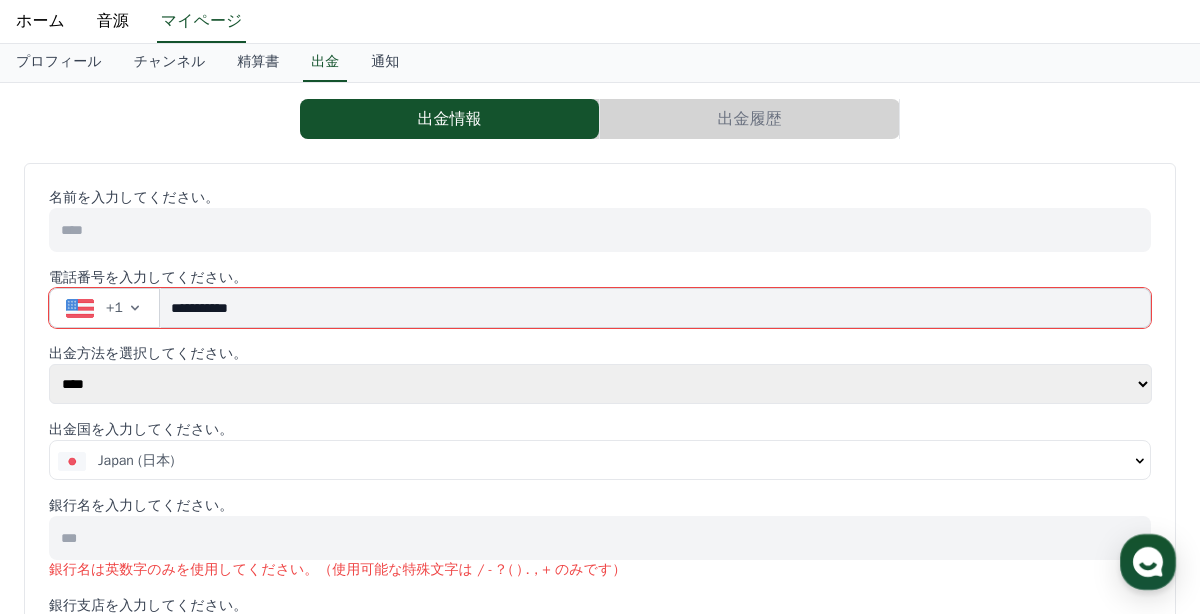 click 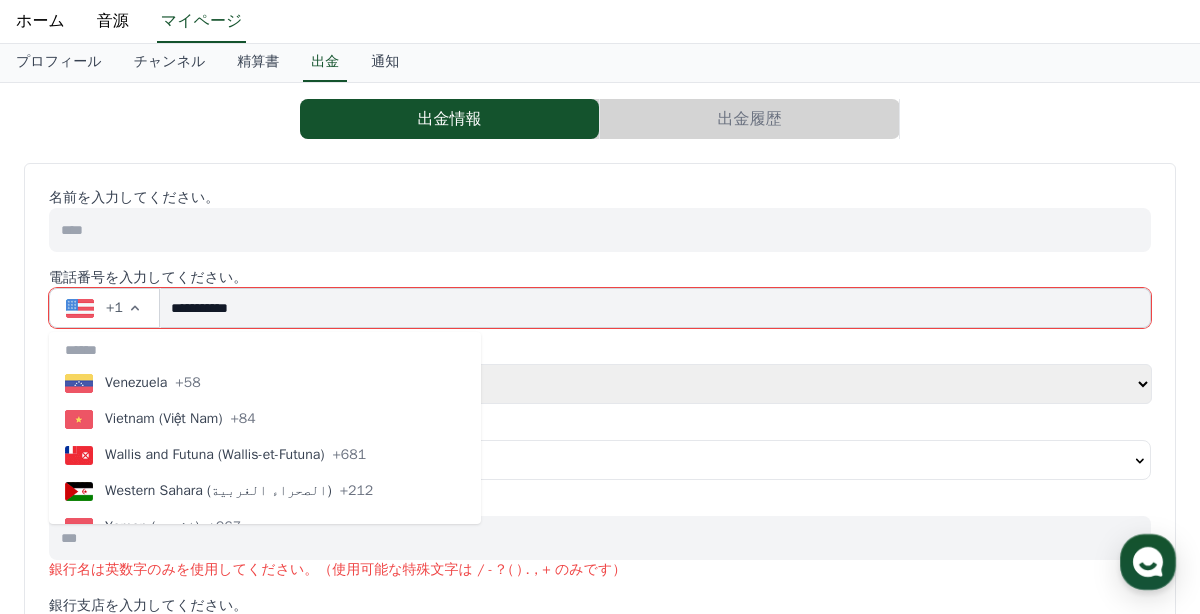 scroll, scrollTop: 8626, scrollLeft: 0, axis: vertical 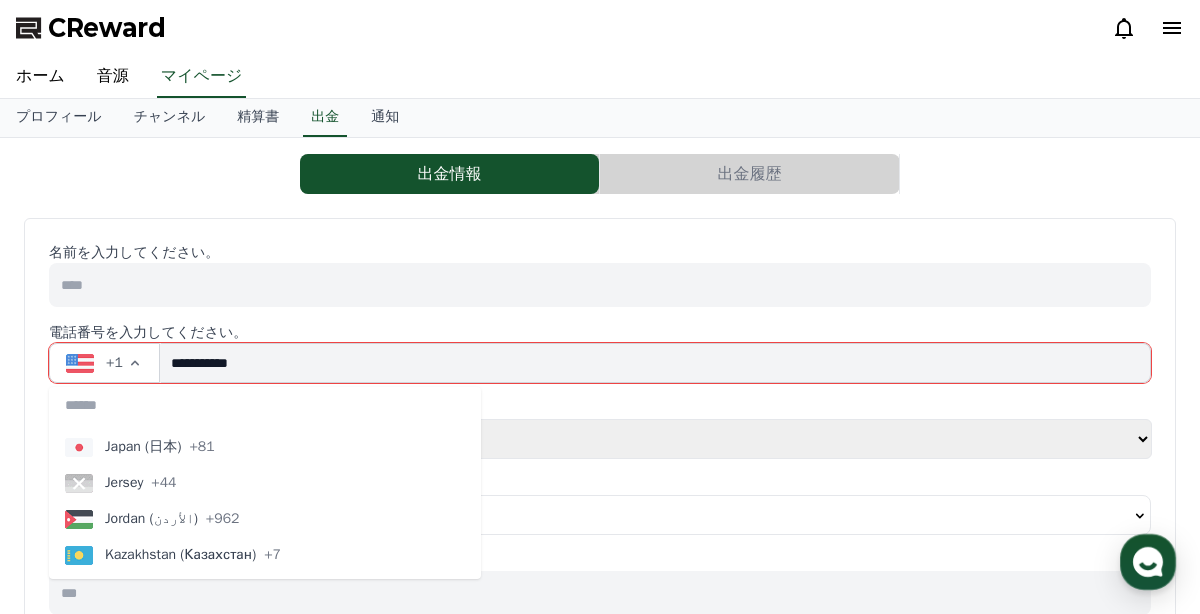 click on "Japan (日本)" at bounding box center [143, 447] 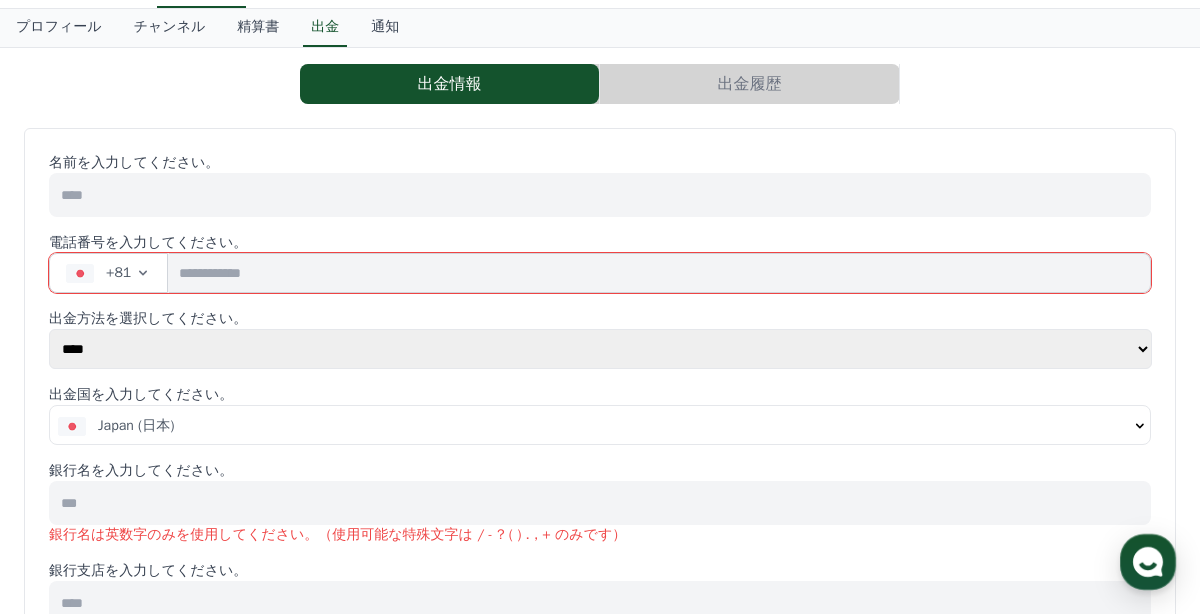 scroll, scrollTop: 0, scrollLeft: 0, axis: both 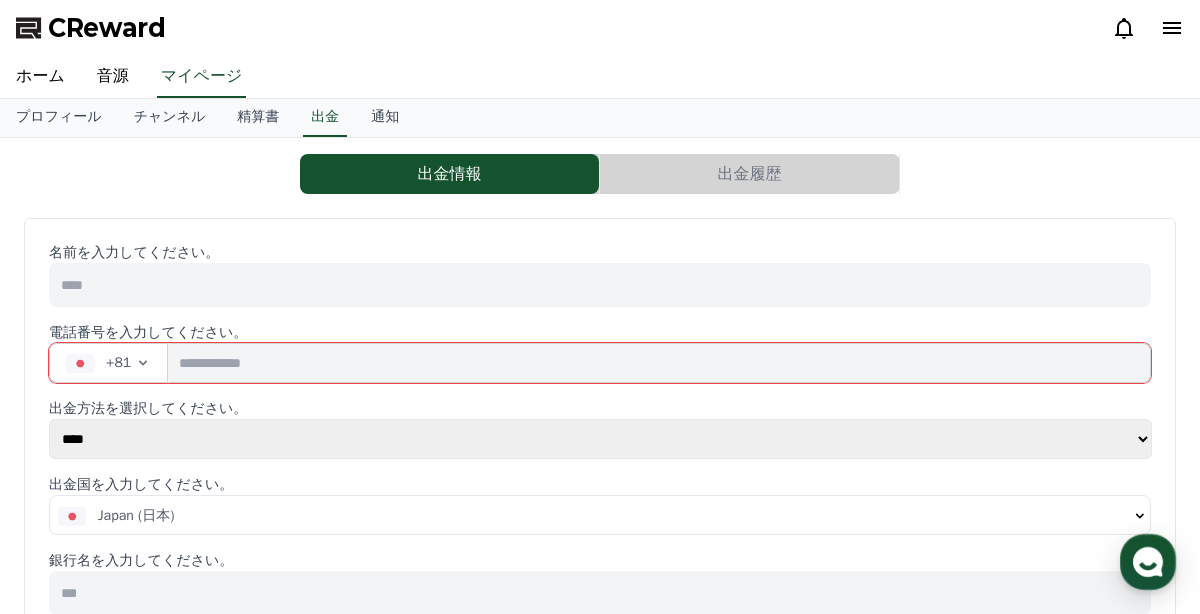 click at bounding box center [659, 363] 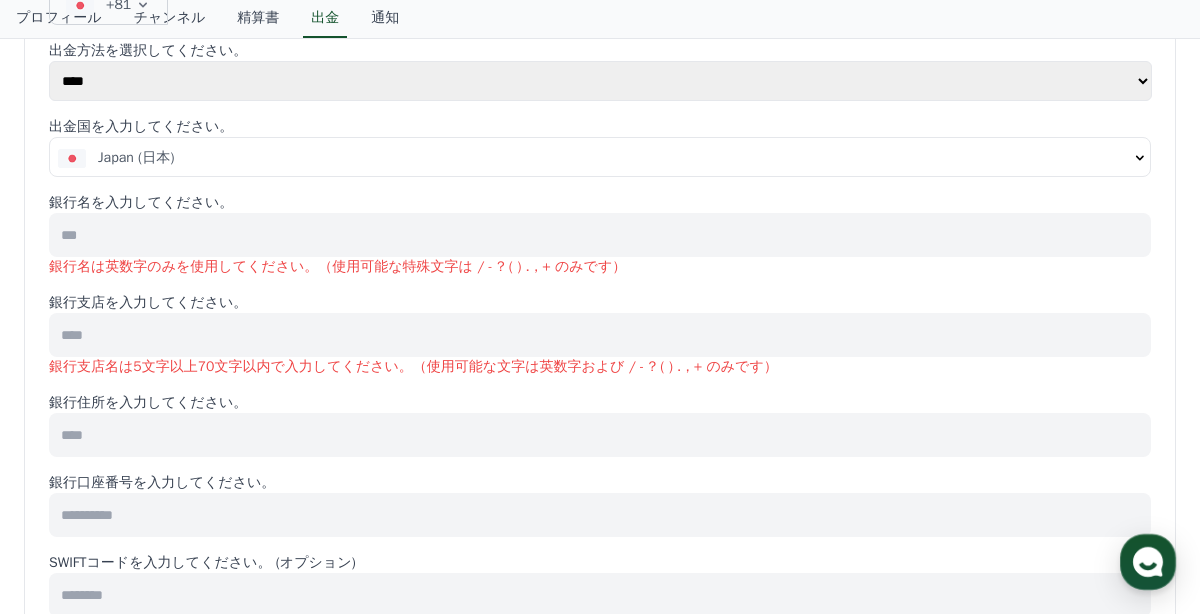 scroll, scrollTop: 362, scrollLeft: 0, axis: vertical 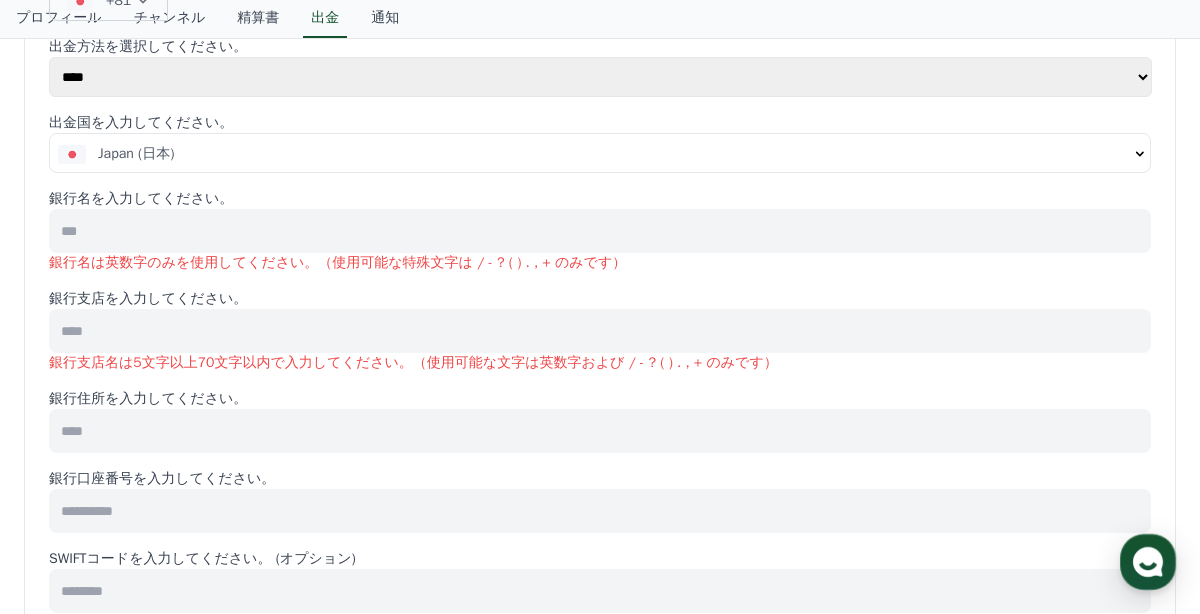 type on "**********" 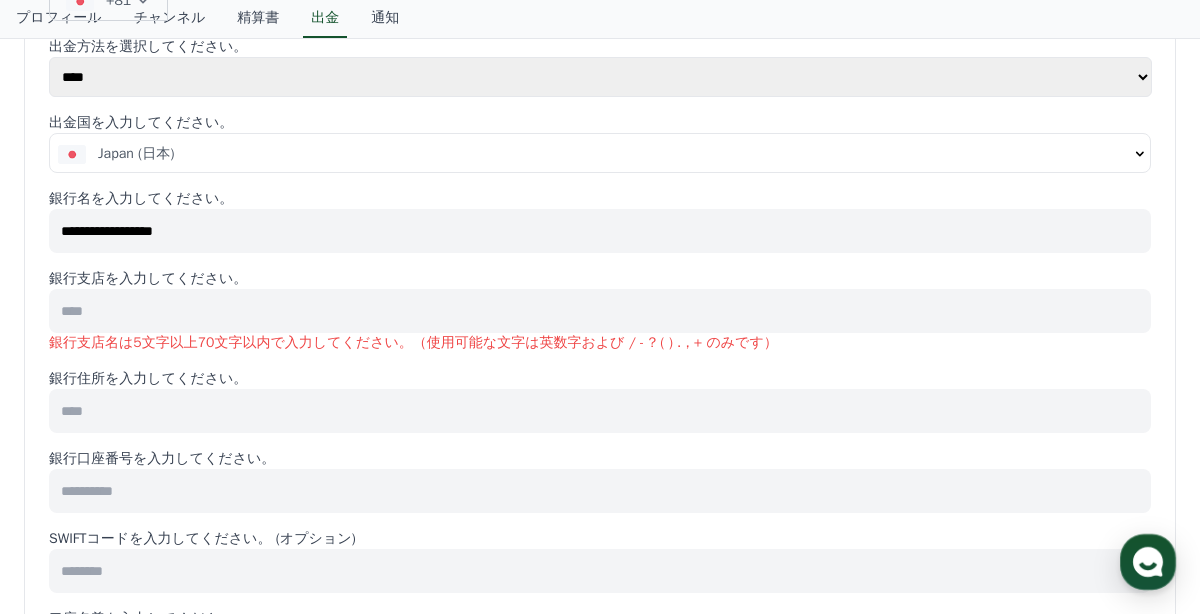type on "**********" 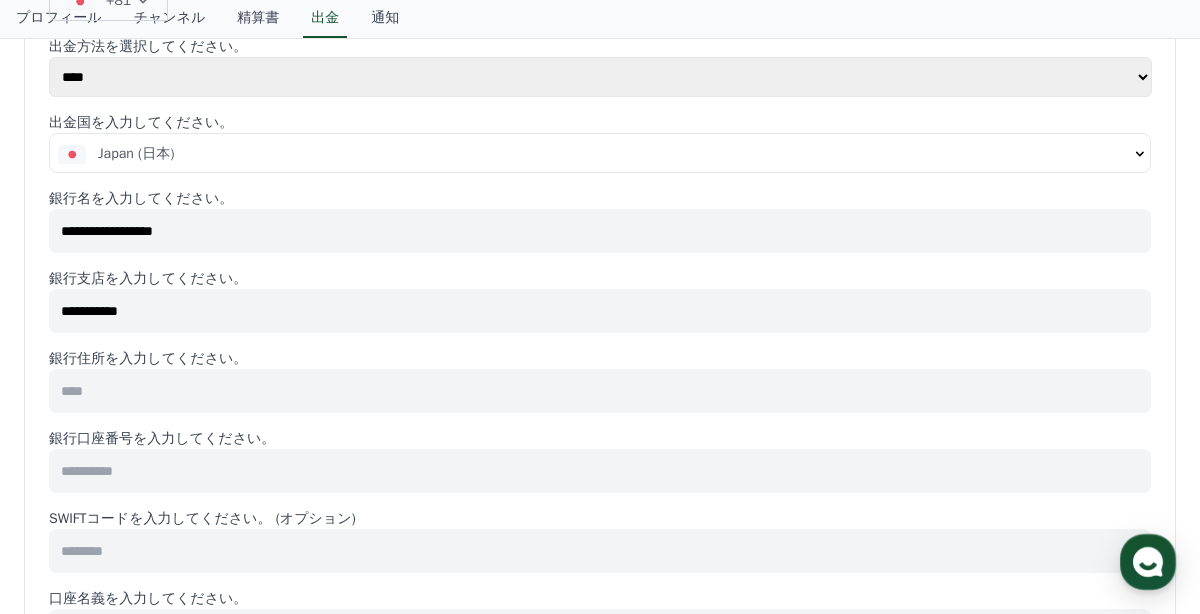 type on "**********" 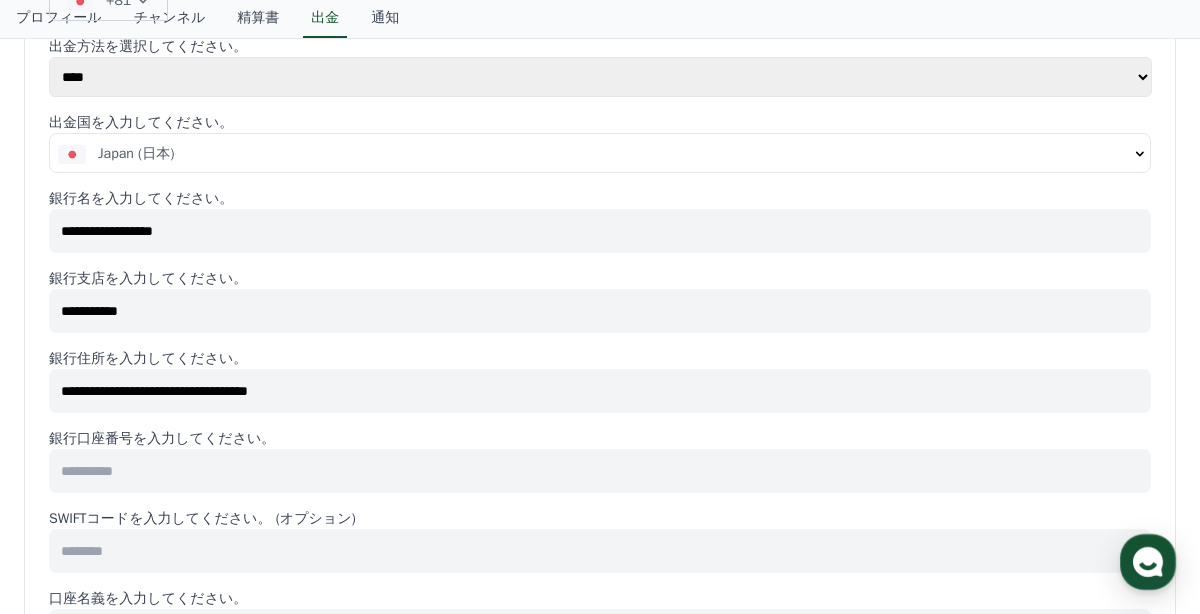 type on "**********" 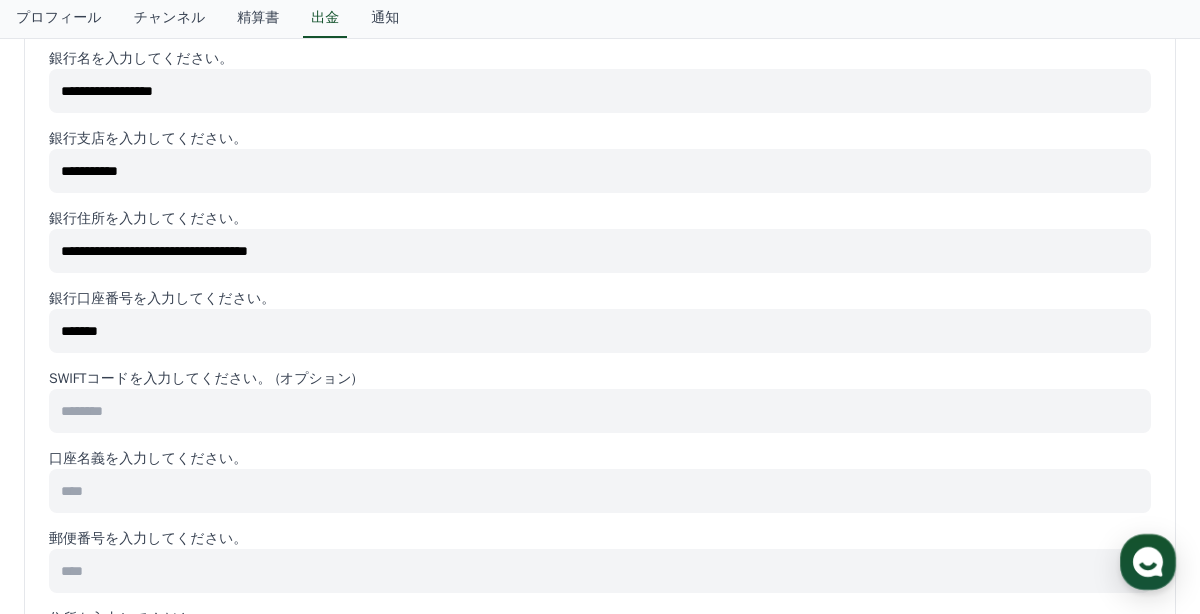 scroll, scrollTop: 510, scrollLeft: 0, axis: vertical 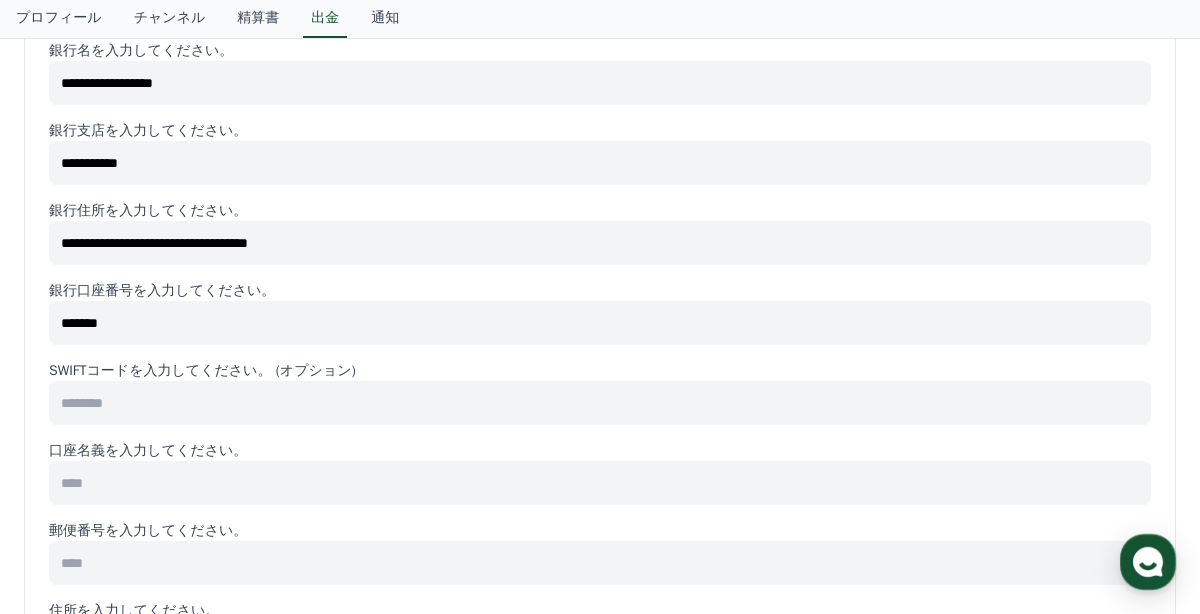 type on "*******" 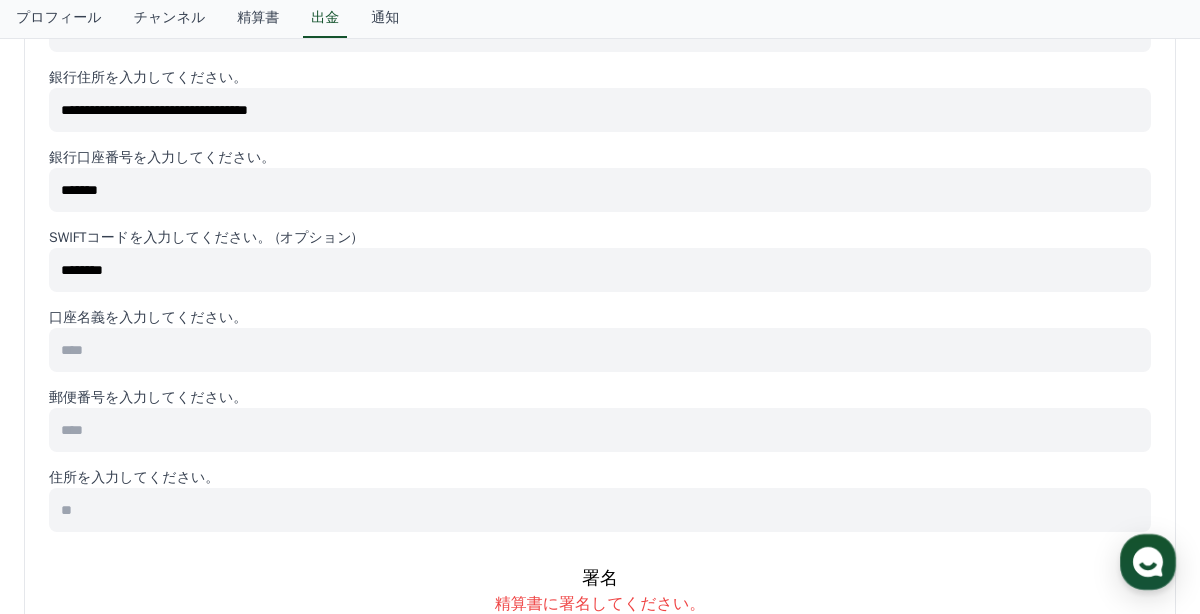scroll, scrollTop: 650, scrollLeft: 0, axis: vertical 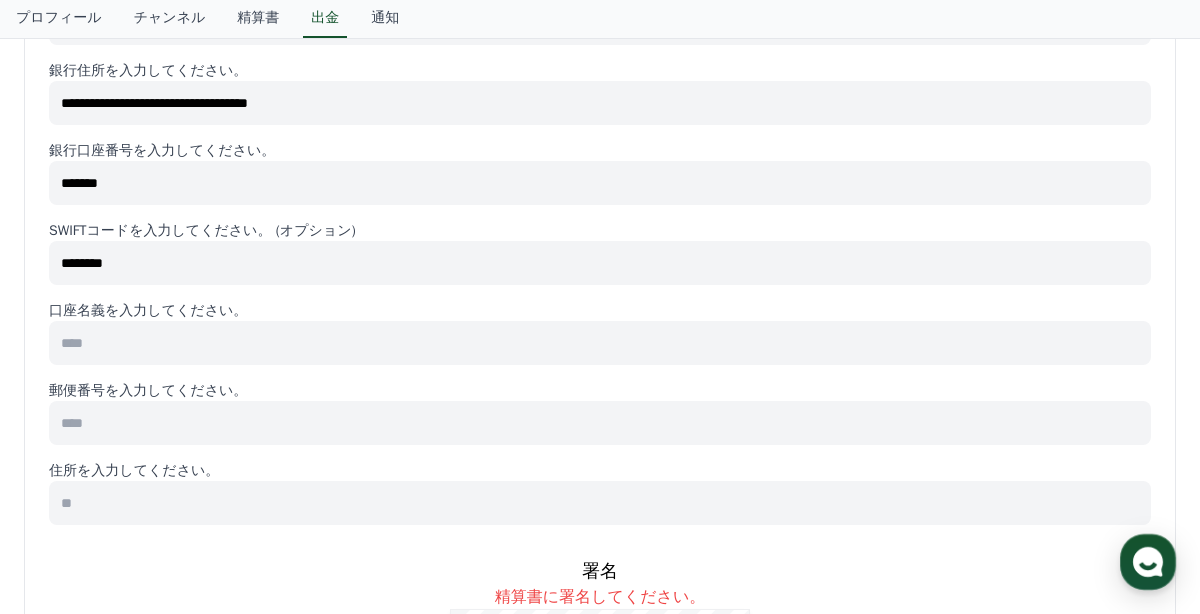 type on "********" 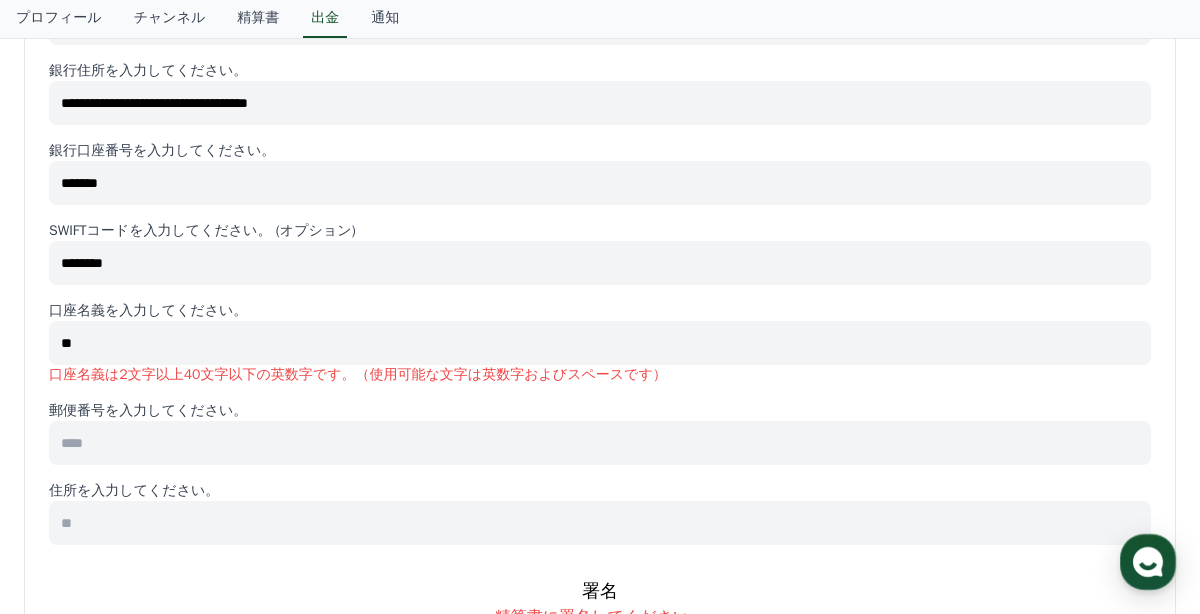 type on "*" 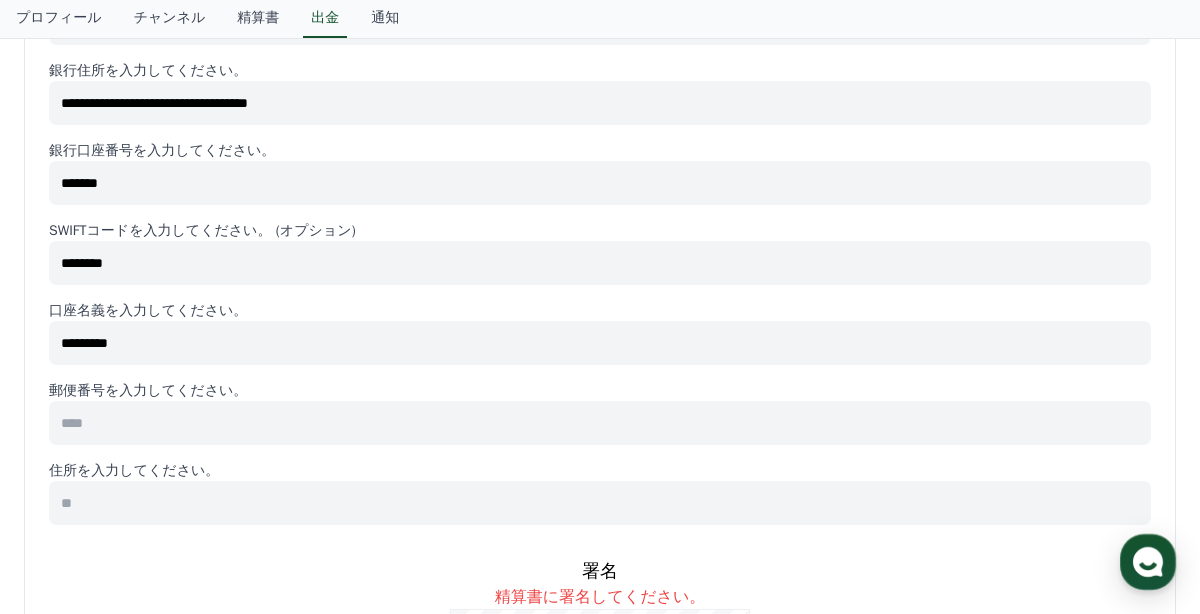 type on "*********" 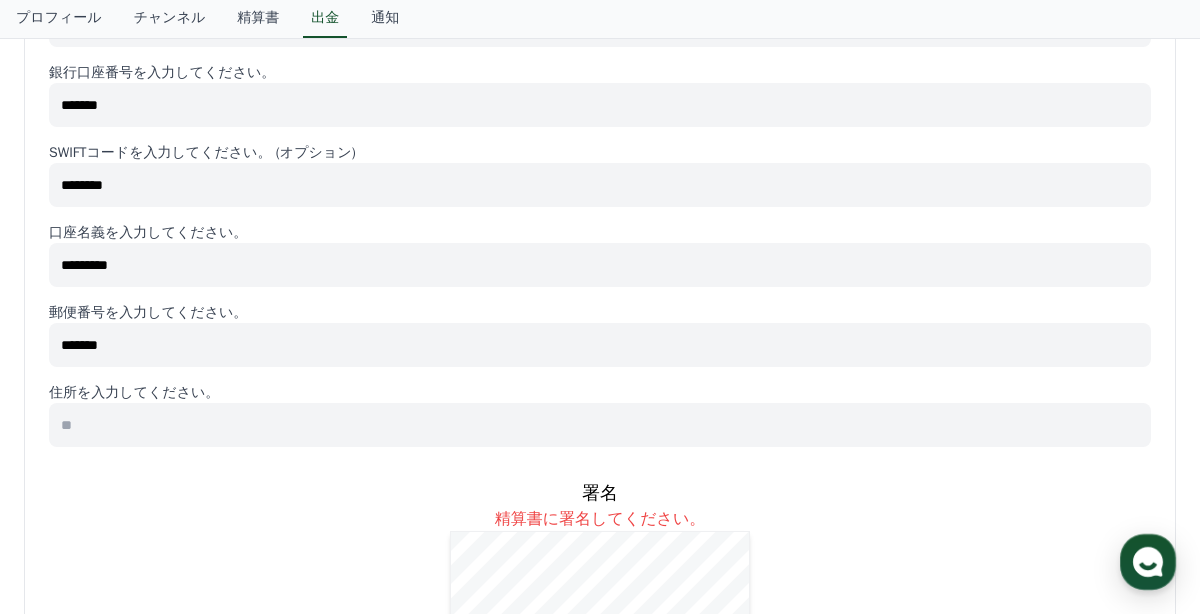 scroll, scrollTop: 758, scrollLeft: 0, axis: vertical 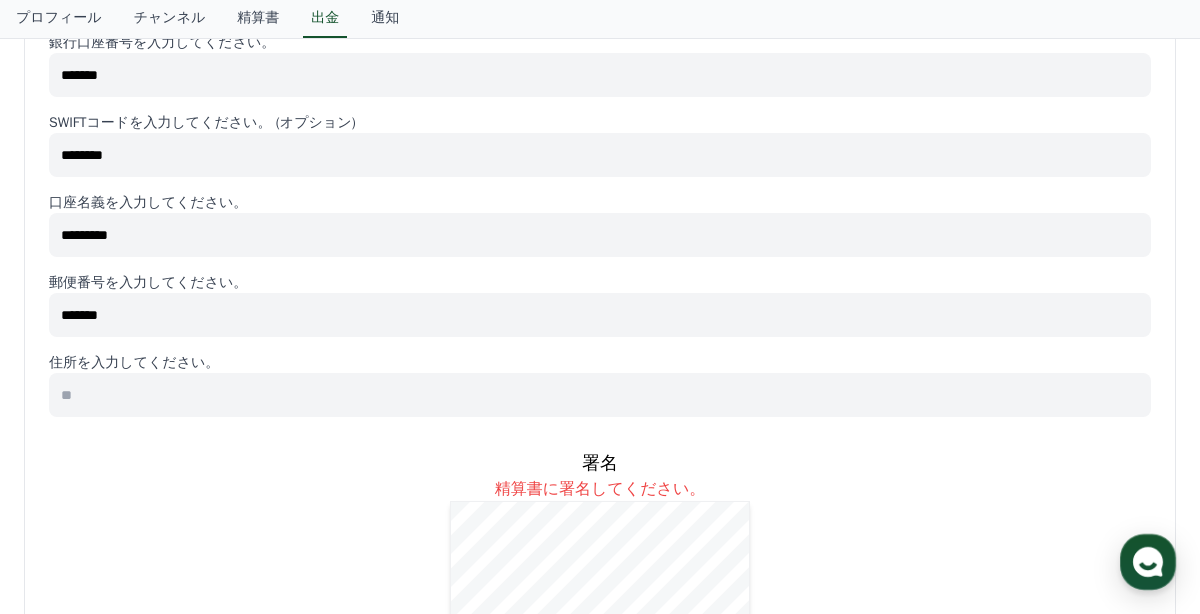 type on "*******" 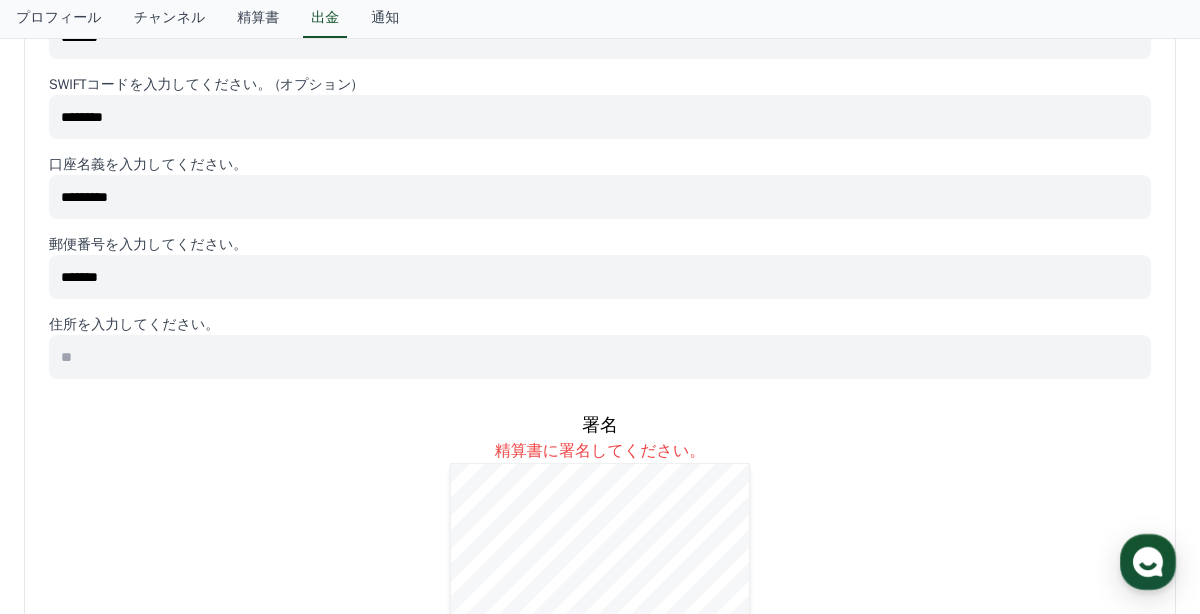 scroll, scrollTop: 798, scrollLeft: 0, axis: vertical 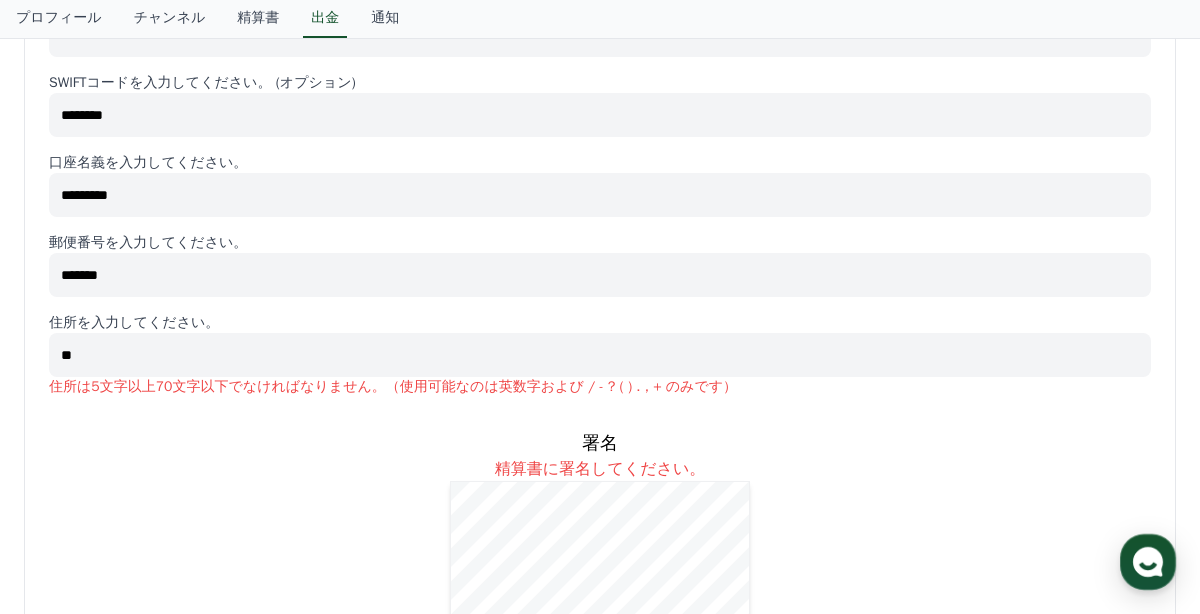 type on "*" 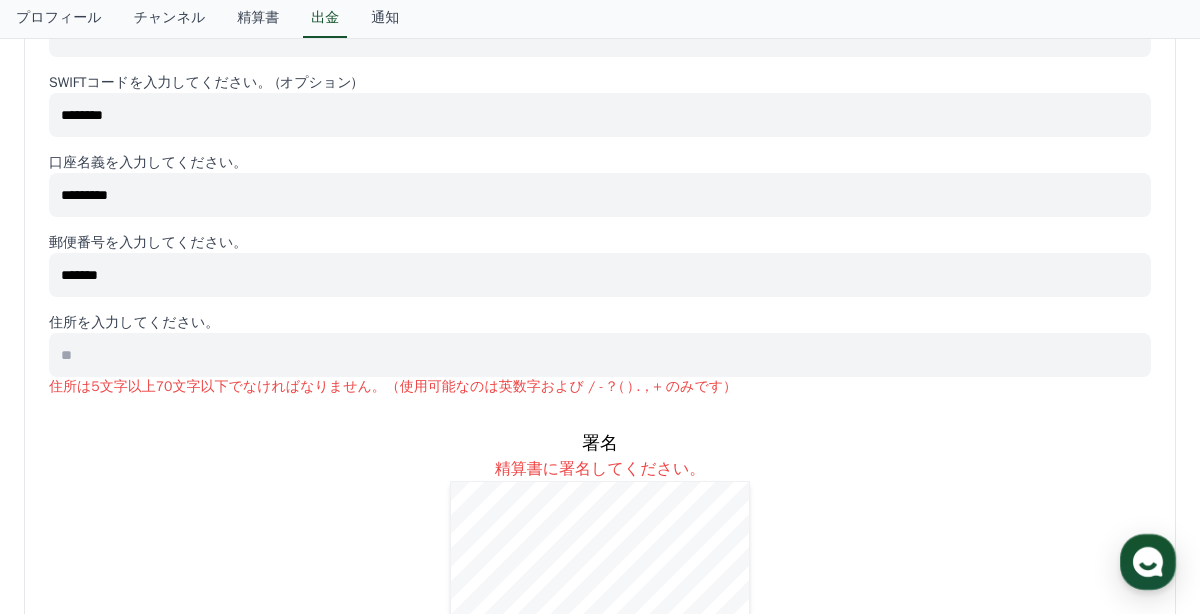 paste on "**********" 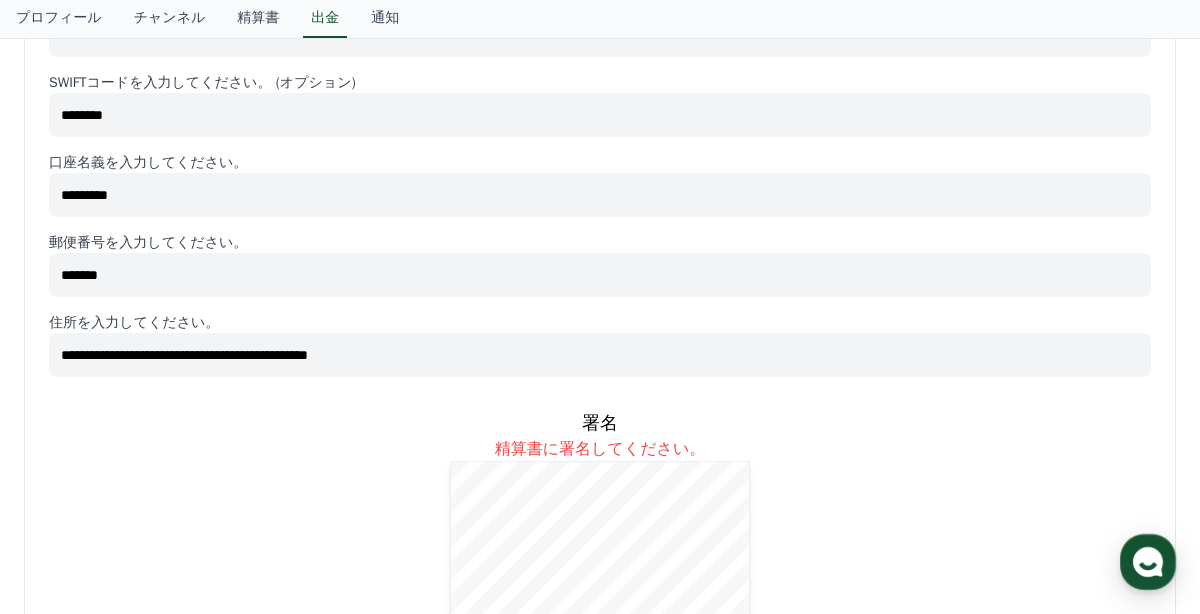 type on "**********" 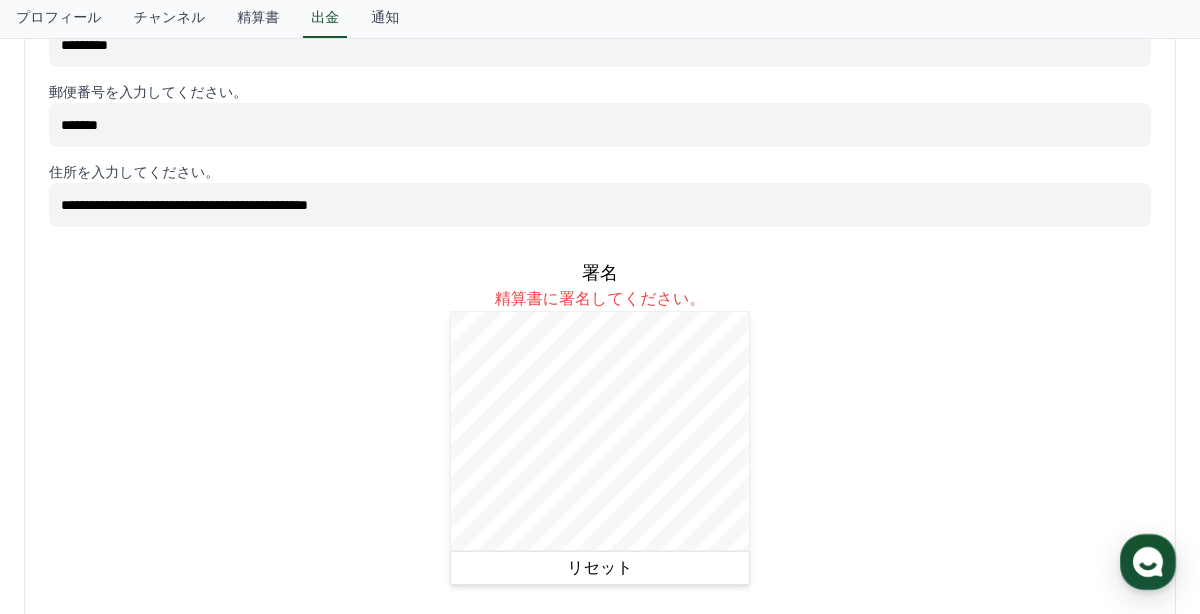 scroll, scrollTop: 967, scrollLeft: 0, axis: vertical 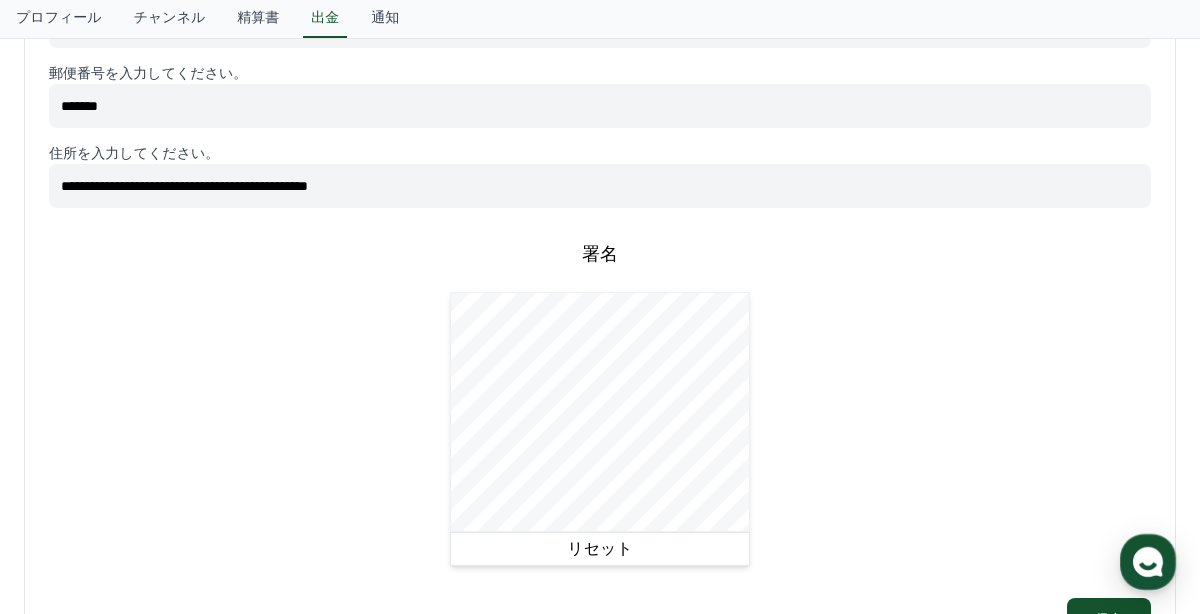 click on "リセット" at bounding box center [600, 549] 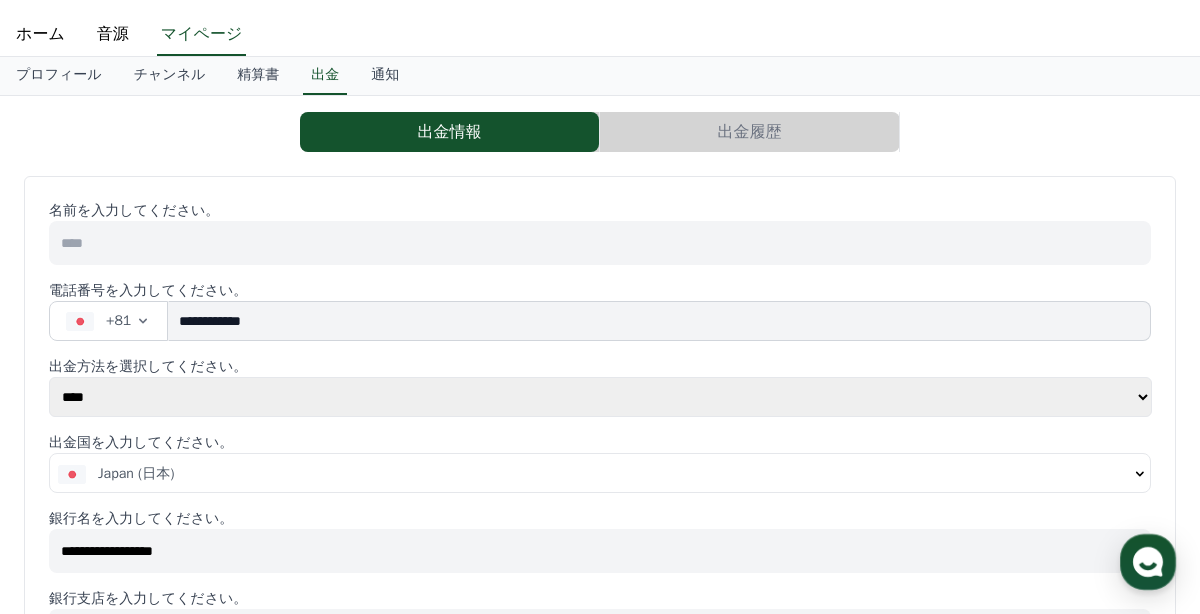 scroll, scrollTop: 0, scrollLeft: 0, axis: both 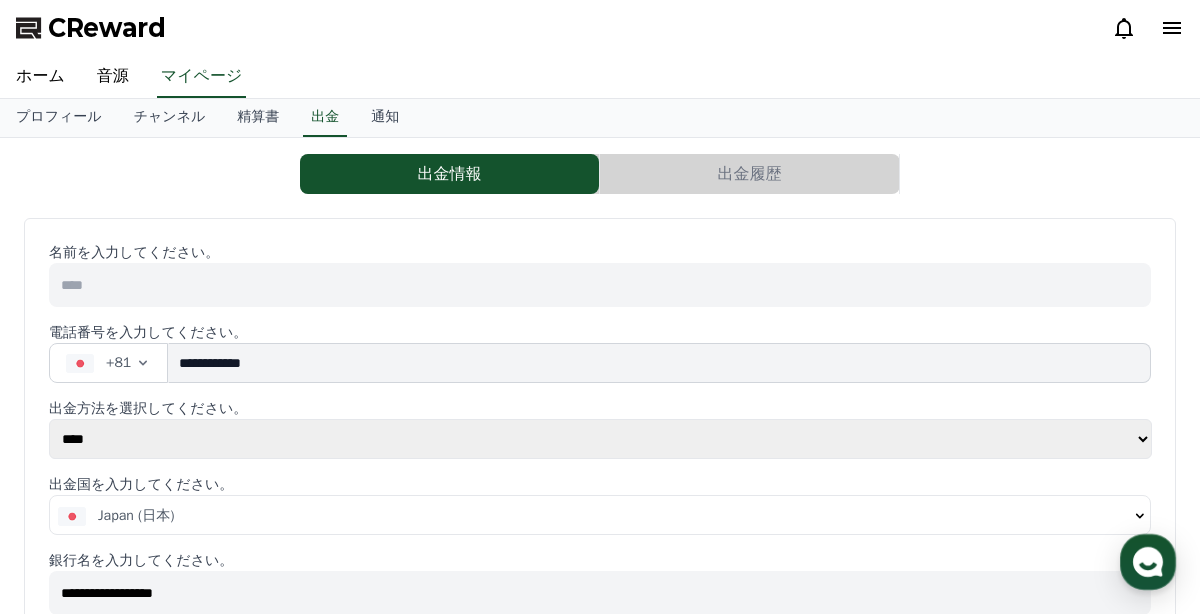 click at bounding box center (600, 285) 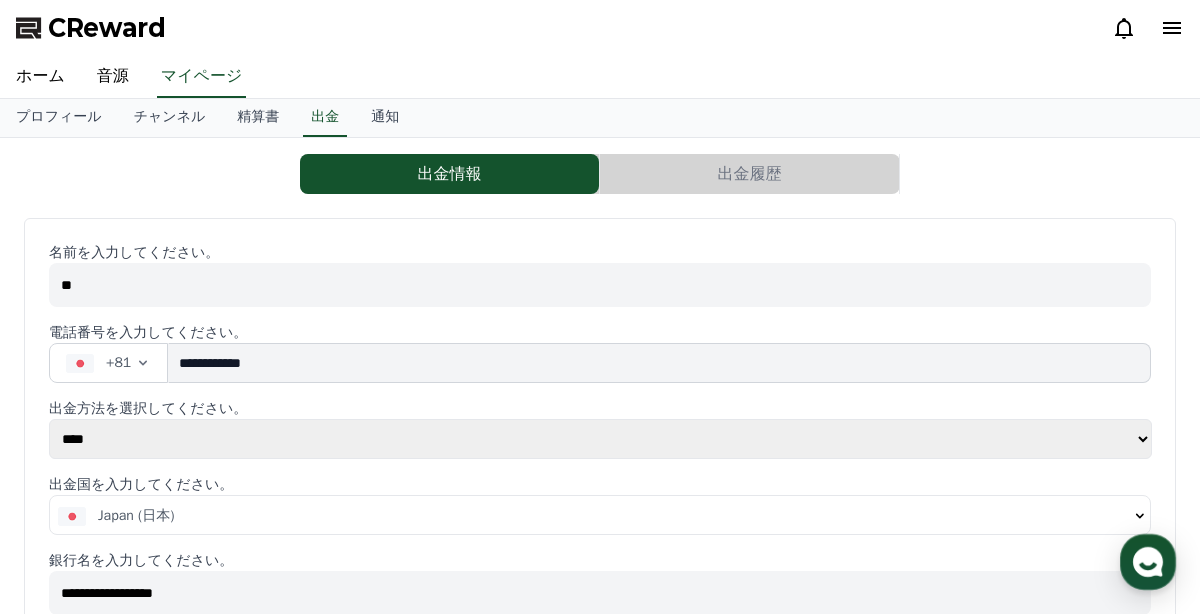 type on "*" 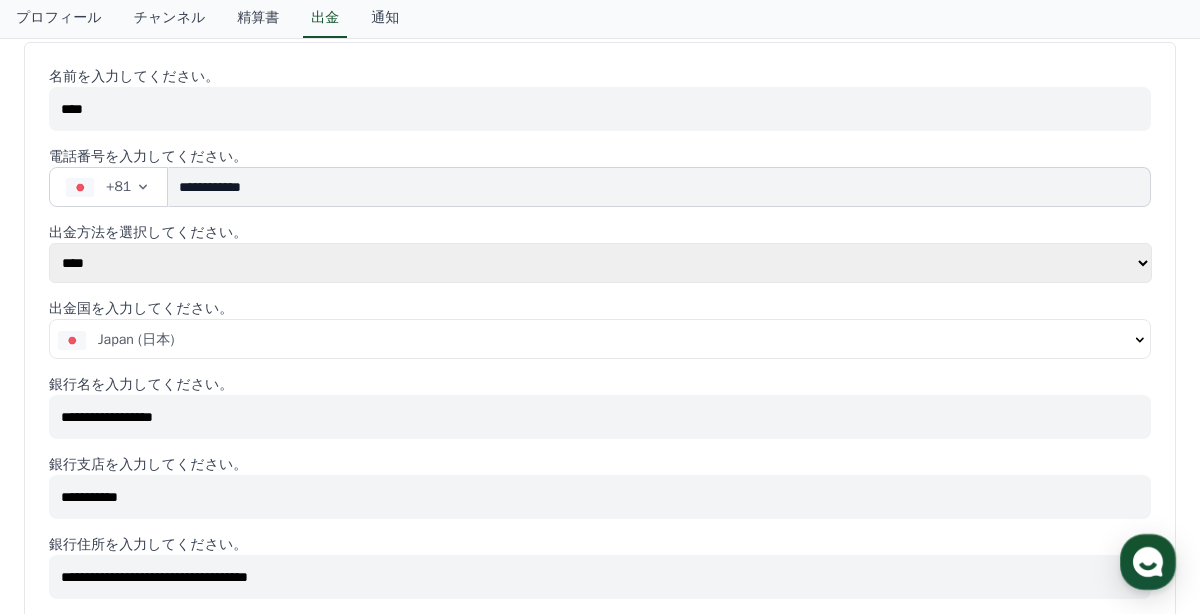 scroll, scrollTop: 180, scrollLeft: 0, axis: vertical 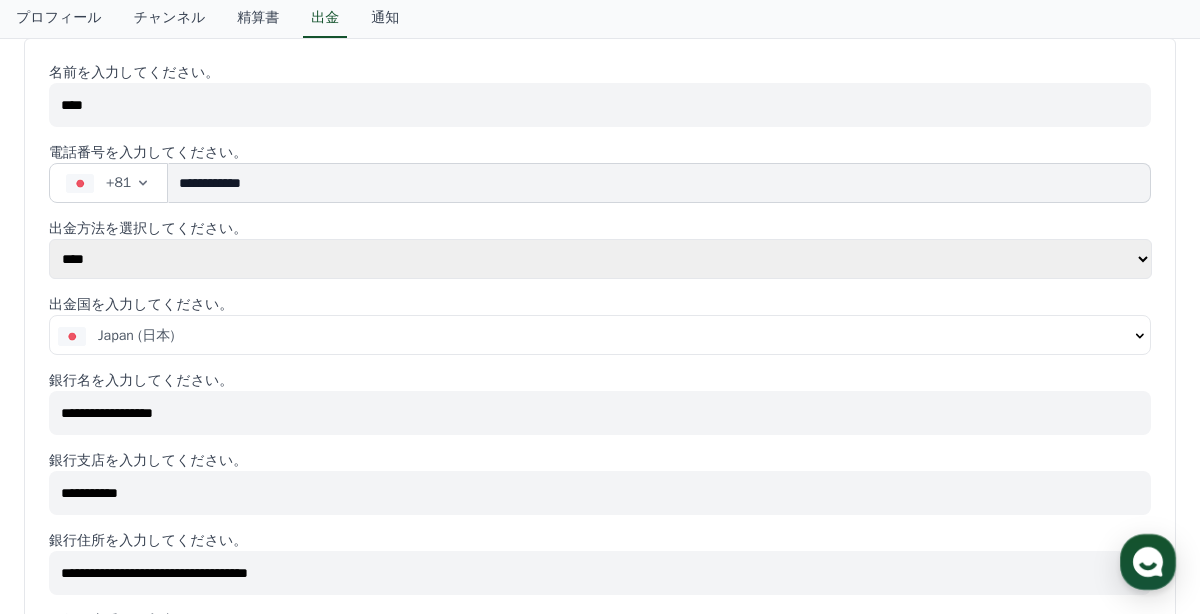 type on "****" 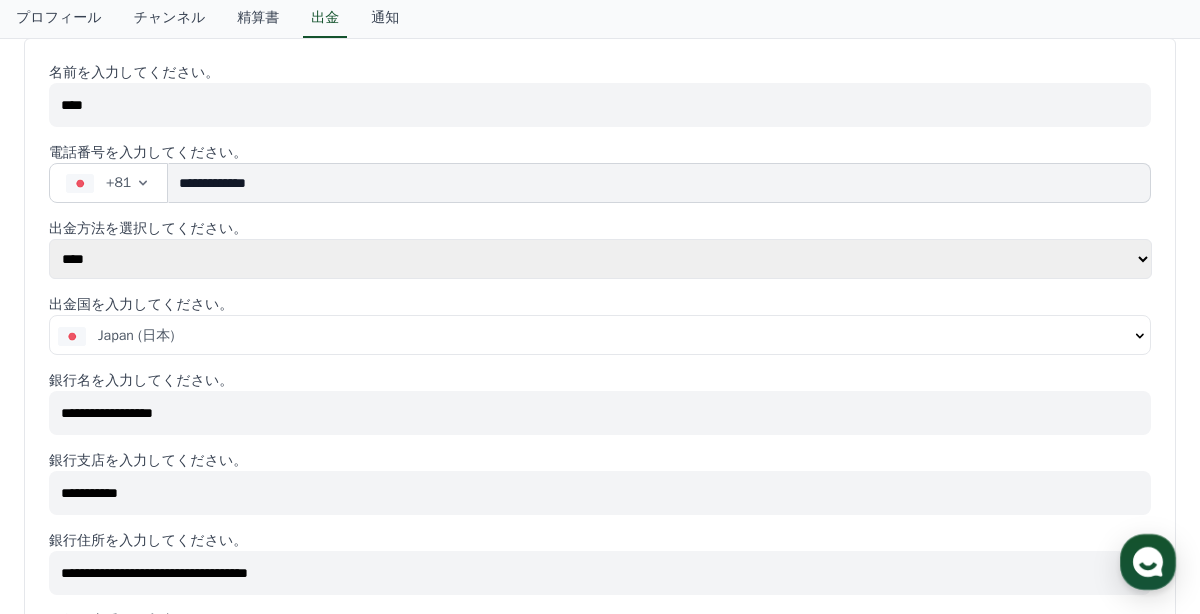 type on "**********" 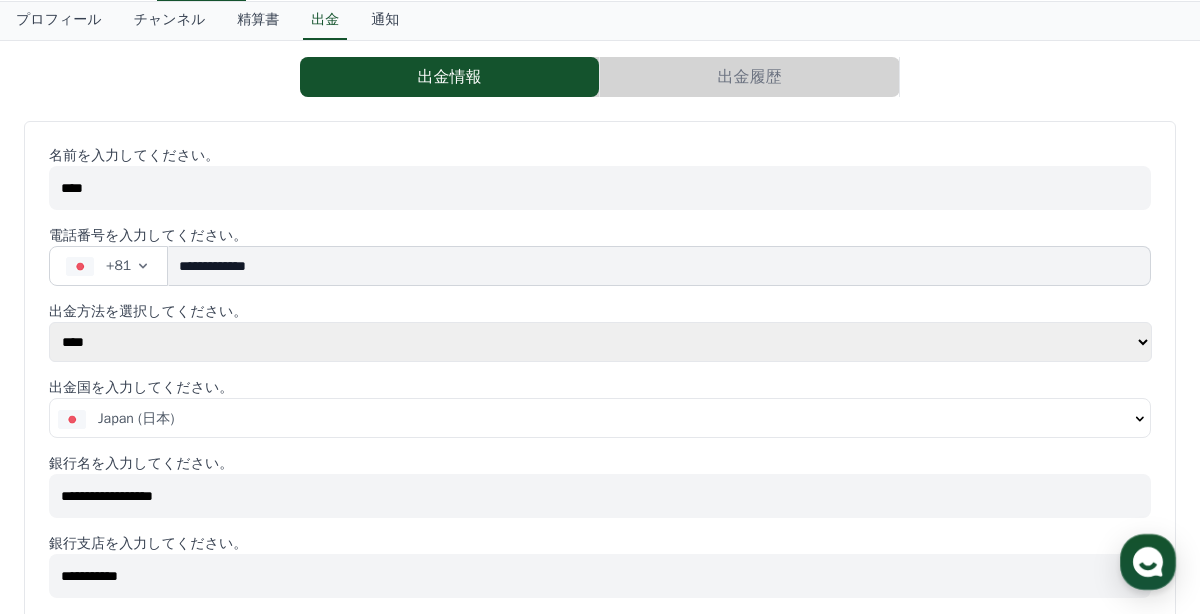 scroll, scrollTop: 0, scrollLeft: 0, axis: both 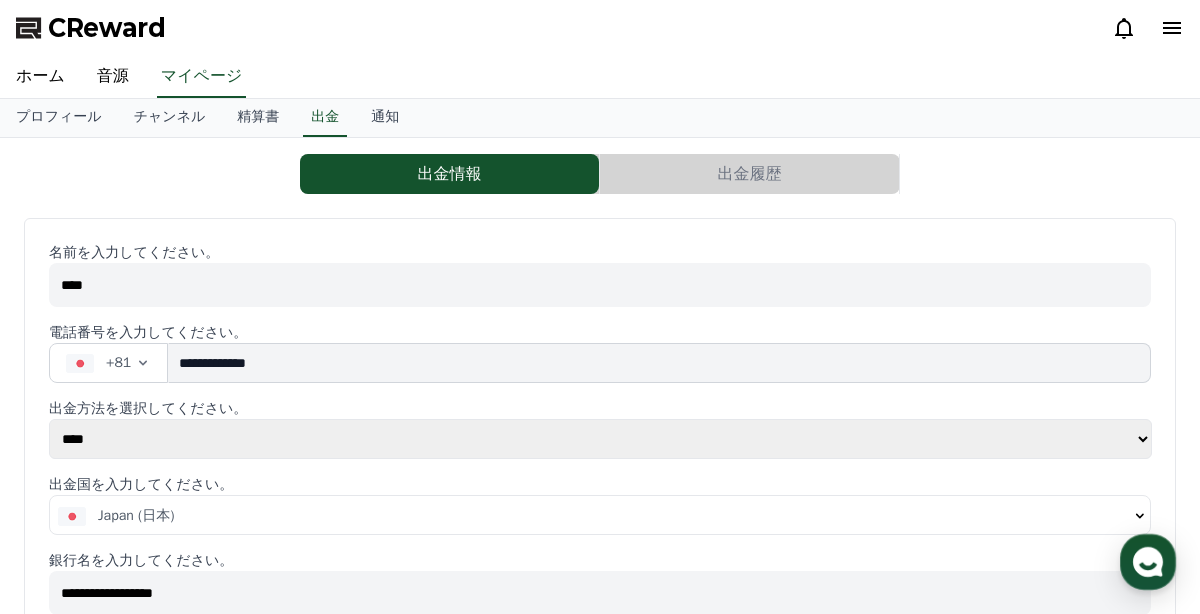 click on "**********" at bounding box center (600, 898) 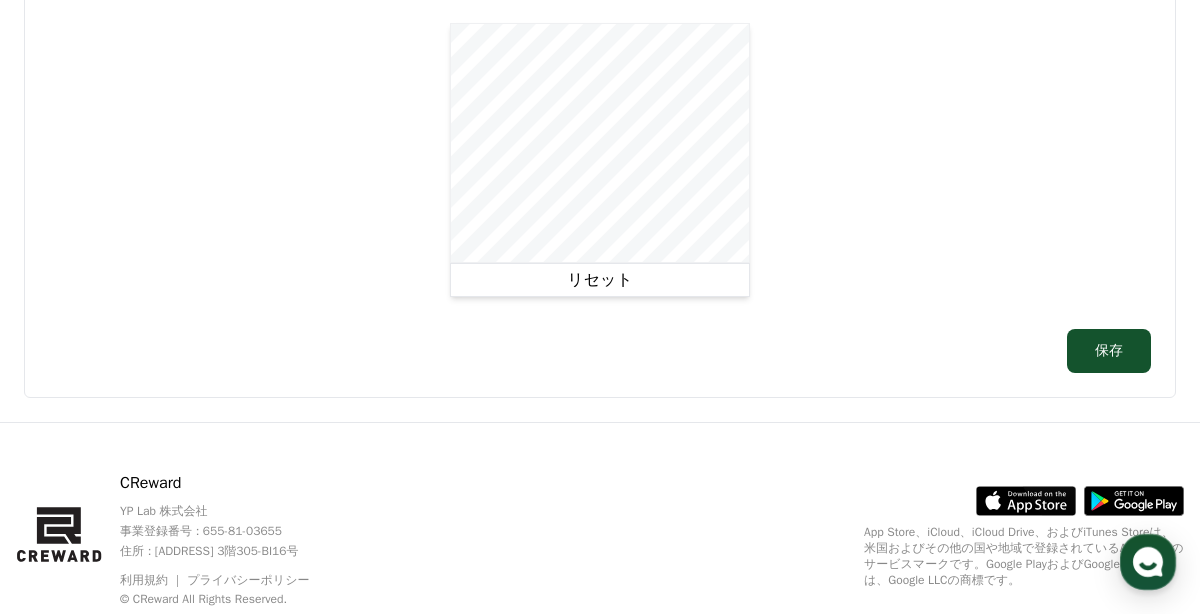 scroll, scrollTop: 1289, scrollLeft: 0, axis: vertical 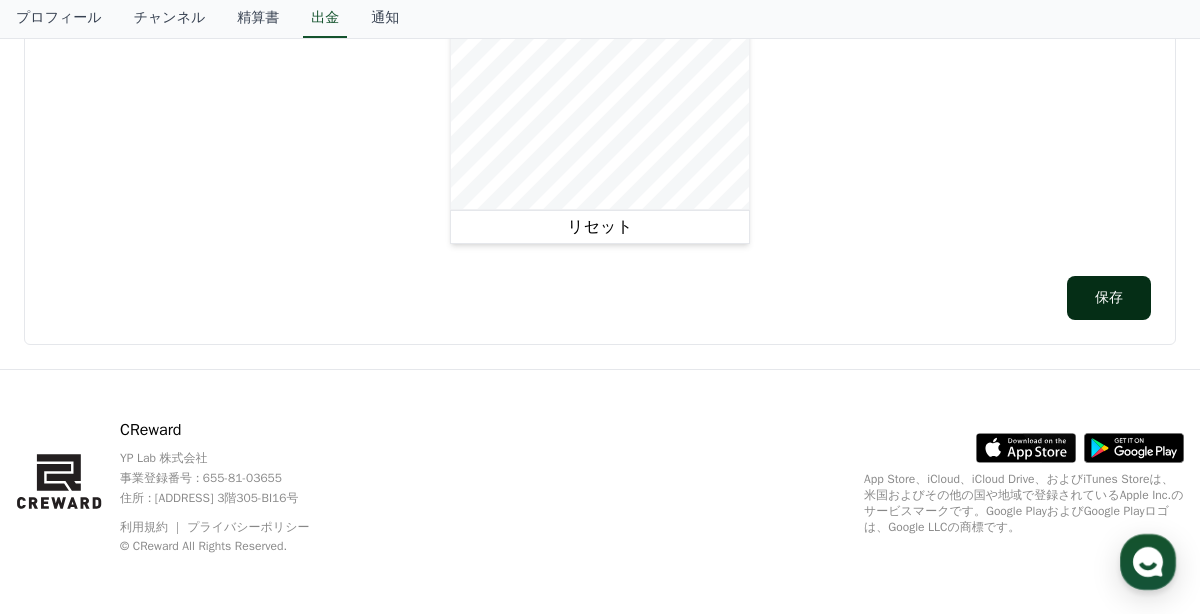 click on "保存" at bounding box center (1109, 298) 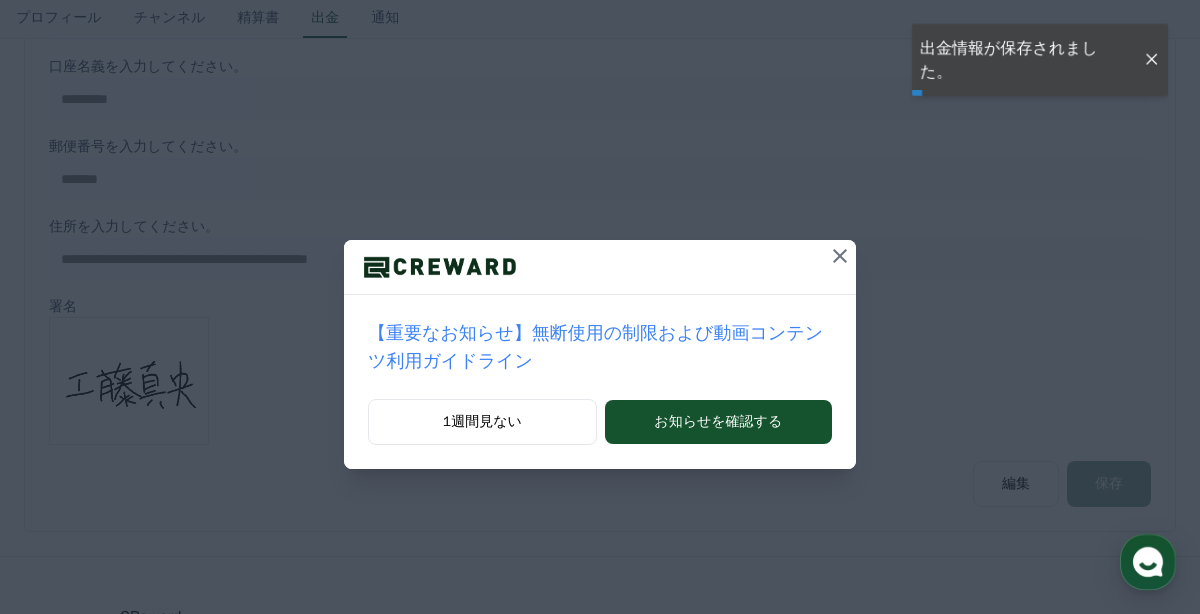 scroll, scrollTop: 0, scrollLeft: 0, axis: both 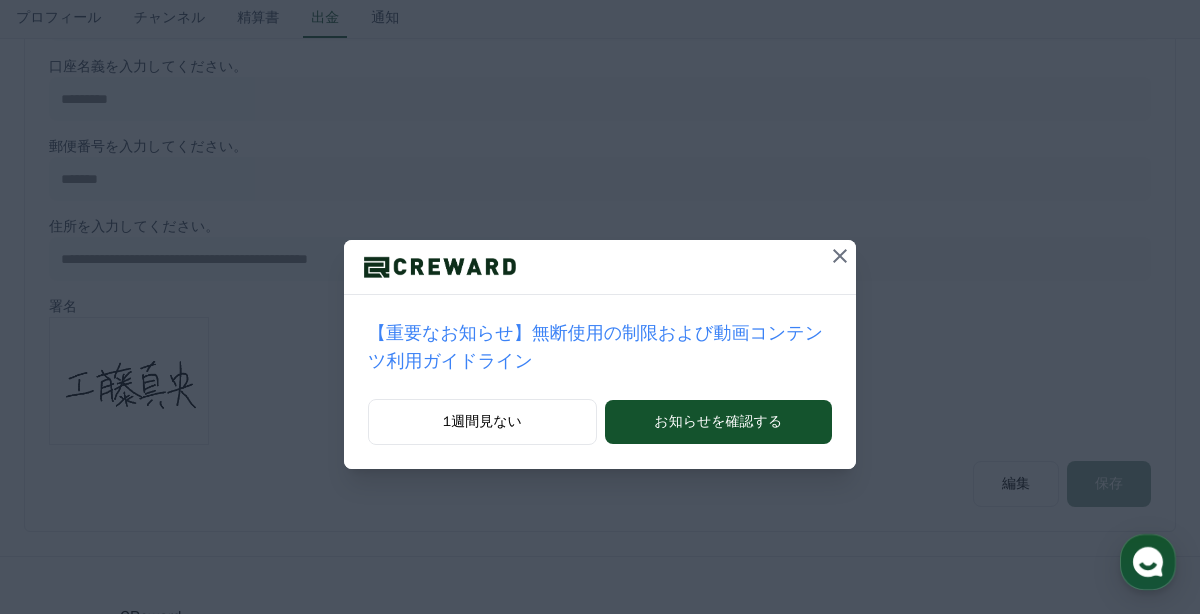 click 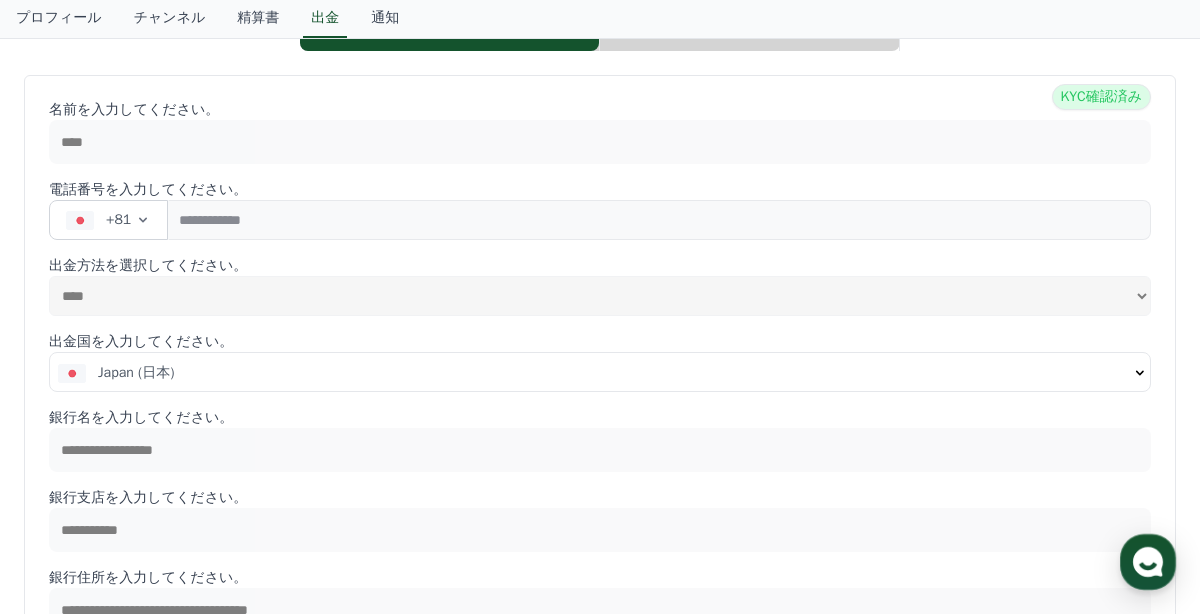 scroll, scrollTop: 0, scrollLeft: 0, axis: both 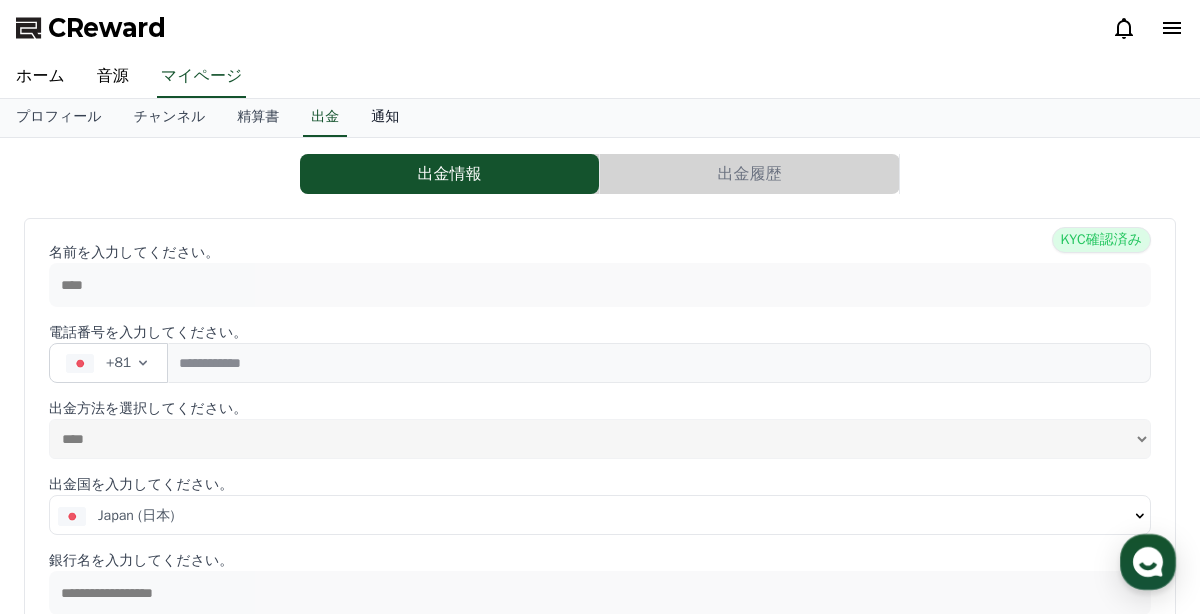 click on "通知" at bounding box center (385, 118) 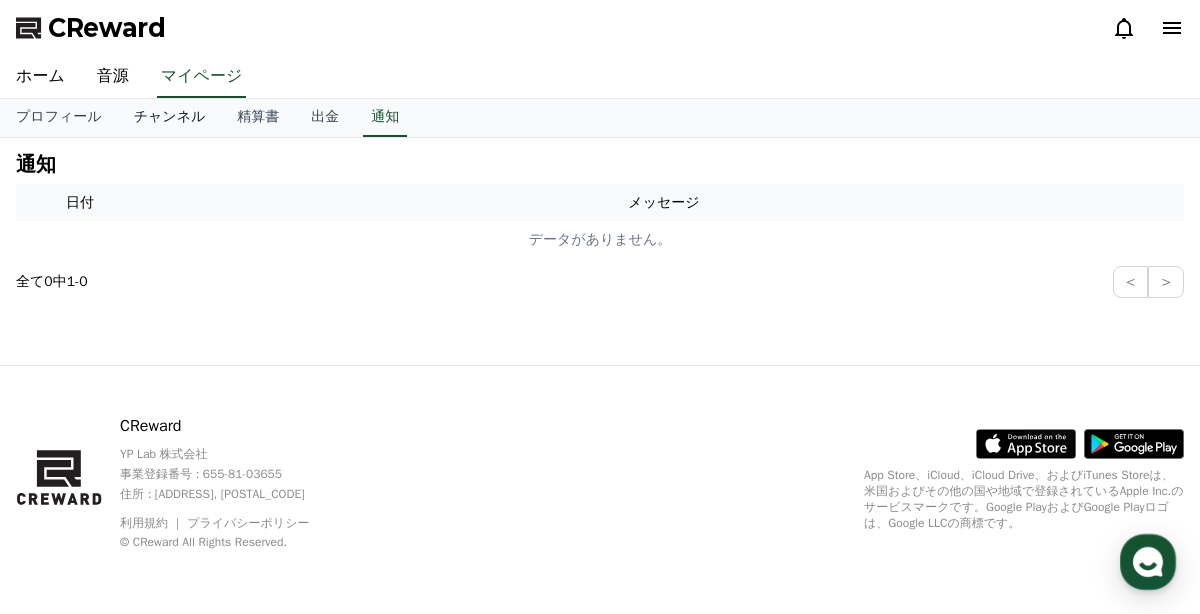 click on "チャンネル" at bounding box center (170, 118) 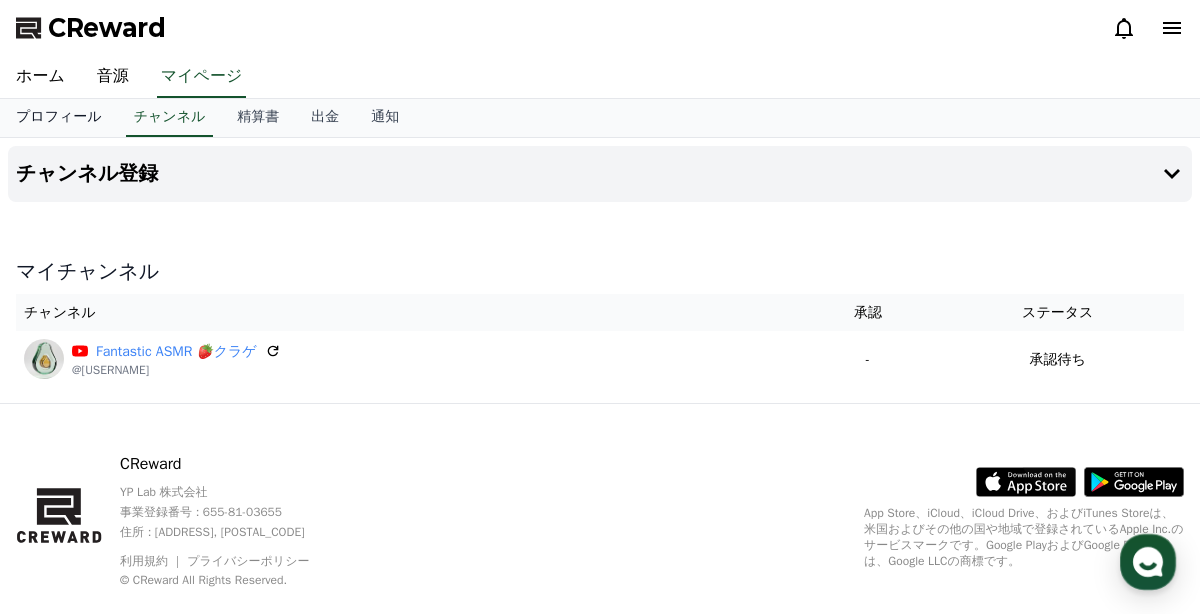 click on "プロフィール" at bounding box center (59, 118) 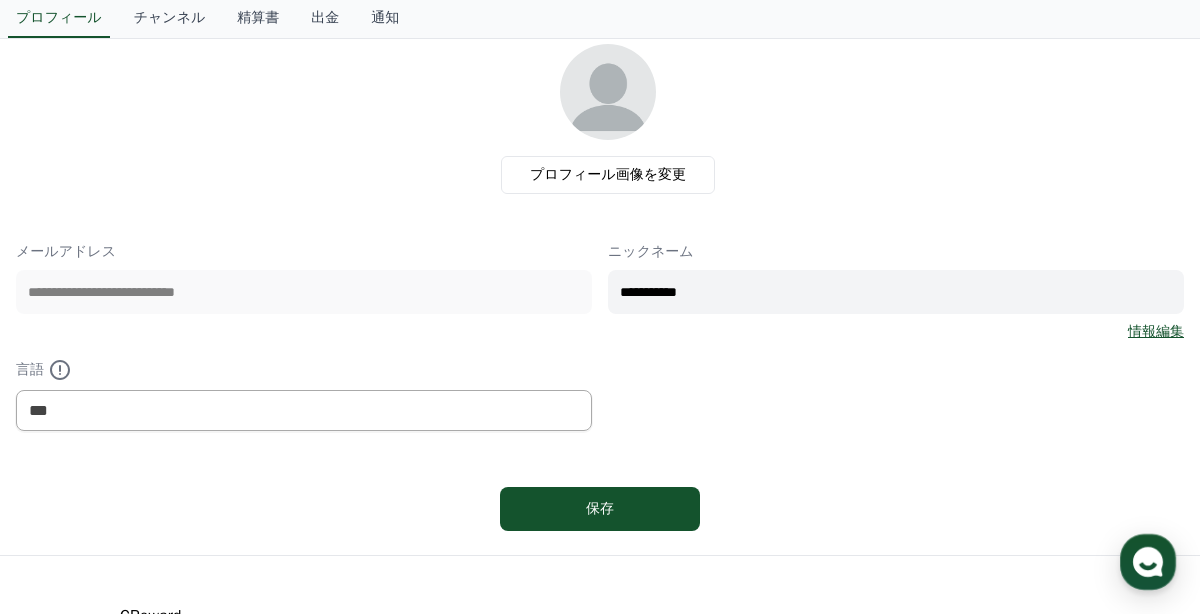 scroll, scrollTop: 0, scrollLeft: 0, axis: both 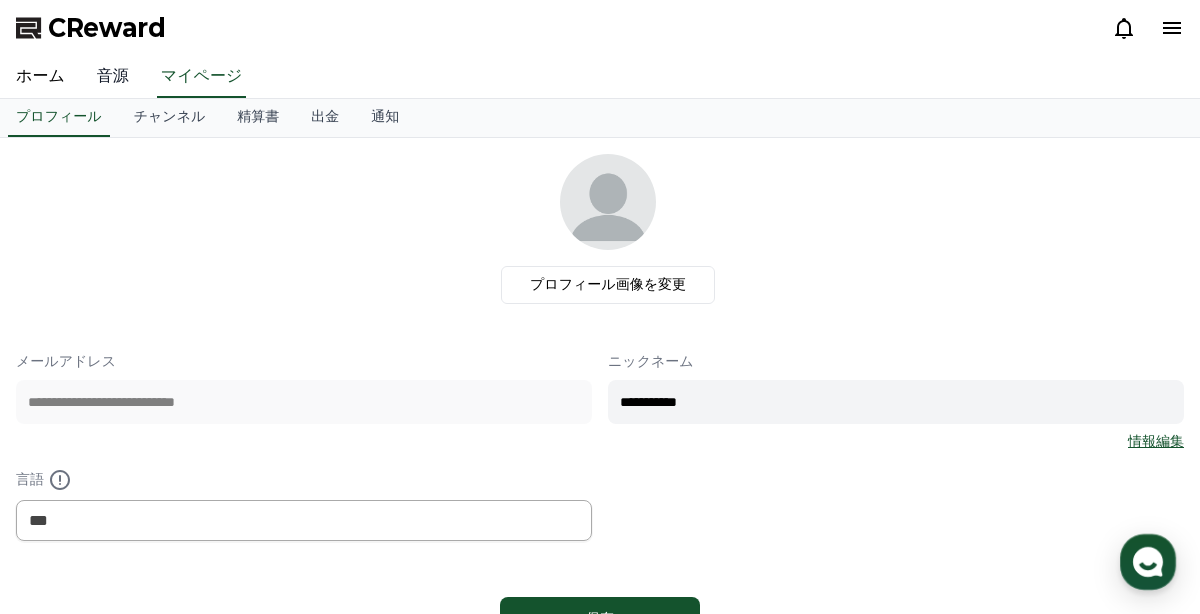 click on "音源" at bounding box center [113, 77] 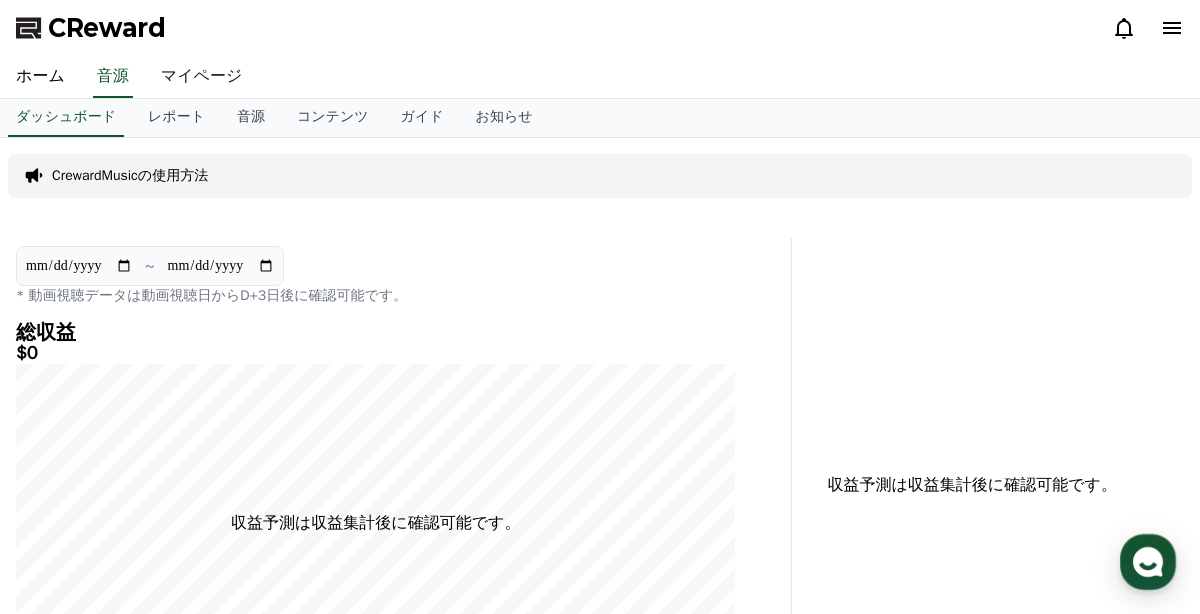 click on "マイページ" at bounding box center (202, 77) 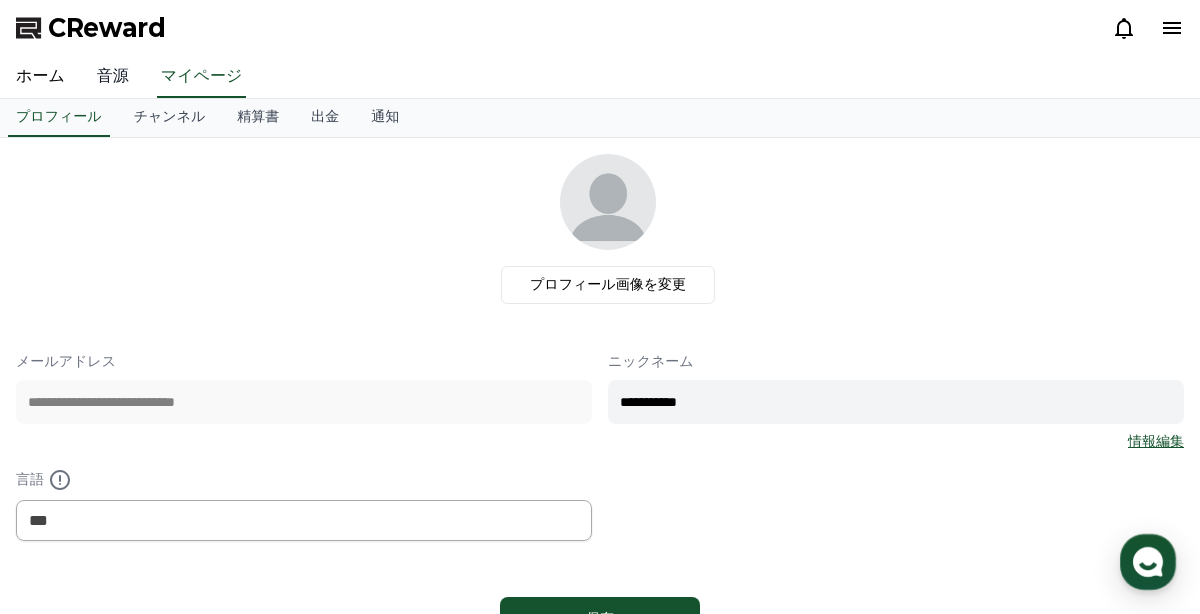 click on "音源" at bounding box center (113, 77) 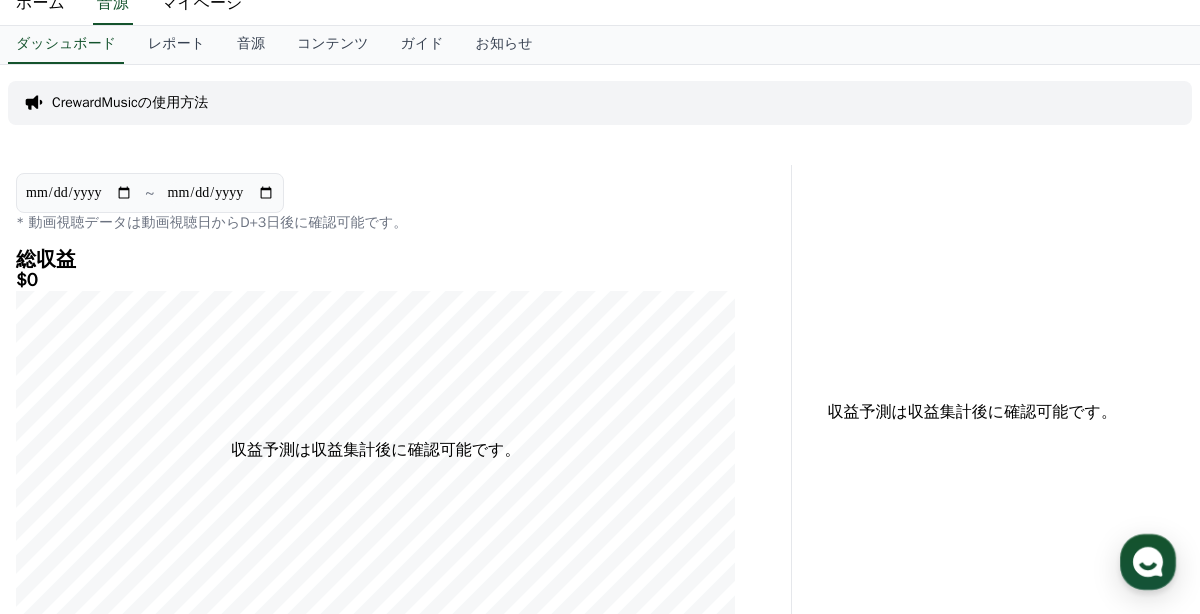 scroll, scrollTop: 0, scrollLeft: 0, axis: both 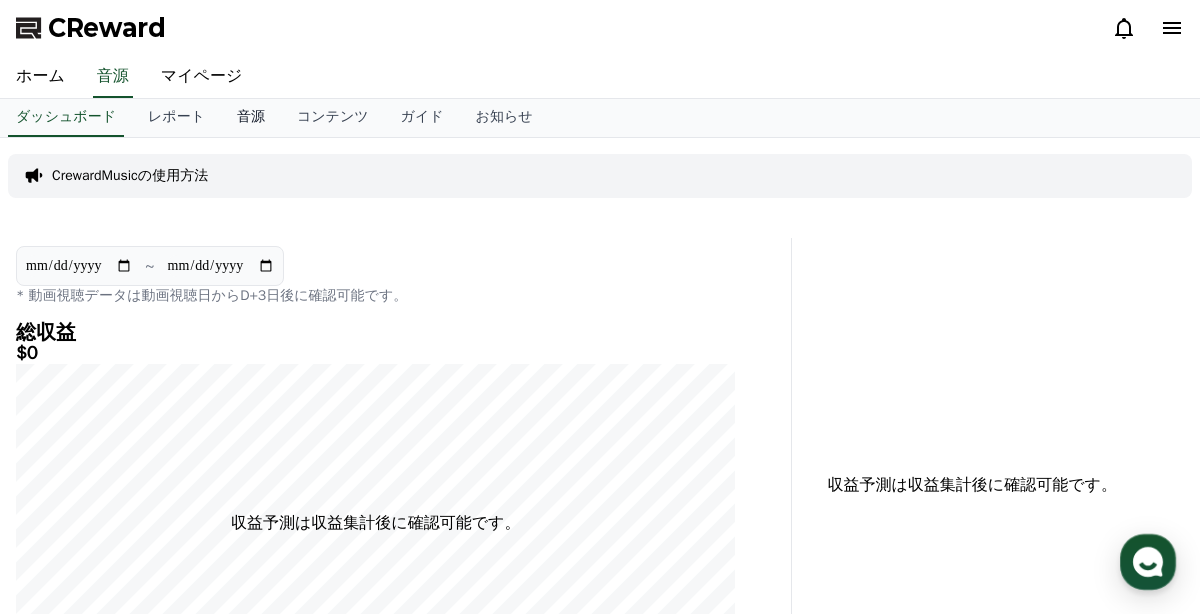 click on "音源" at bounding box center [251, 118] 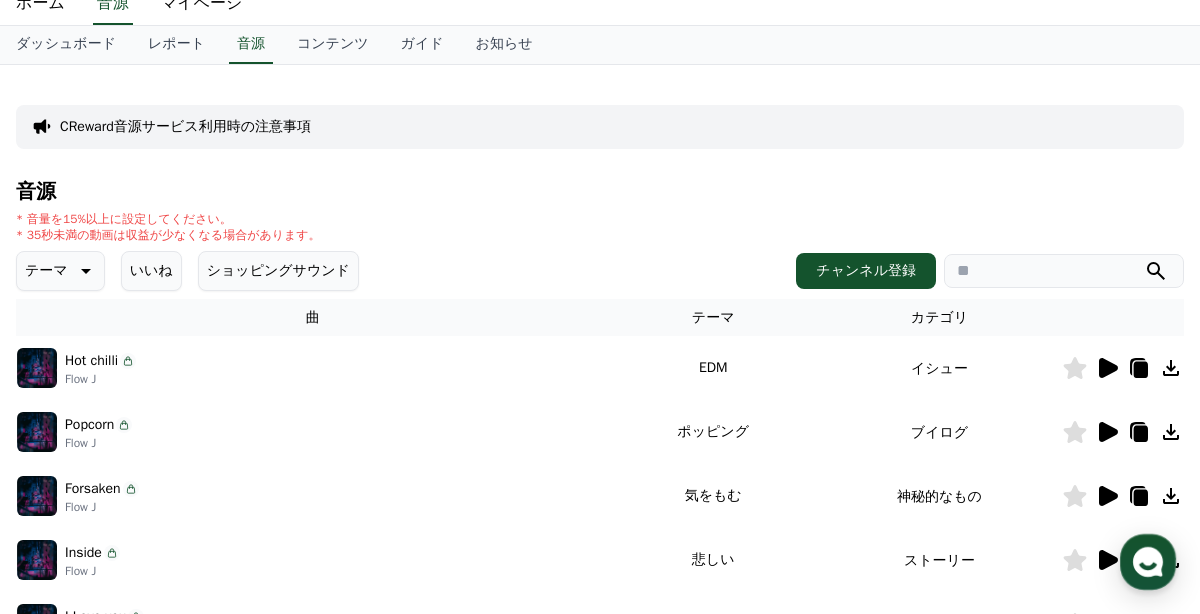 scroll, scrollTop: 73, scrollLeft: 0, axis: vertical 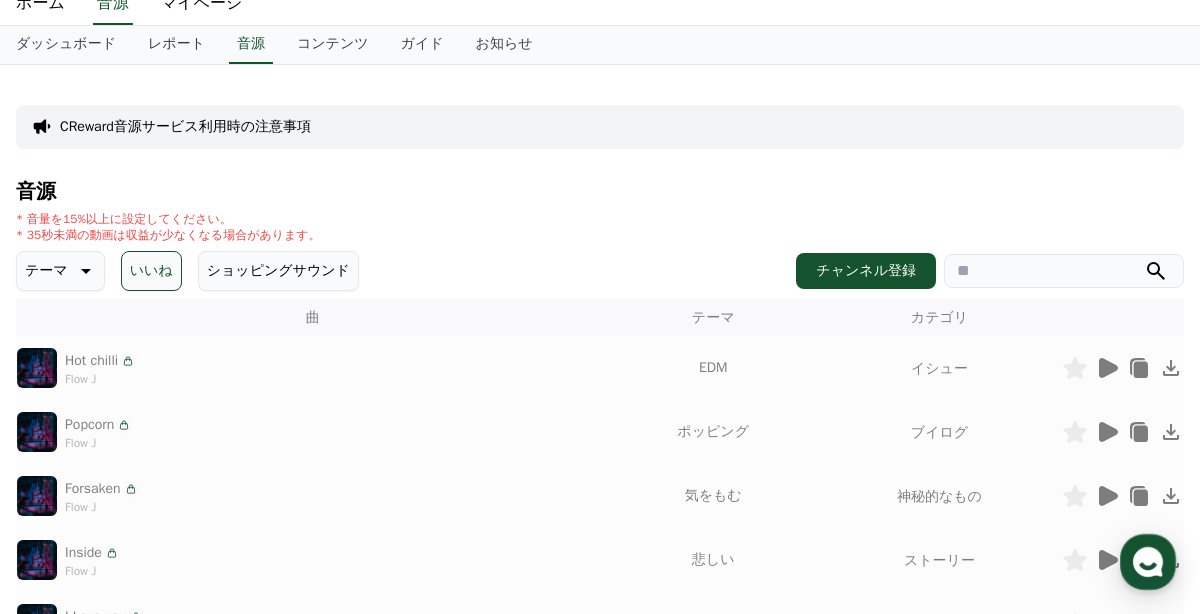 click 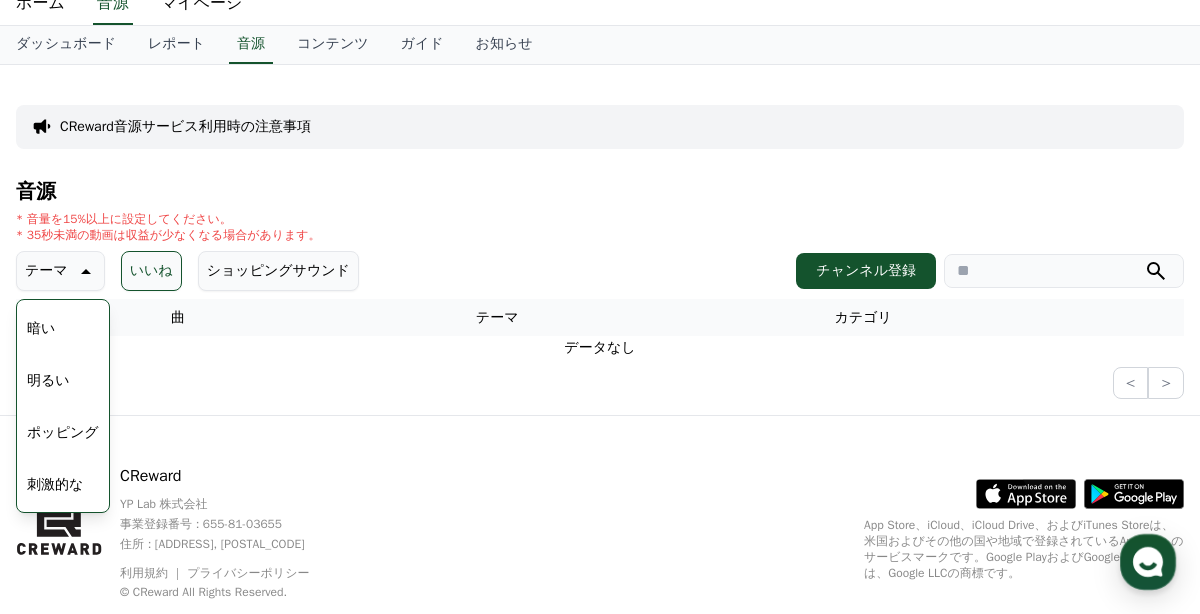 scroll, scrollTop: 154, scrollLeft: 0, axis: vertical 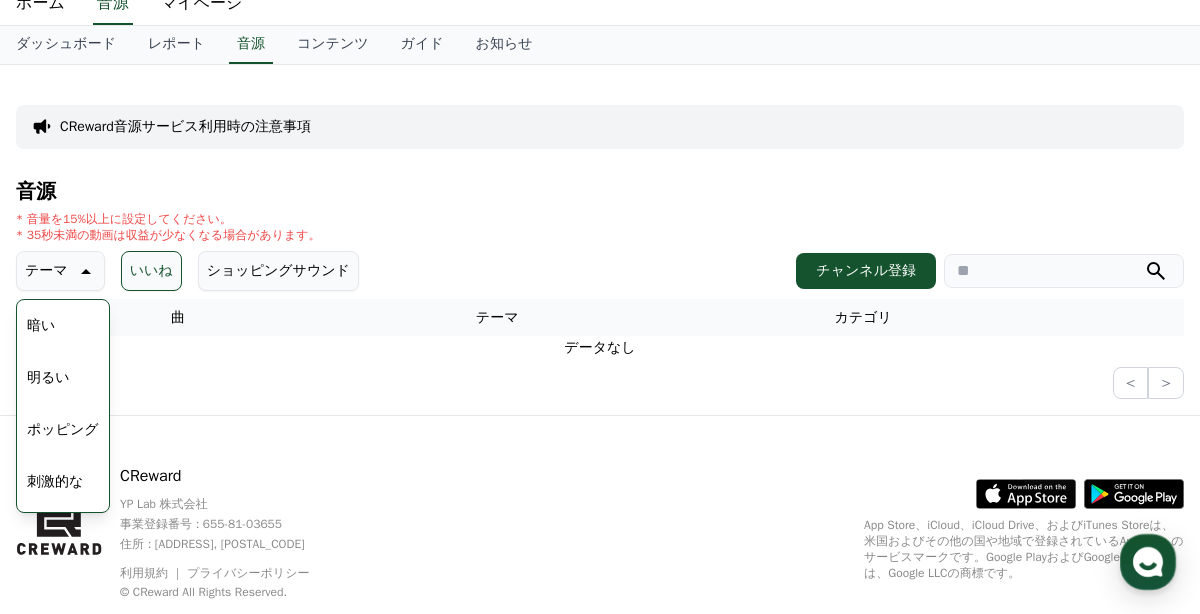 click on "明るい" at bounding box center (48, 378) 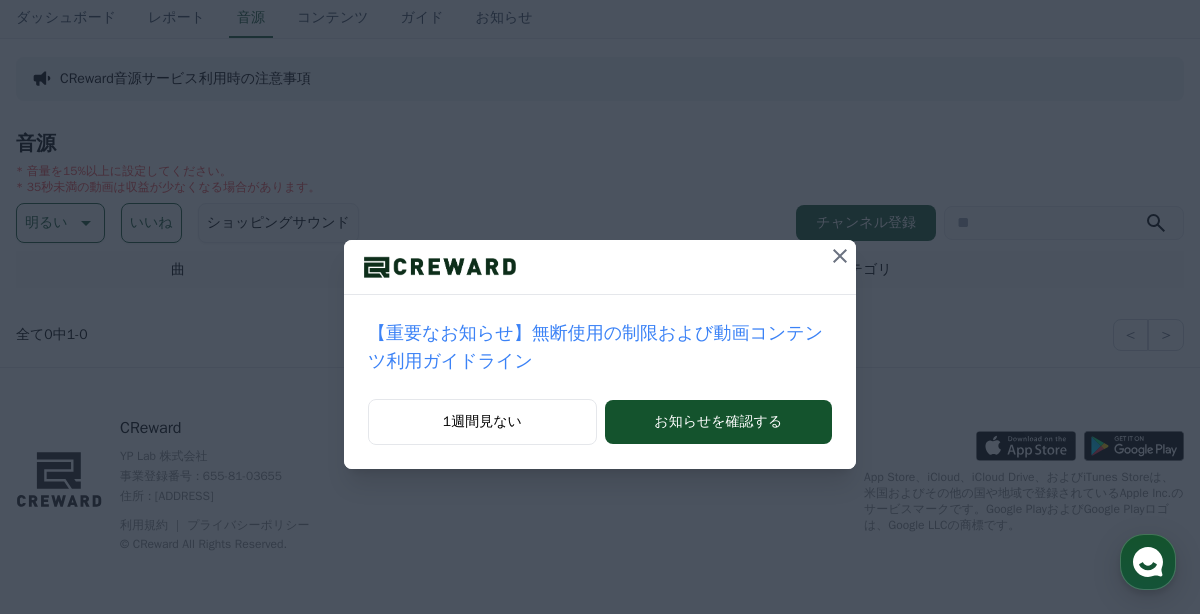 scroll, scrollTop: 0, scrollLeft: 0, axis: both 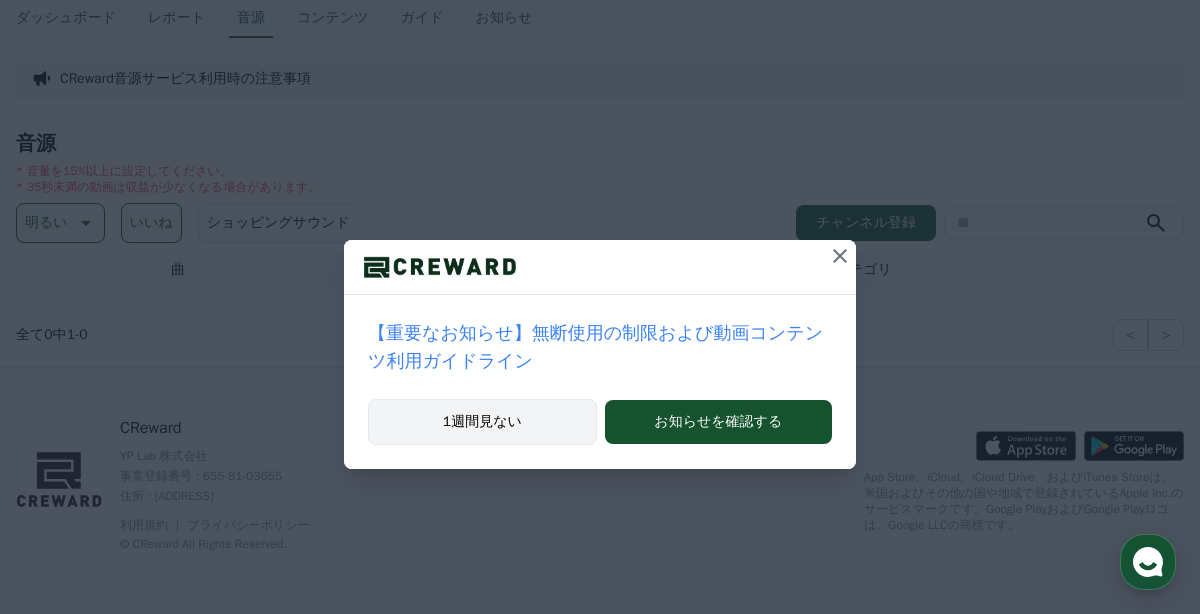click on "1週間見ない" at bounding box center [482, 422] 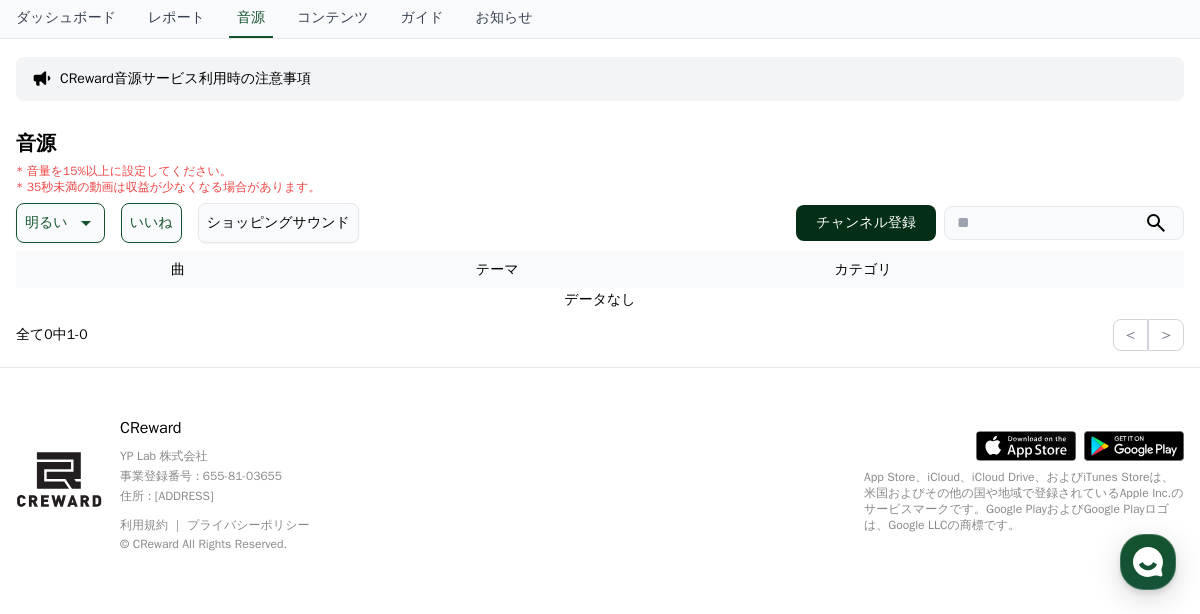 click on "チャンネル登録" at bounding box center [866, 223] 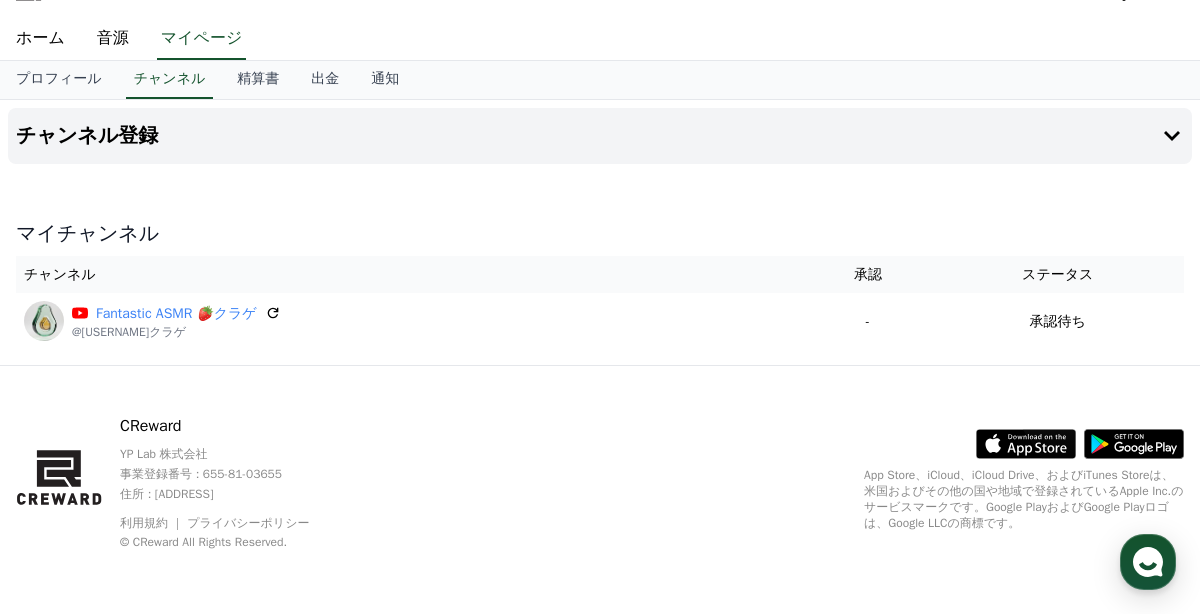 scroll, scrollTop: 0, scrollLeft: 0, axis: both 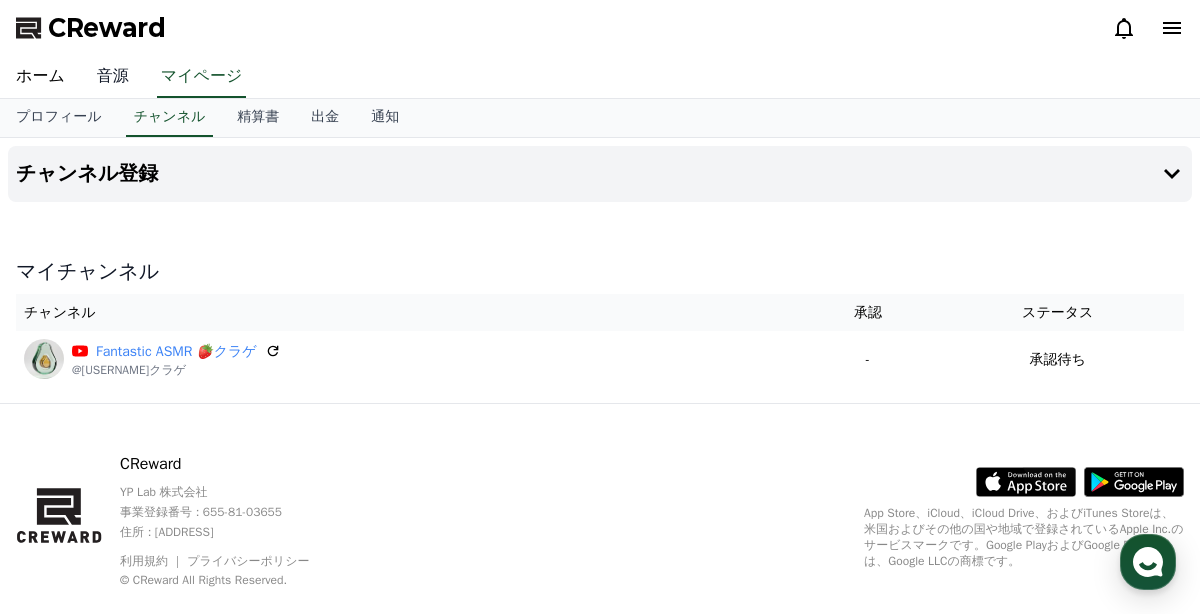 click on "音源" at bounding box center (113, 77) 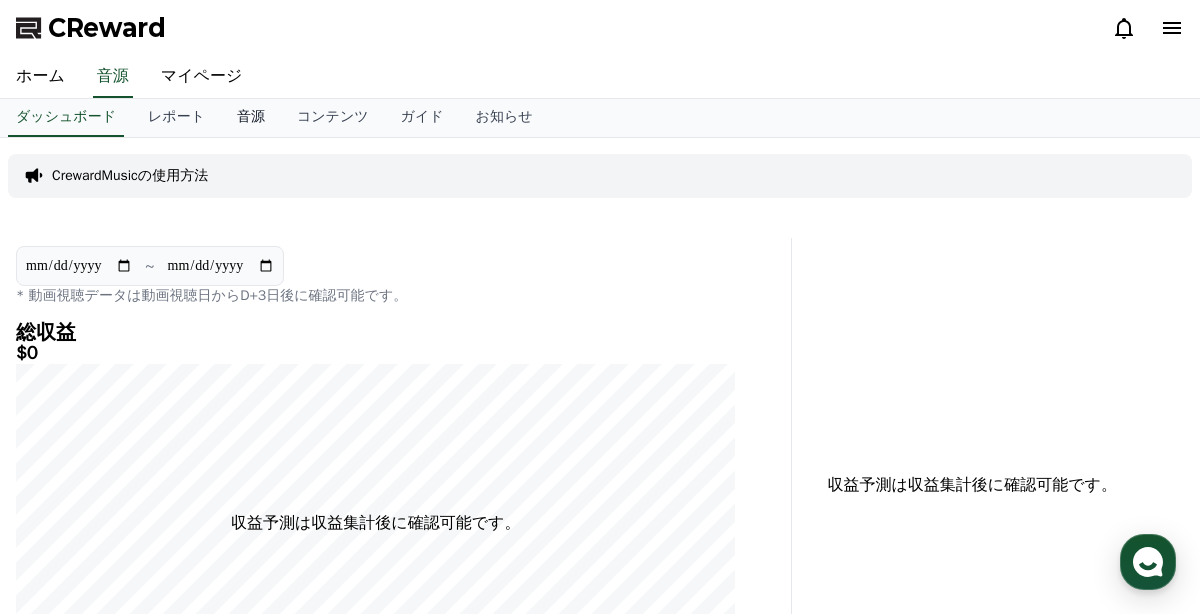 click on "音源" at bounding box center [251, 118] 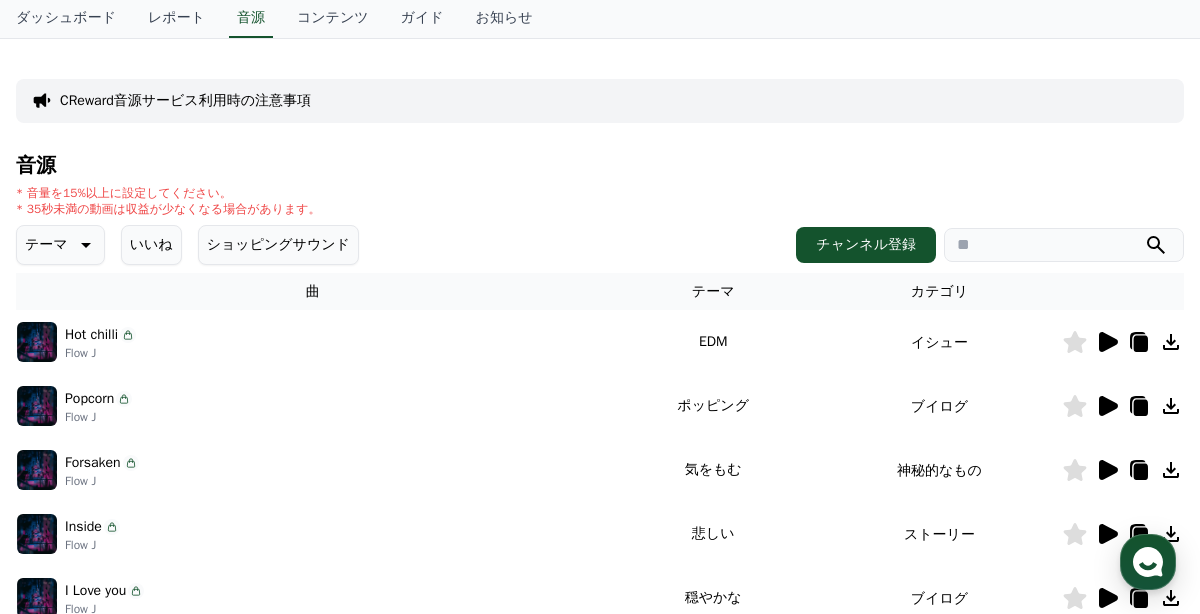 scroll, scrollTop: 111, scrollLeft: 0, axis: vertical 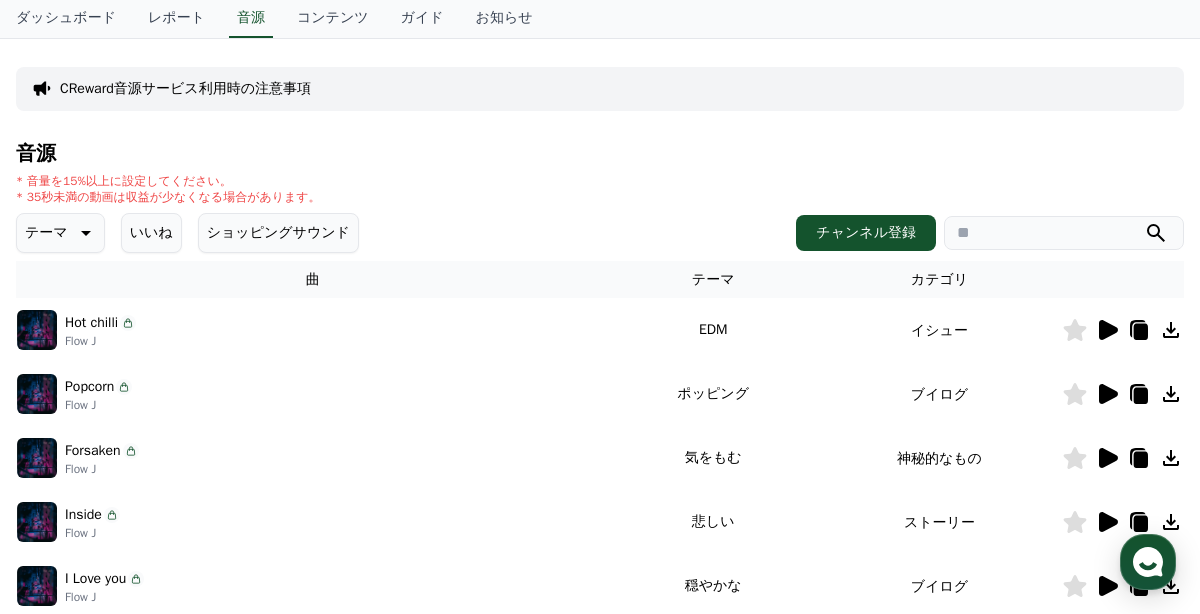 click on "ショッピングサウンド" at bounding box center (278, 233) 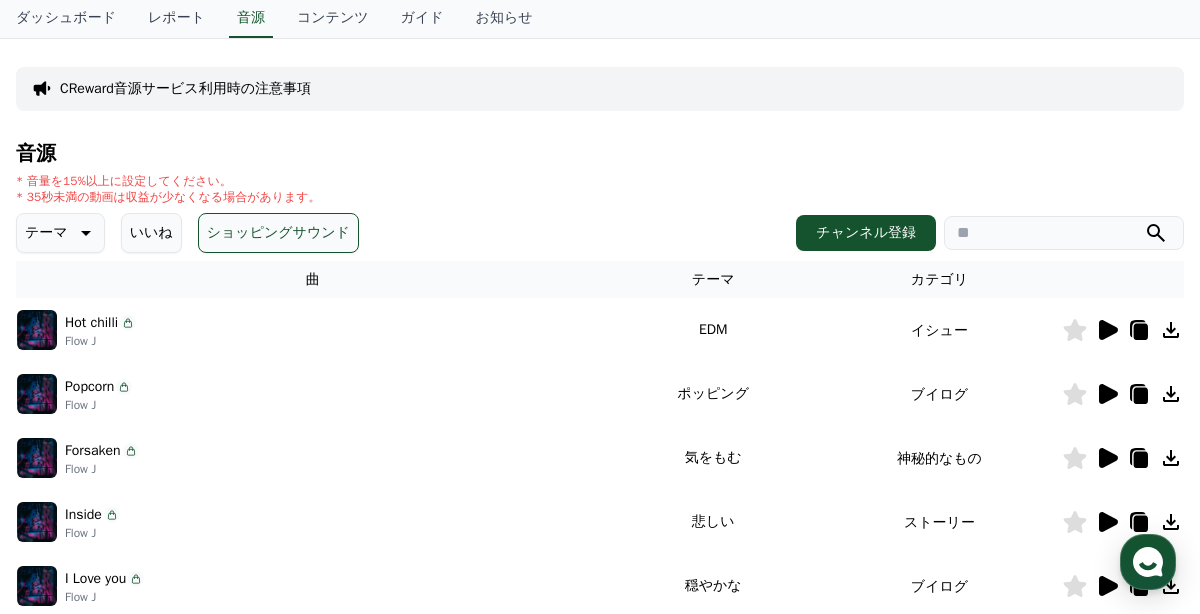 click 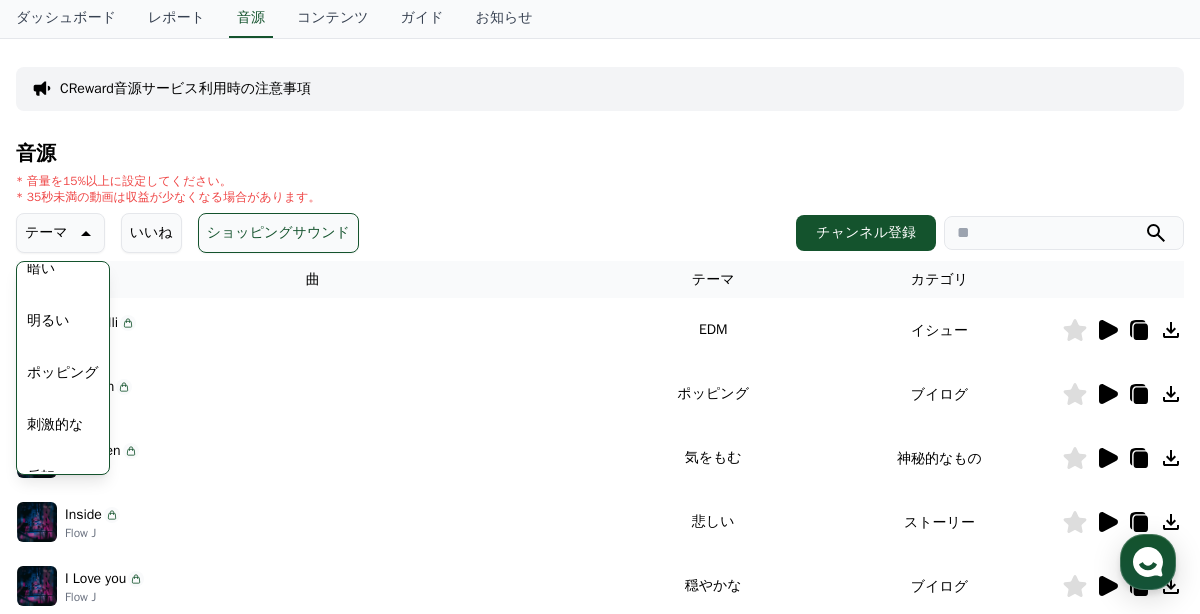 scroll, scrollTop: 186, scrollLeft: 0, axis: vertical 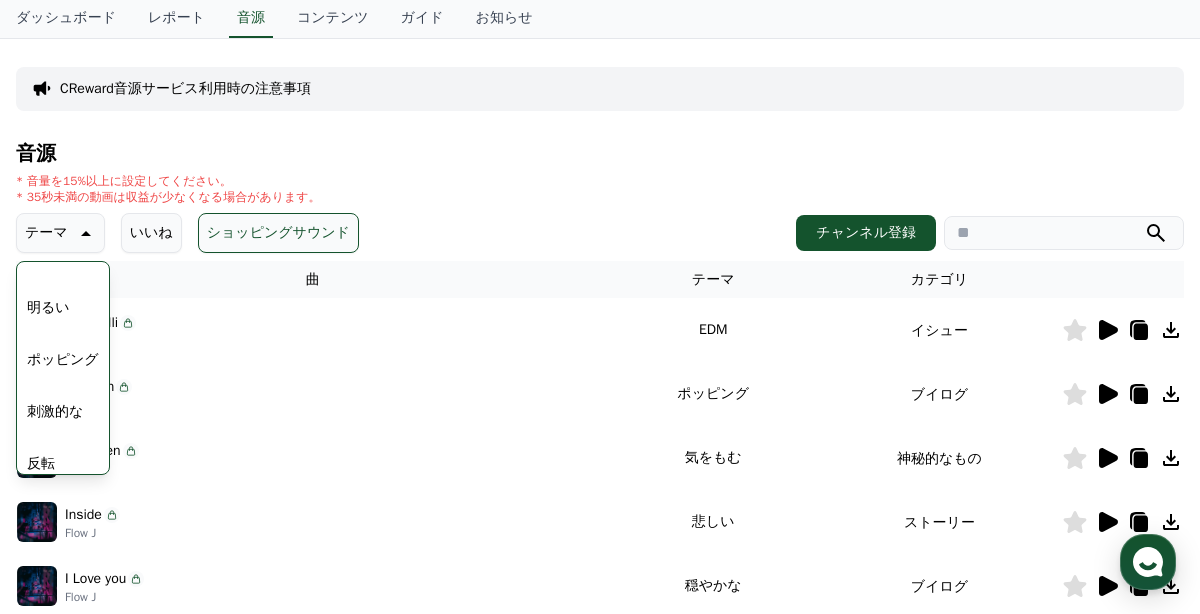 click on "ポッピング" at bounding box center [63, 360] 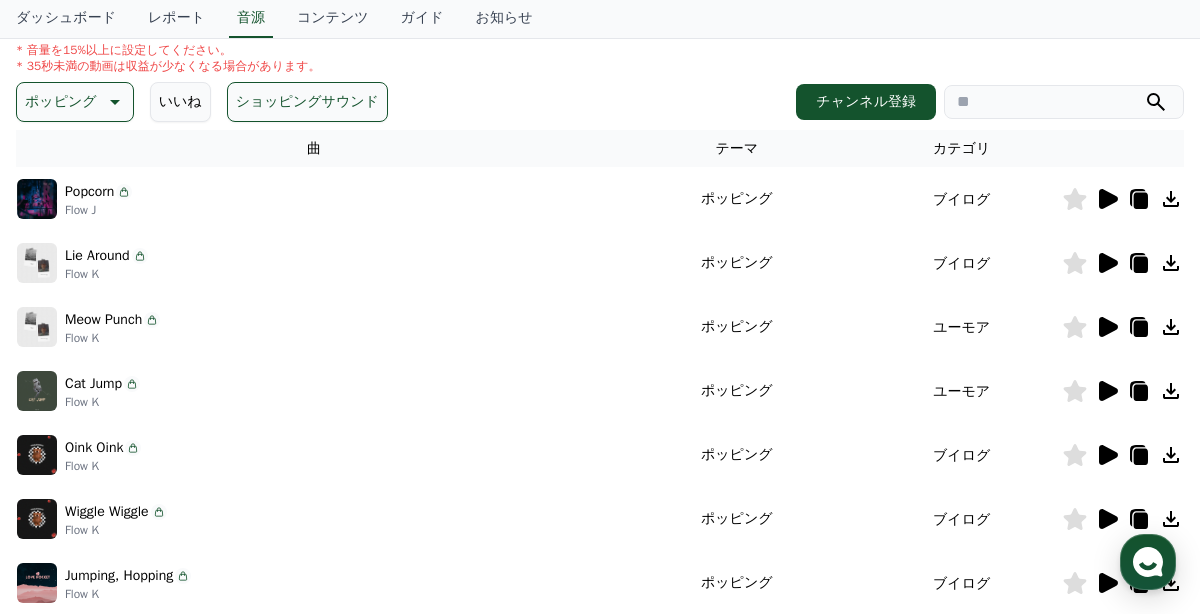 scroll, scrollTop: 230, scrollLeft: 0, axis: vertical 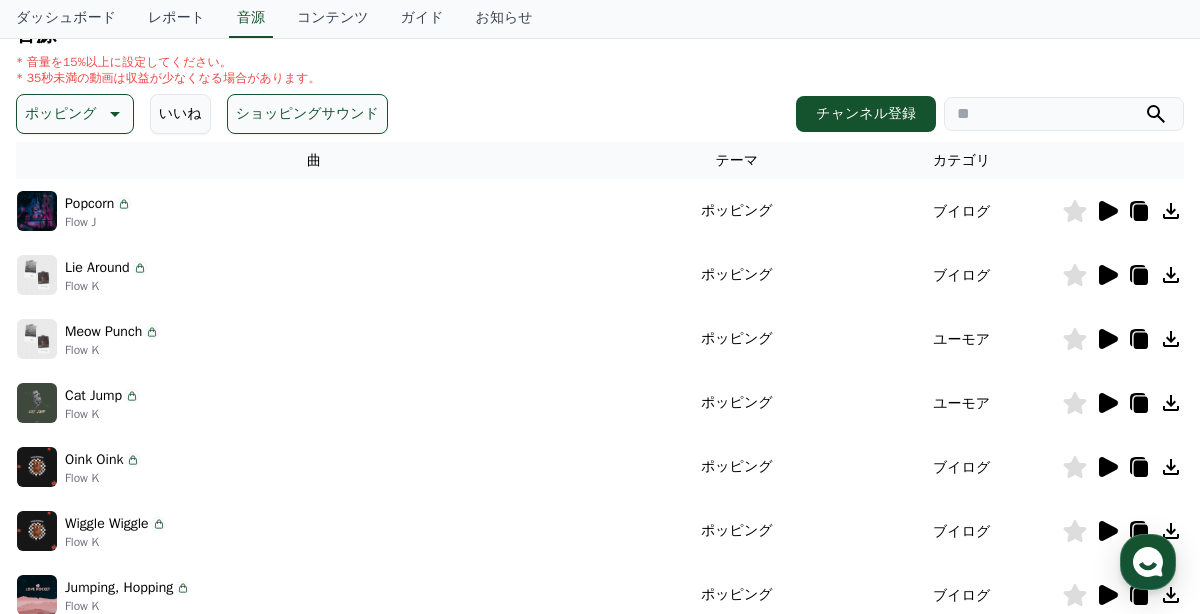click 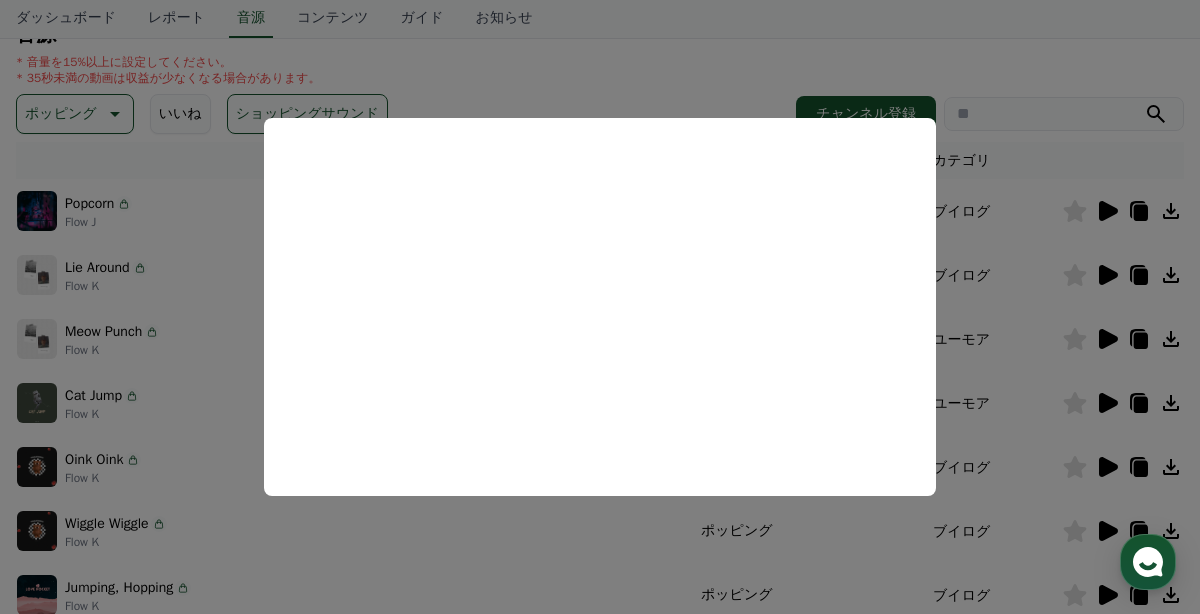 click at bounding box center (600, 307) 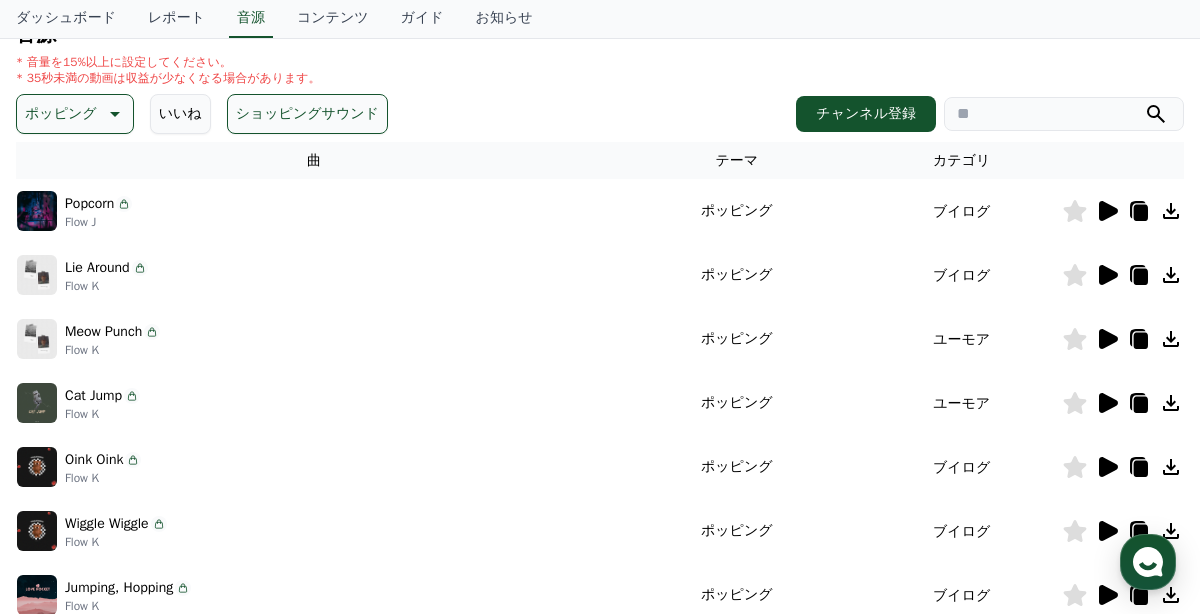click 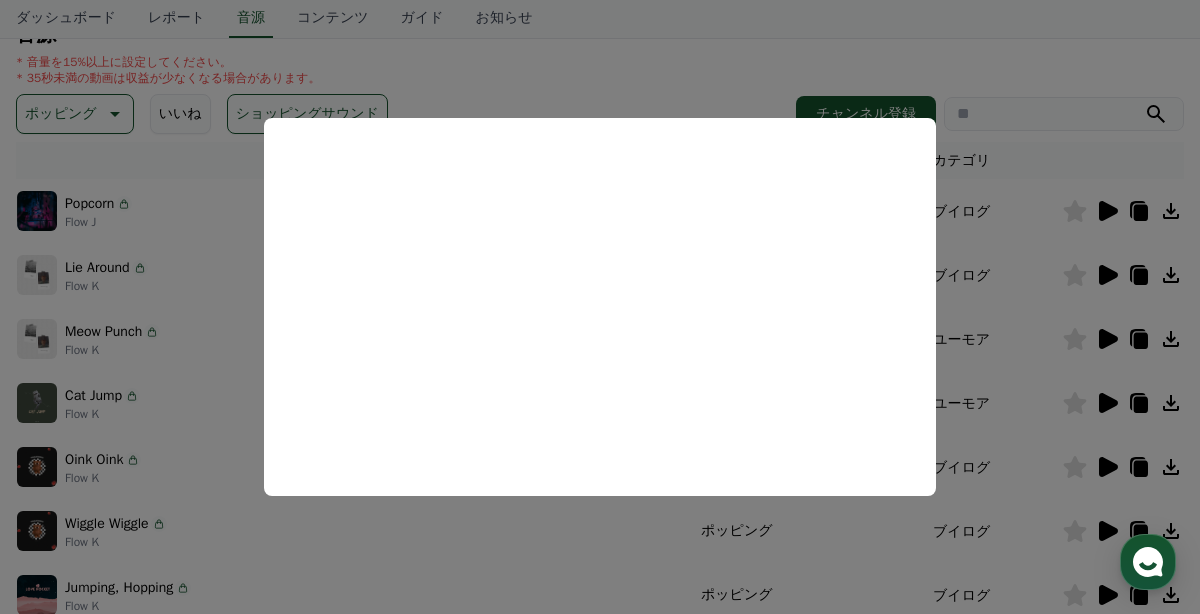 click at bounding box center (600, 307) 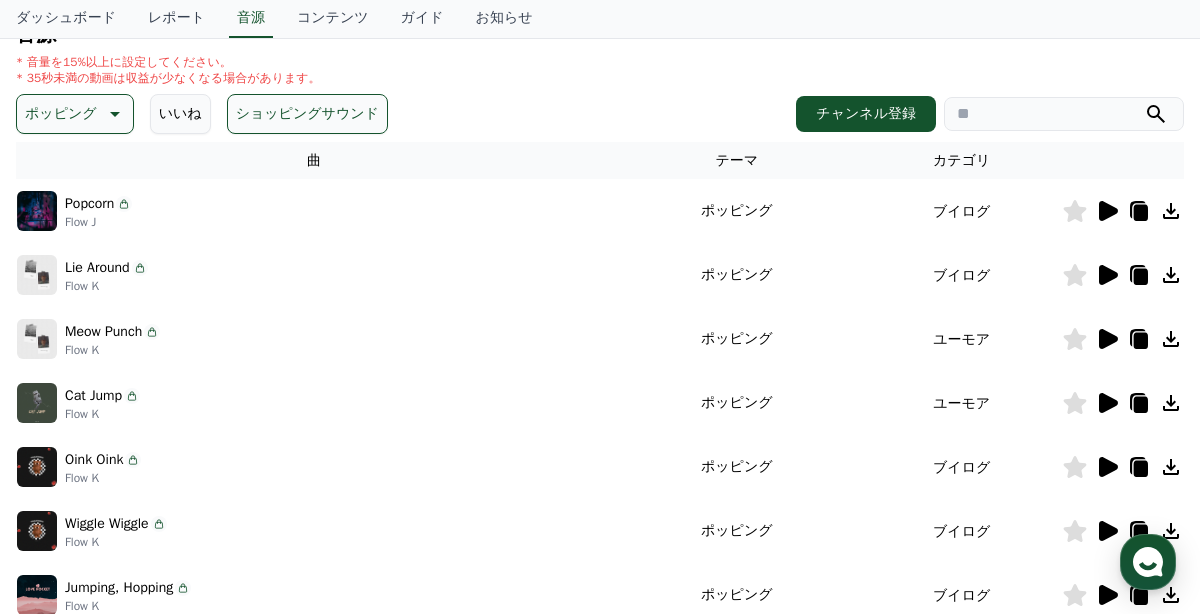 click 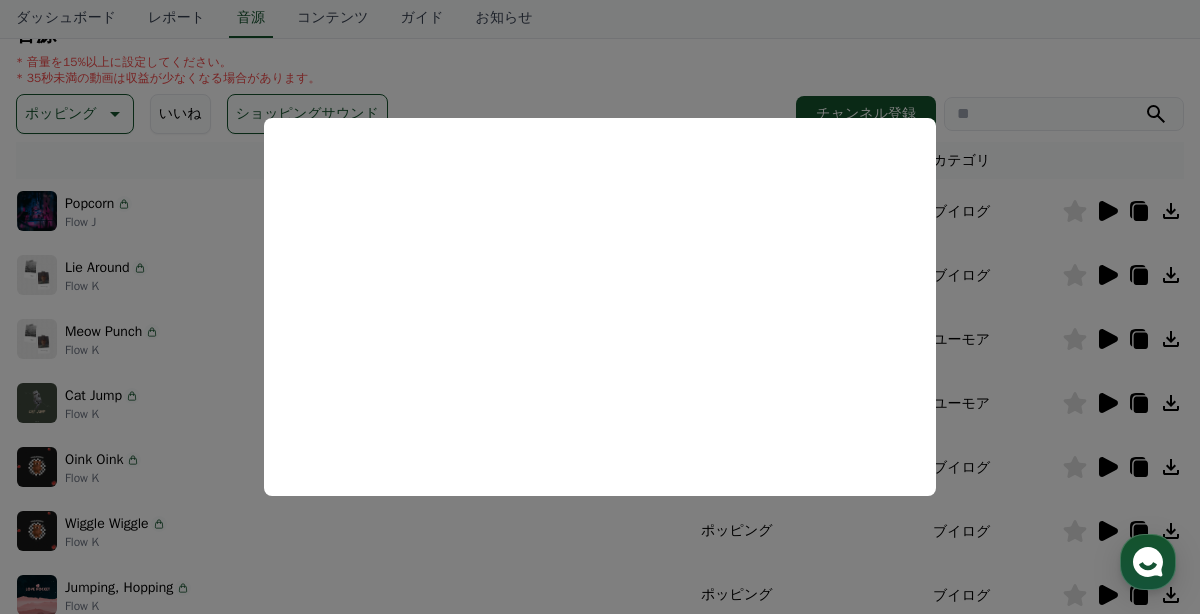 click at bounding box center (600, 307) 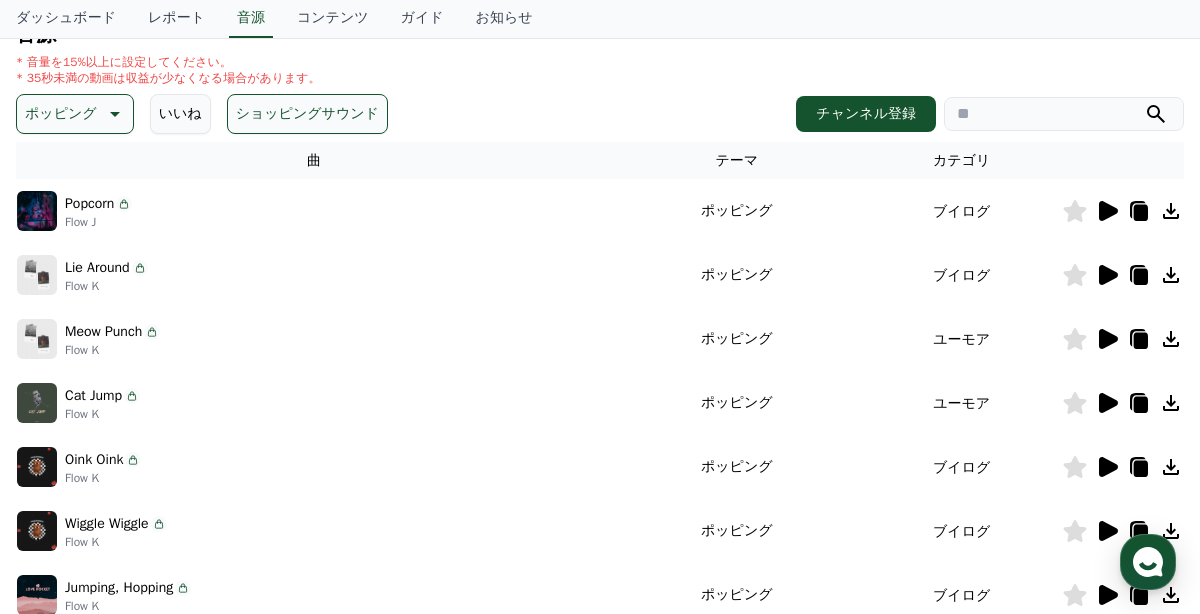 click 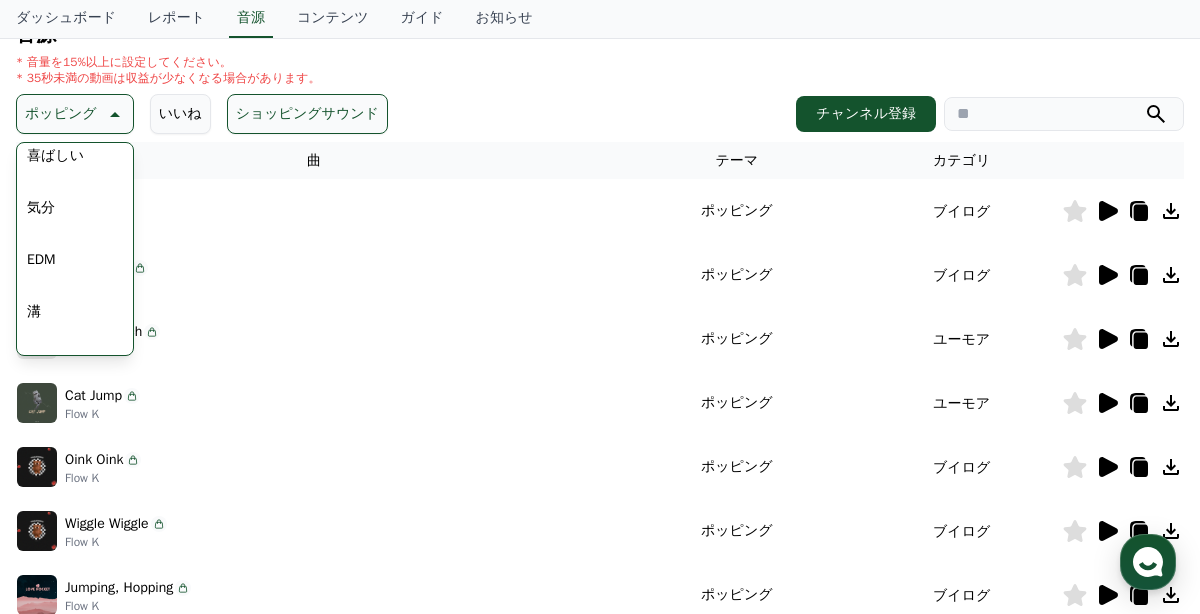 scroll, scrollTop: 539, scrollLeft: 0, axis: vertical 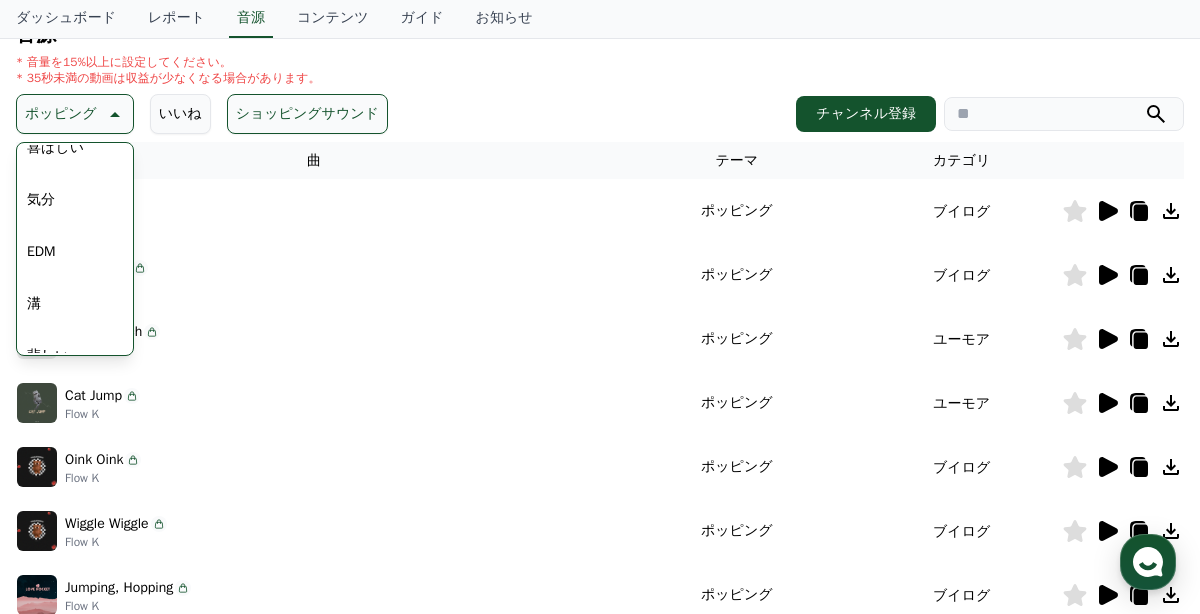 click on "全て 空想 好奇心 暗い 明るい ポッピング 刺激的な 反転 雄壮な 劇的な 喜ばしい 気分 EDM 溝 悲しい 穏やかな 可愛い 感動的な 気をもむ 喜劇的な" at bounding box center (75, 122) 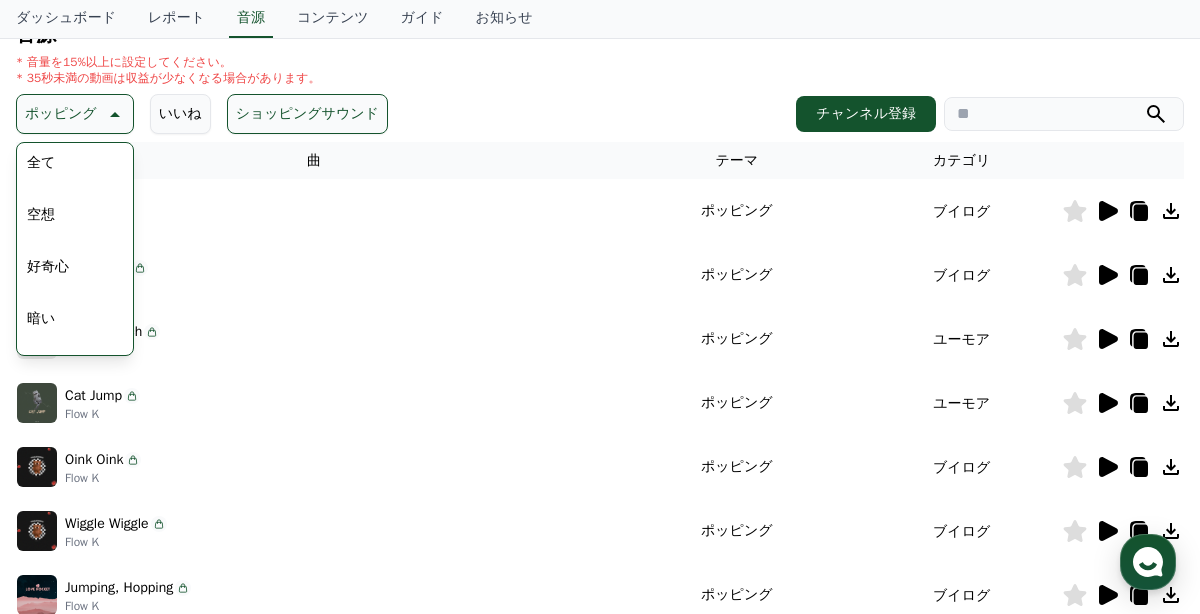scroll, scrollTop: 0, scrollLeft: 0, axis: both 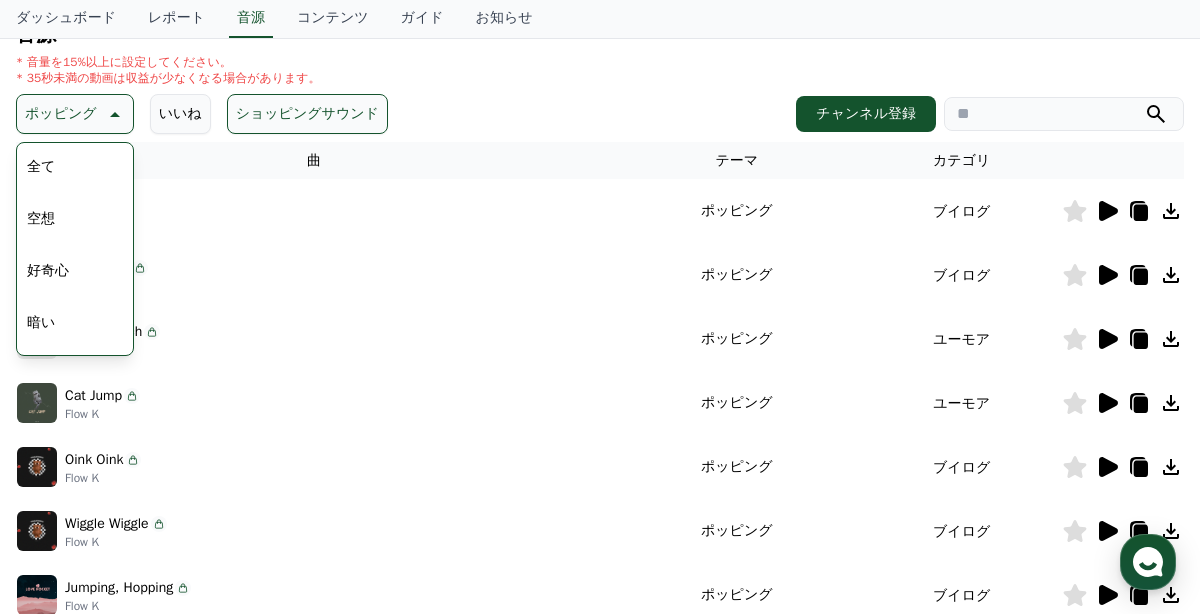 click on "空想" at bounding box center (41, 219) 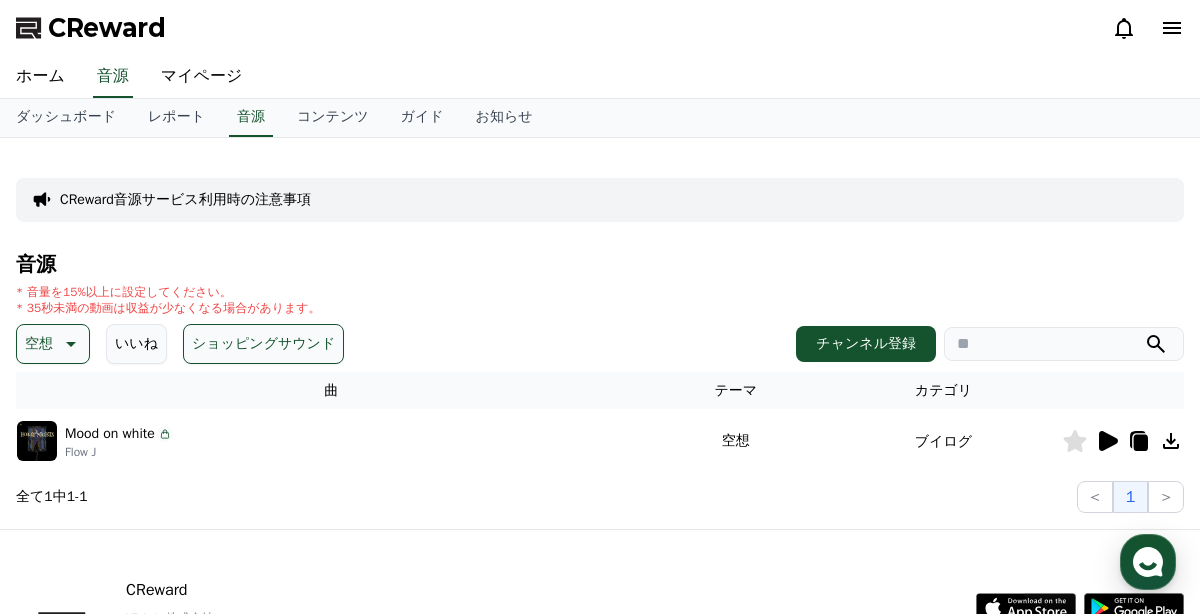 scroll, scrollTop: 0, scrollLeft: 0, axis: both 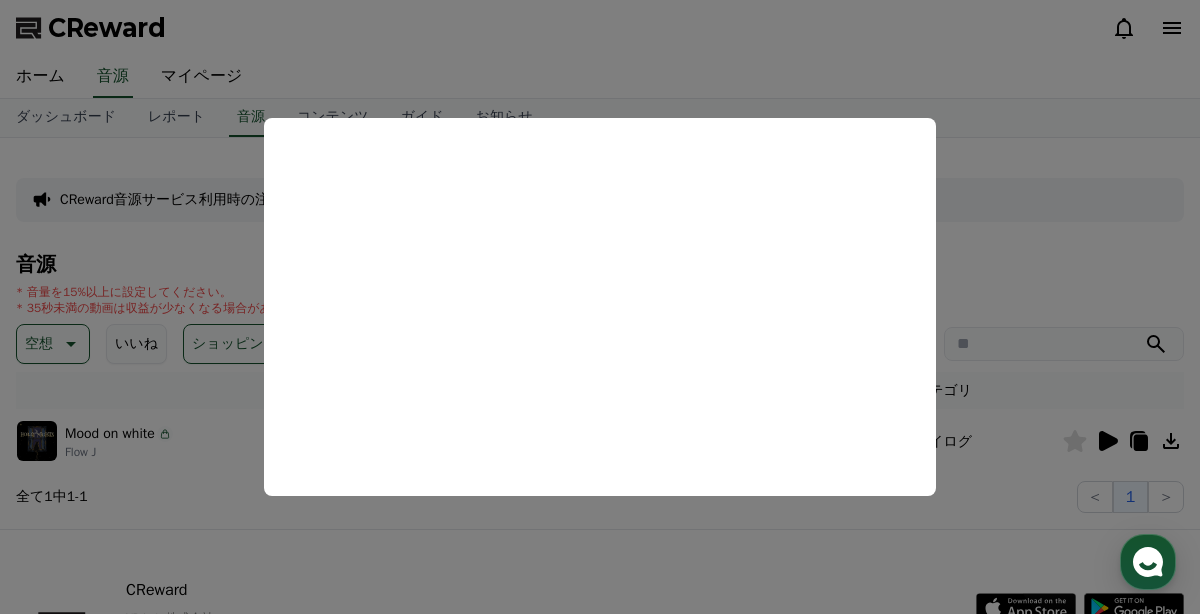 click at bounding box center (600, 307) 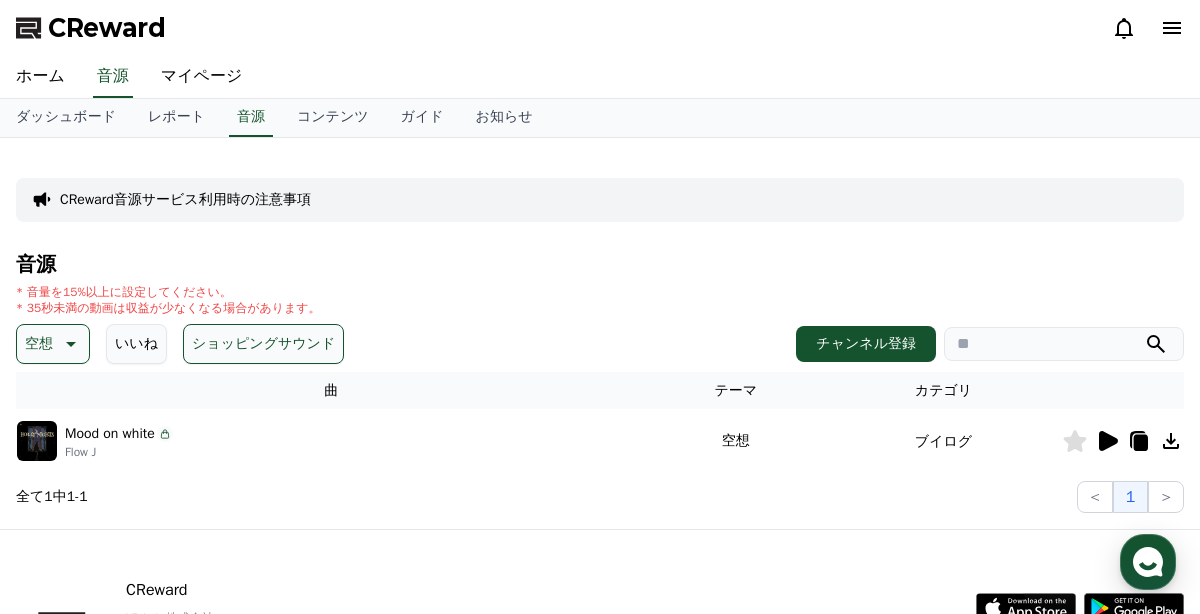 click 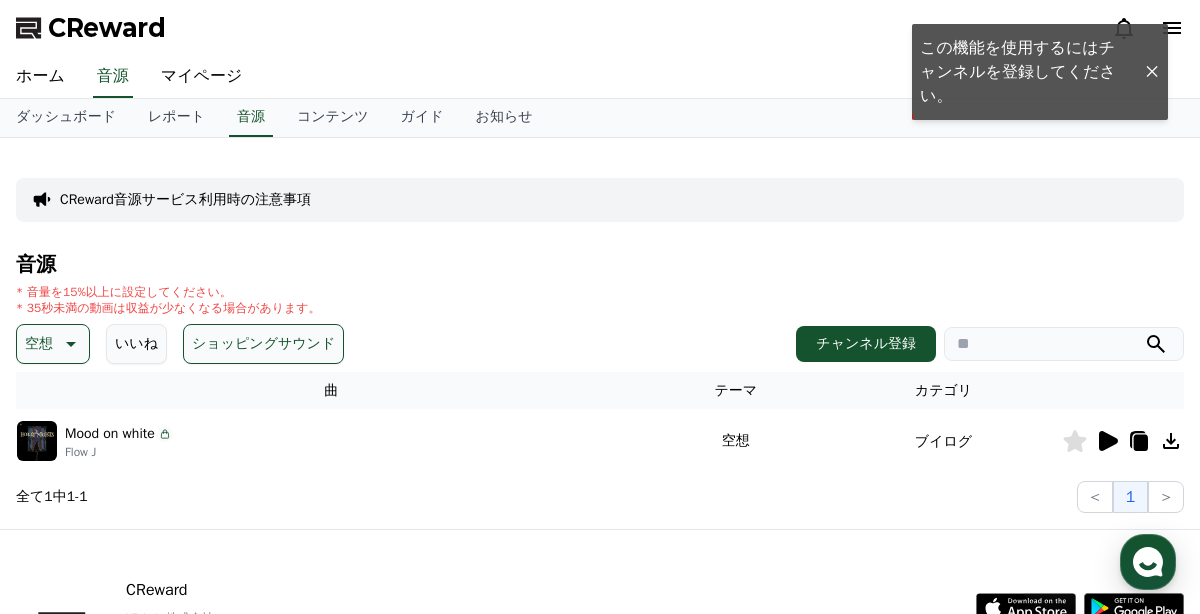 click 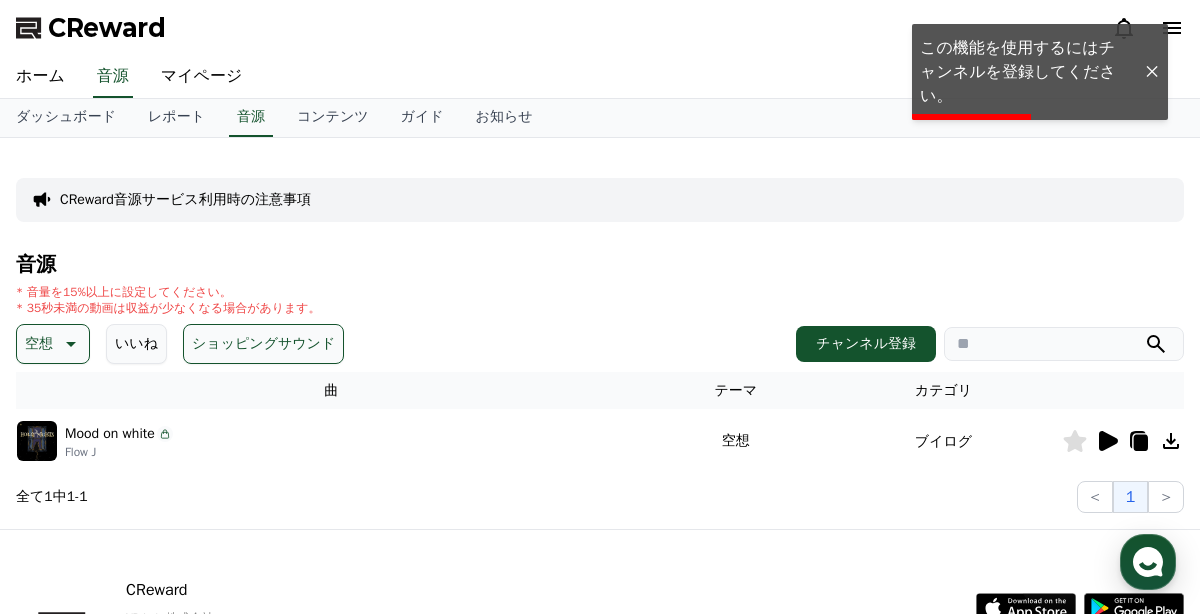 click 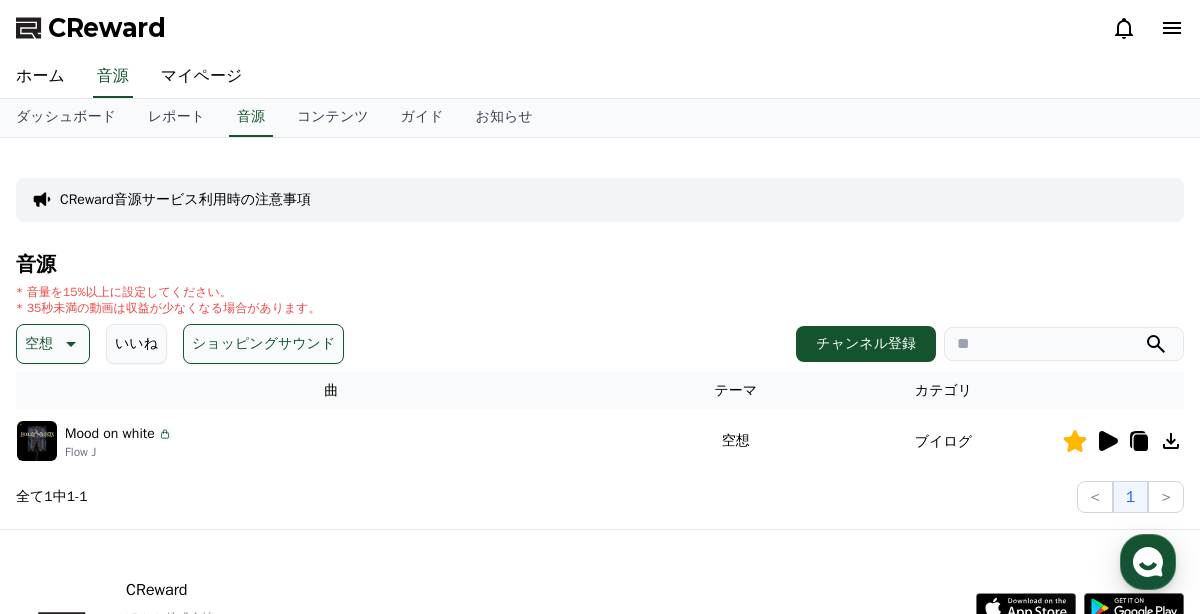 click 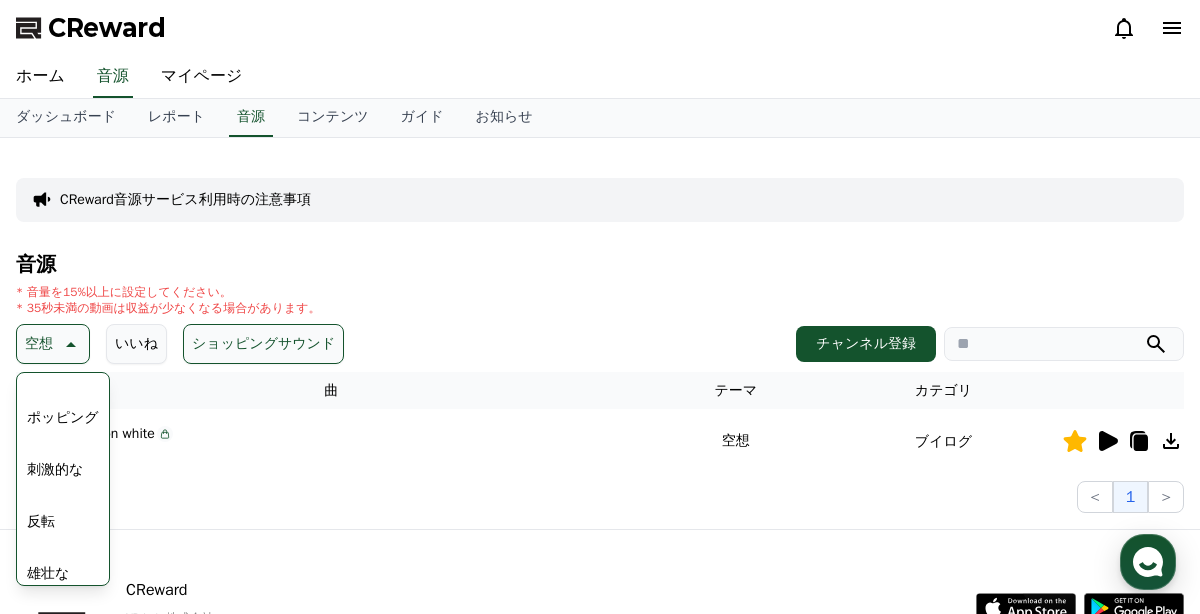 scroll, scrollTop: 262, scrollLeft: 0, axis: vertical 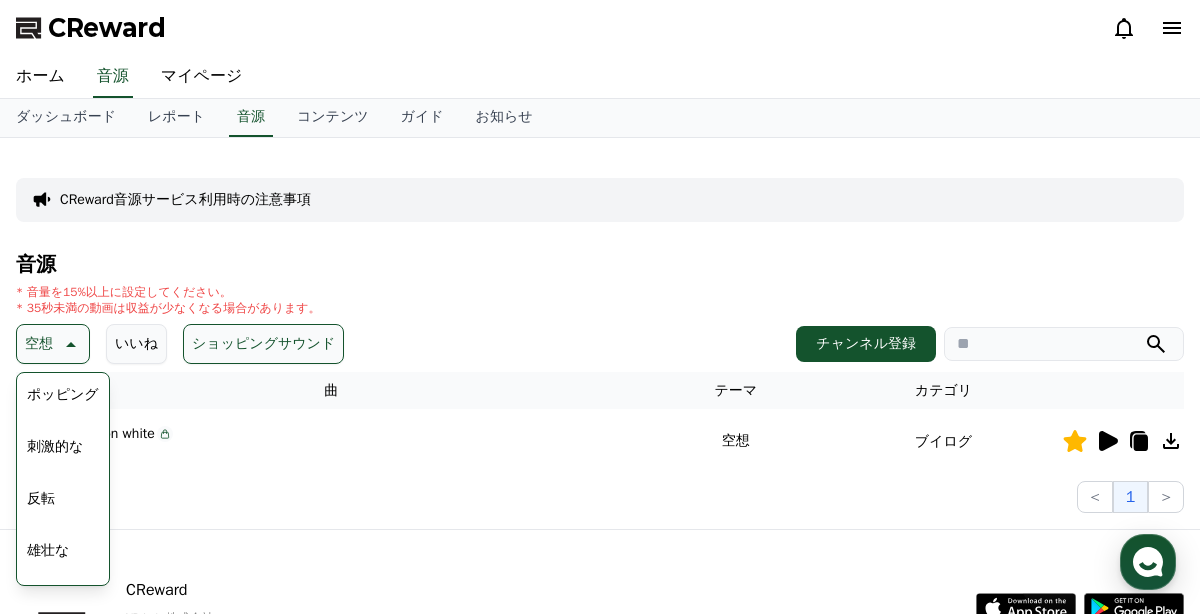click on "刺激的な" at bounding box center [55, 447] 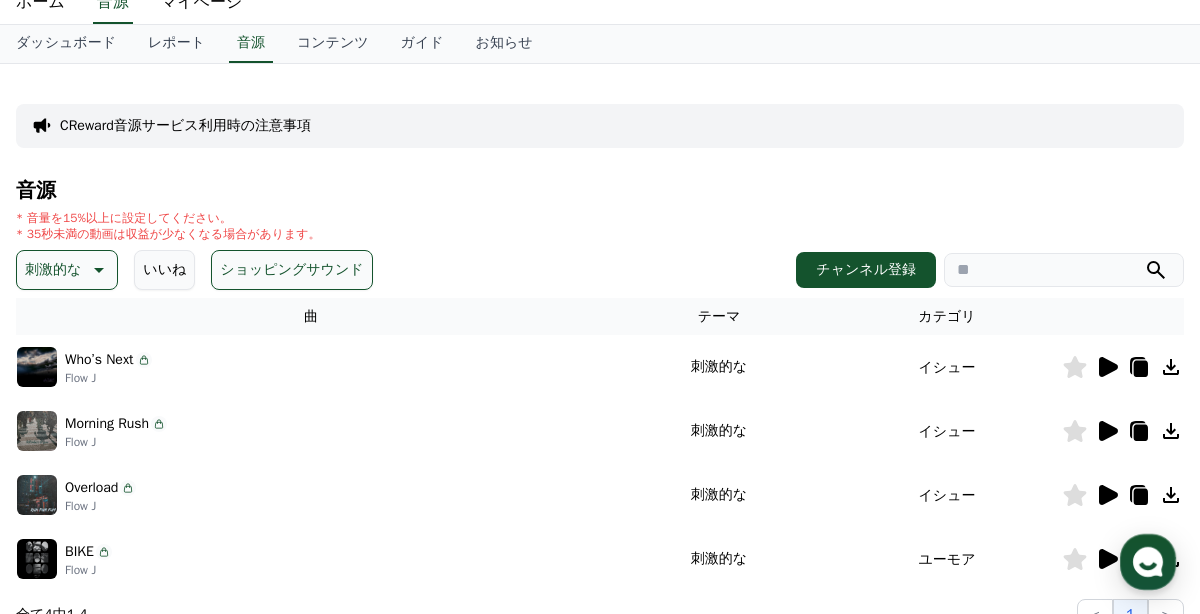 scroll, scrollTop: 0, scrollLeft: 0, axis: both 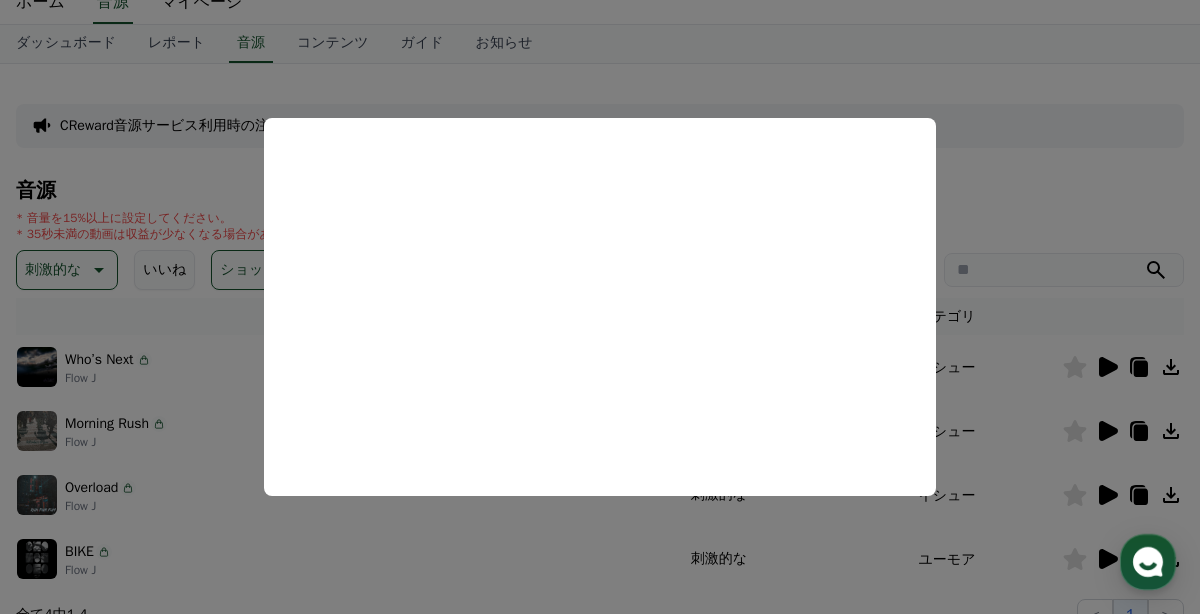click at bounding box center [600, 307] 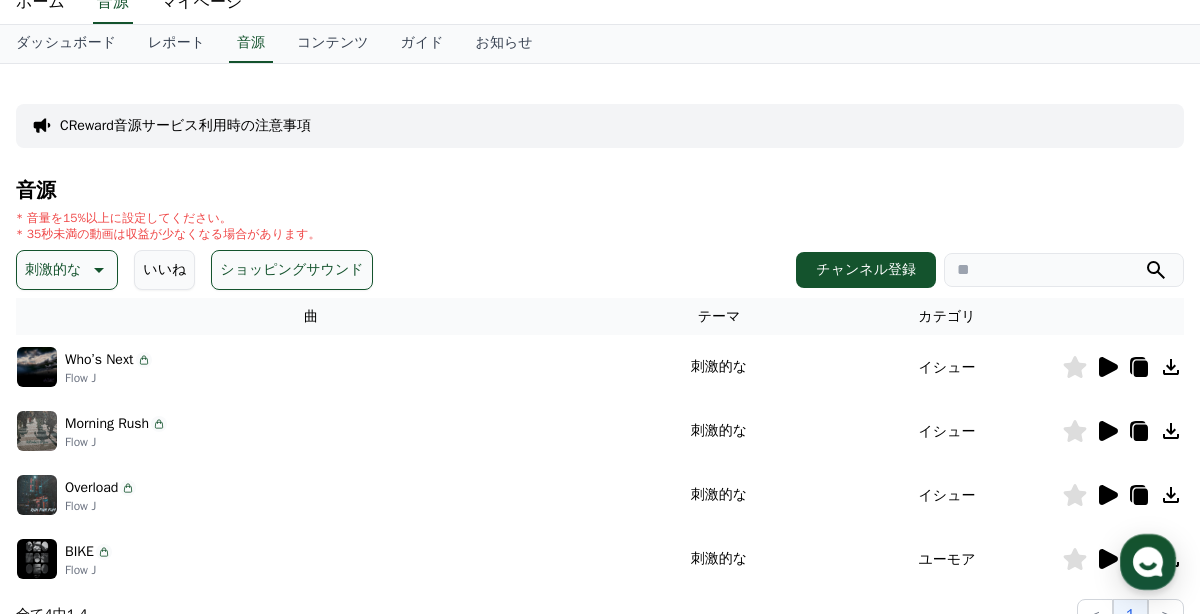 click 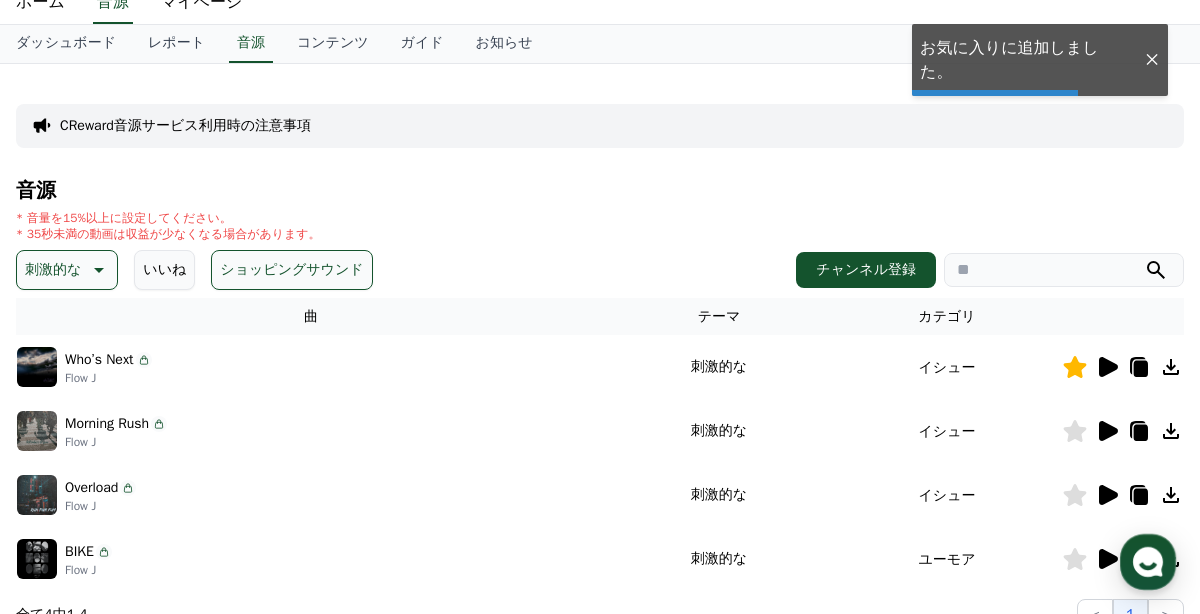 click 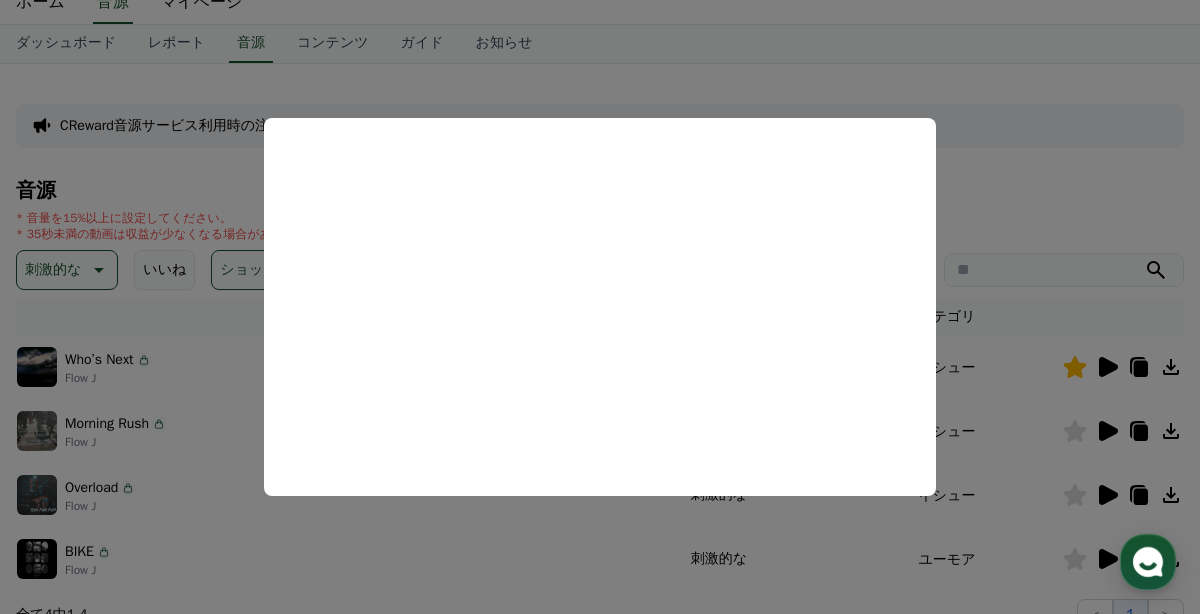 click at bounding box center (600, 307) 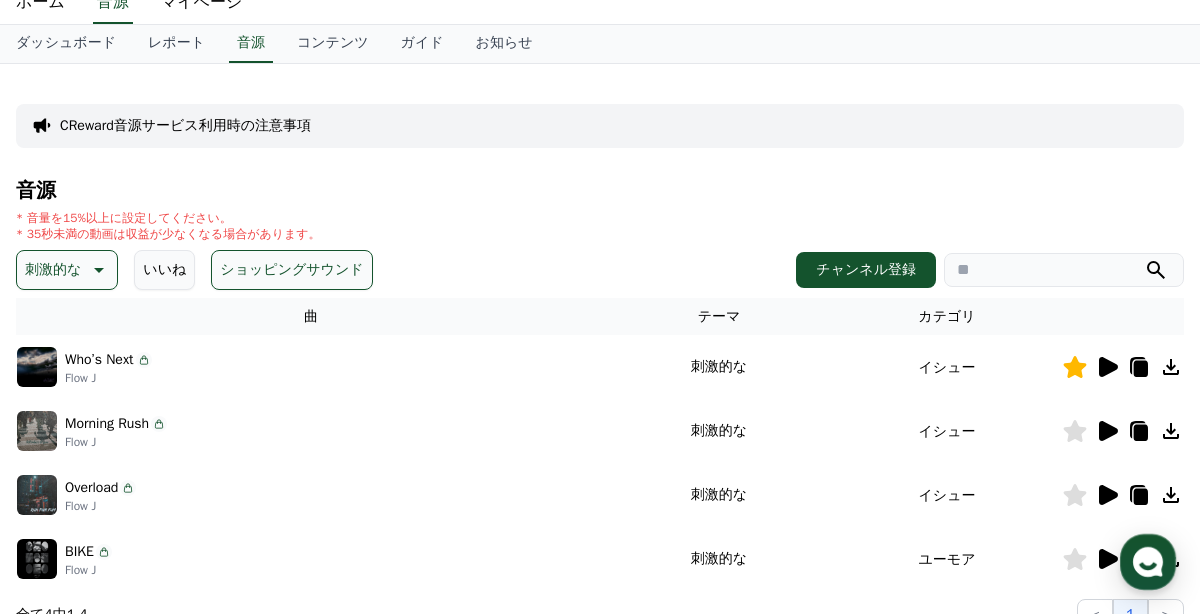 click 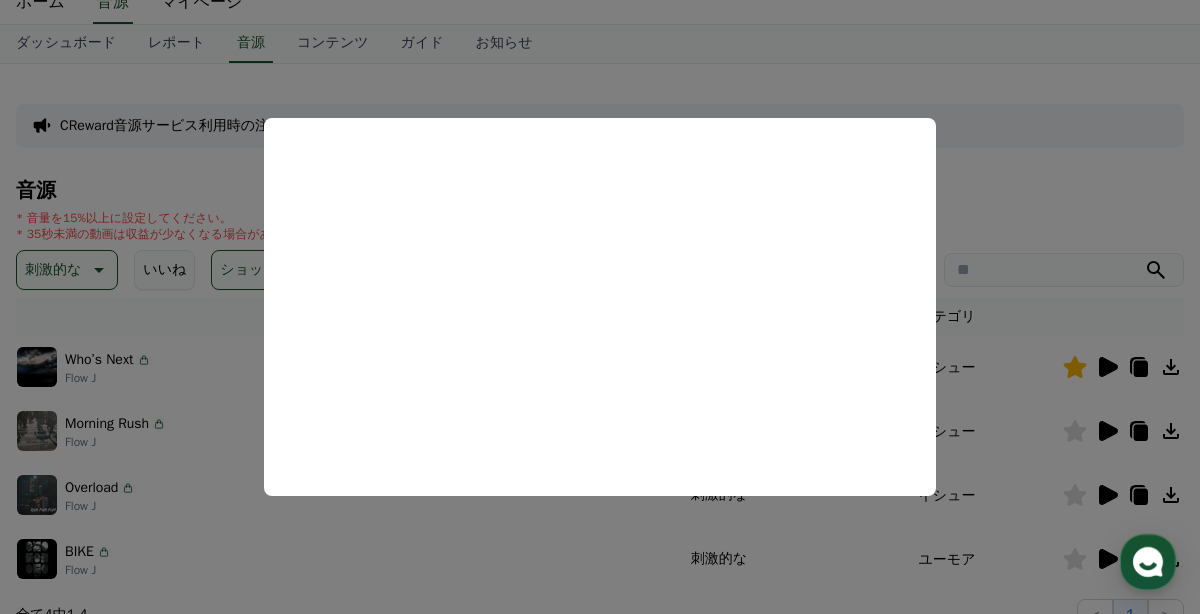 click at bounding box center (600, 307) 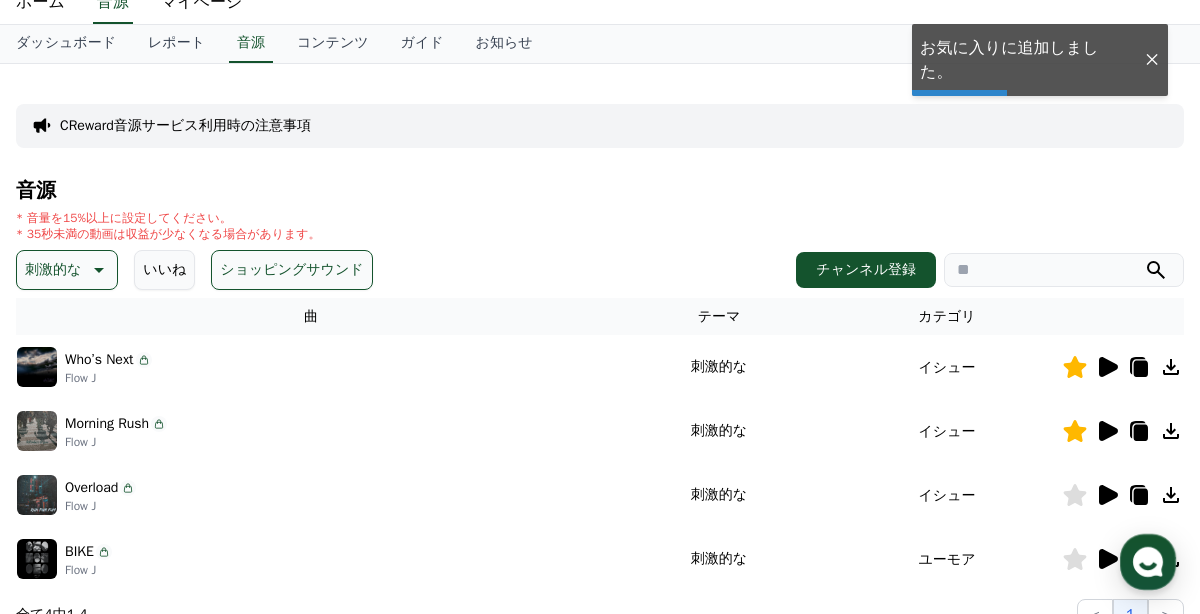 click 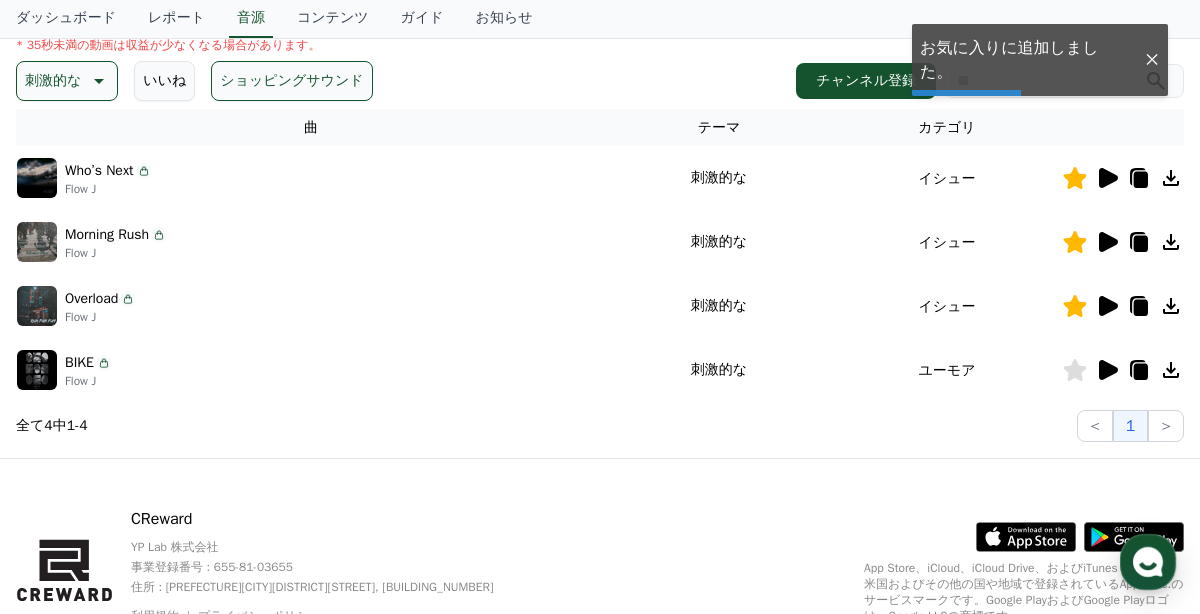 scroll, scrollTop: 264, scrollLeft: 0, axis: vertical 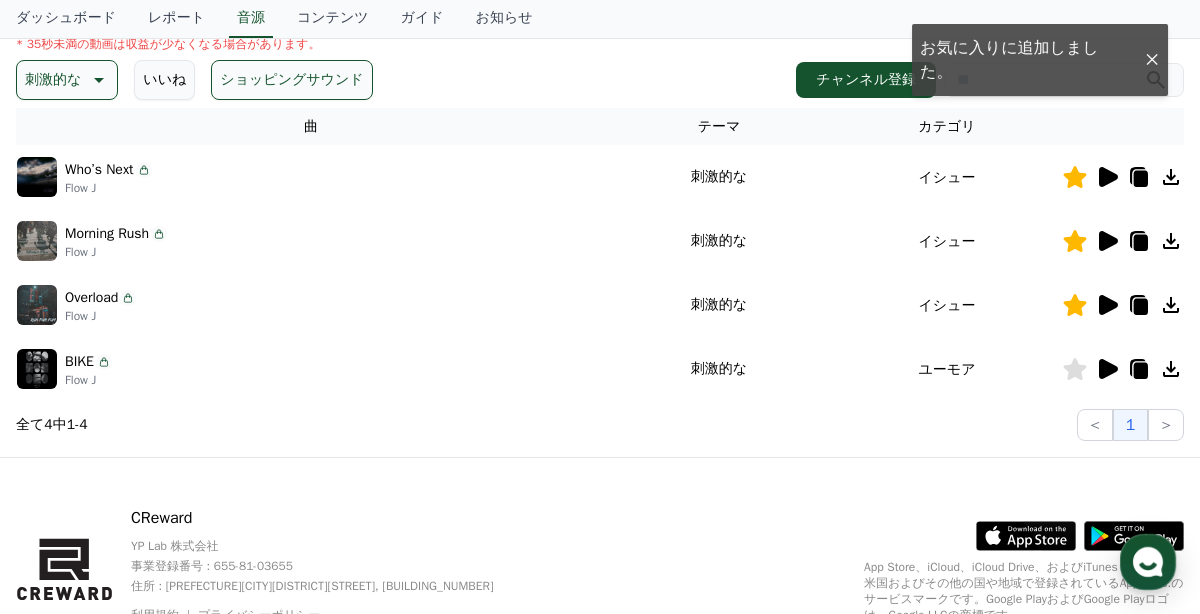 click 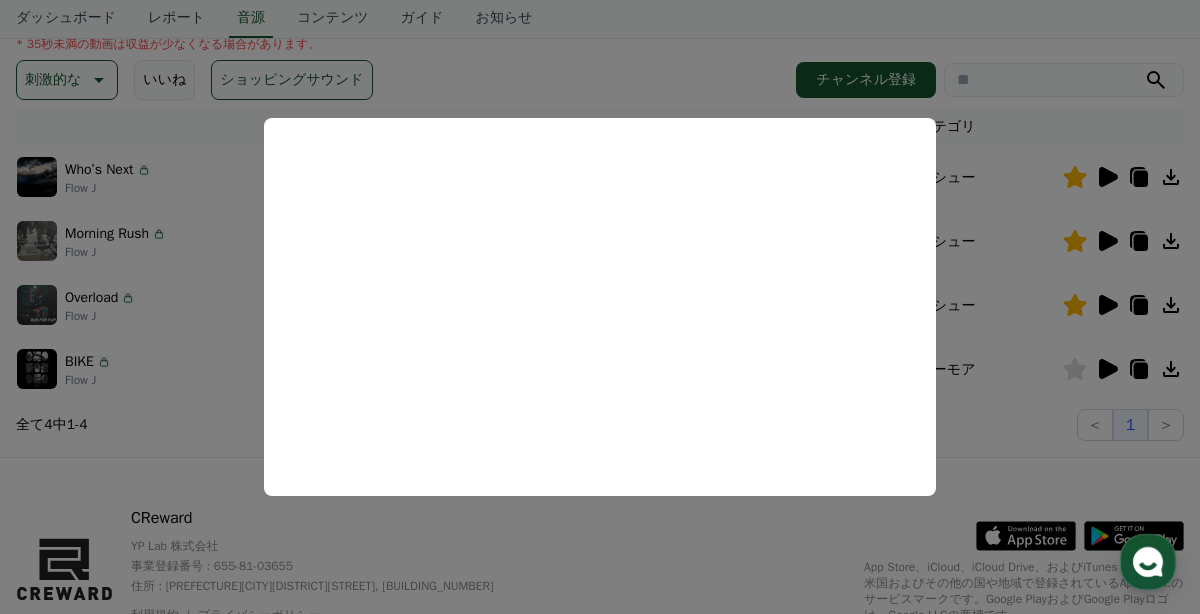 click at bounding box center [600, 307] 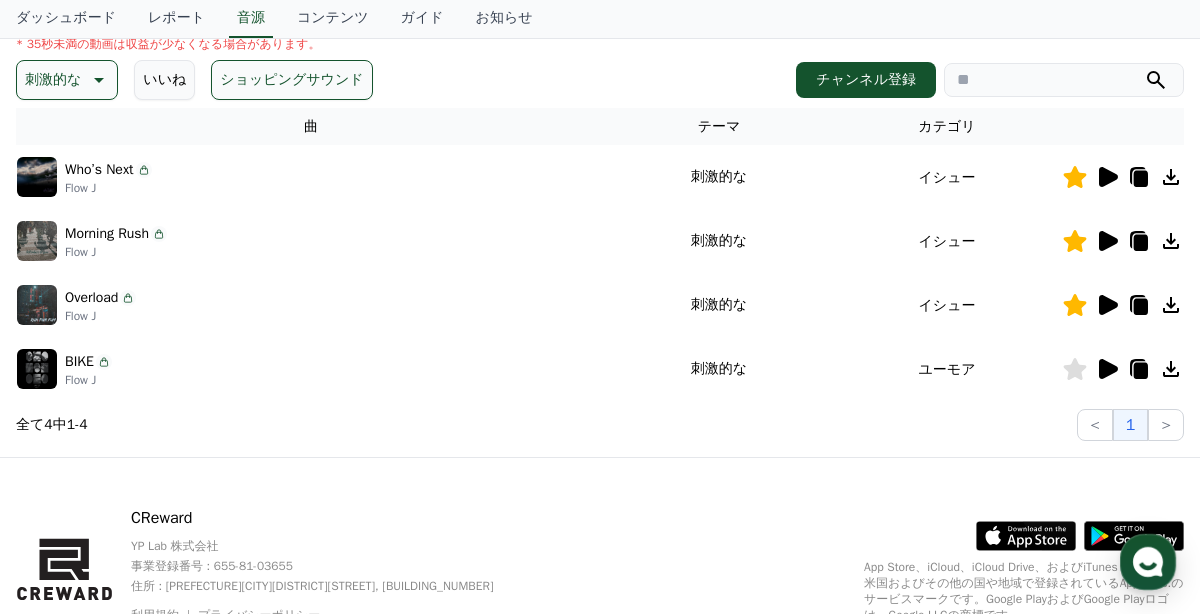 click 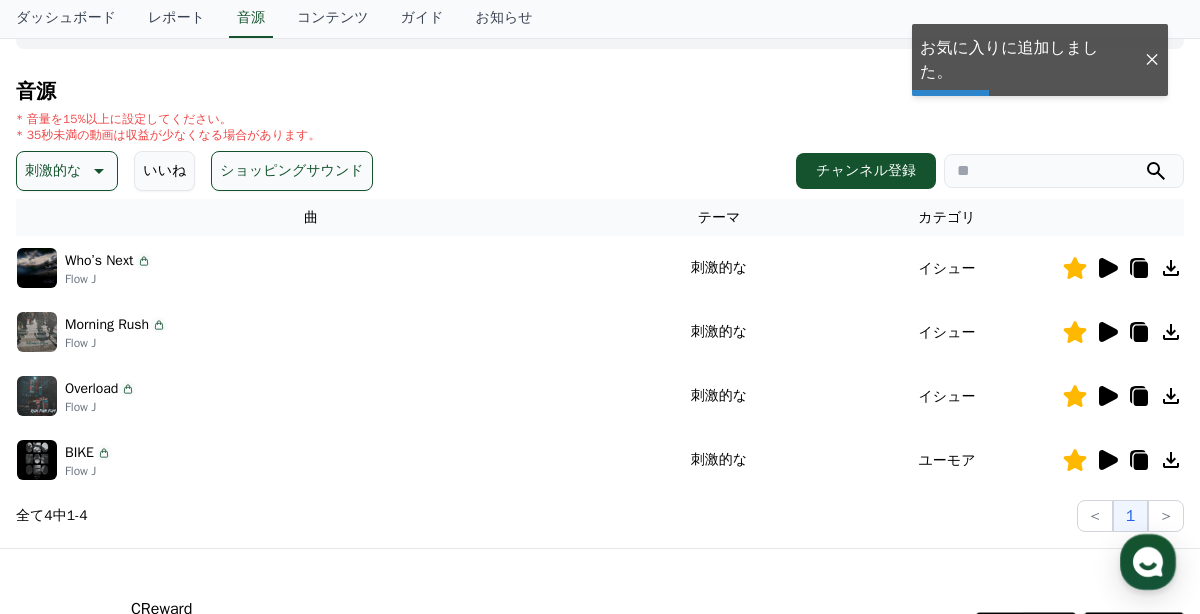 scroll, scrollTop: 167, scrollLeft: 0, axis: vertical 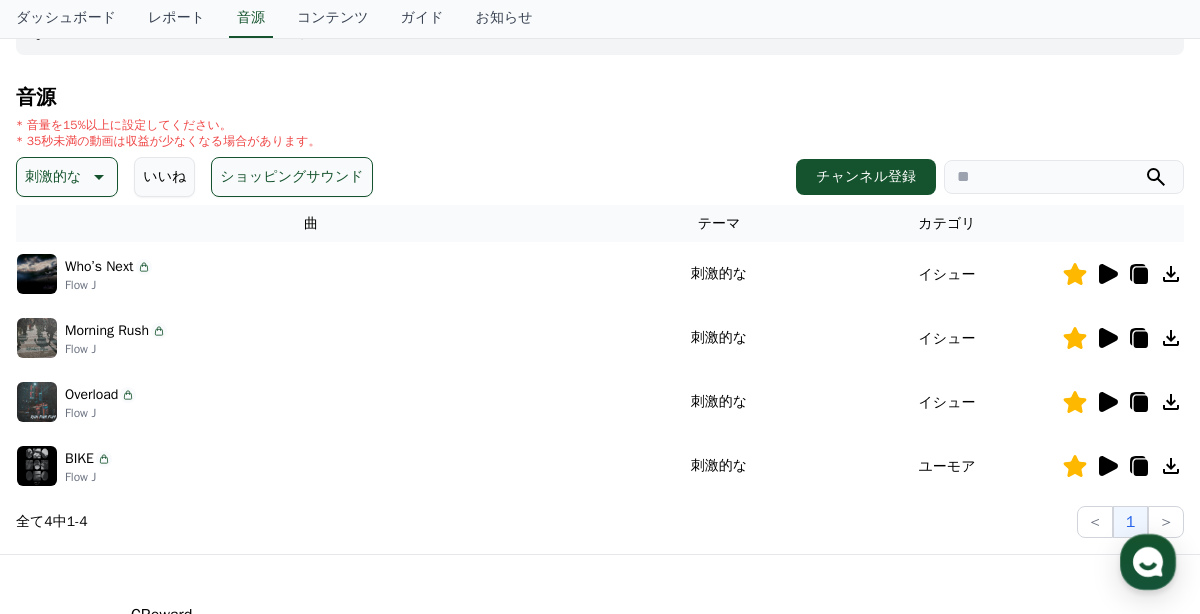 click 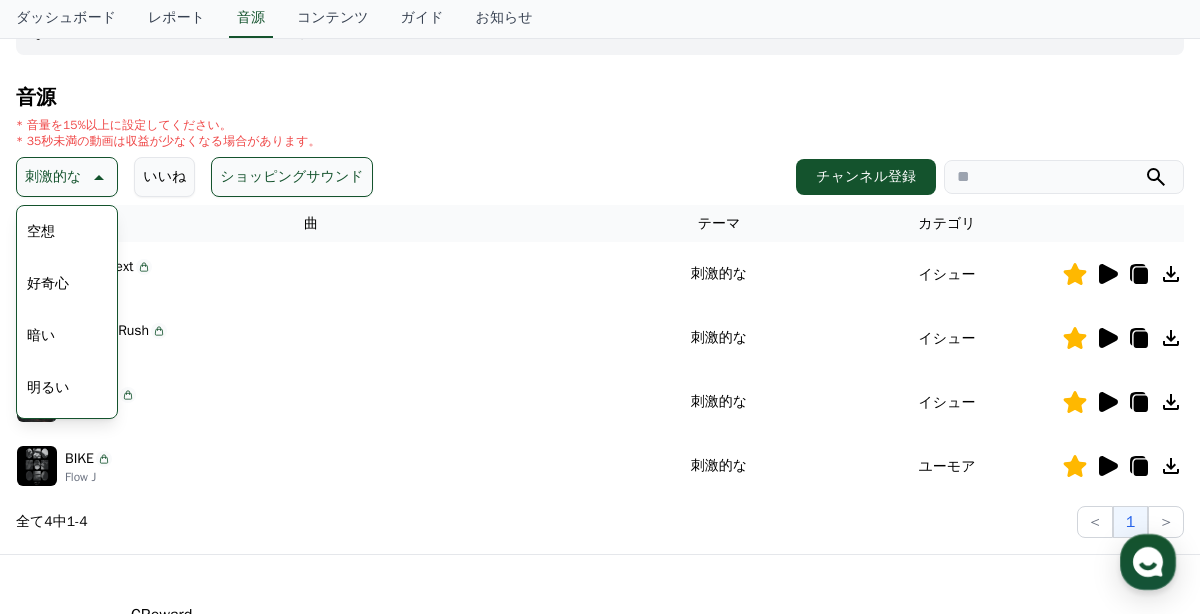 scroll, scrollTop: 53, scrollLeft: 0, axis: vertical 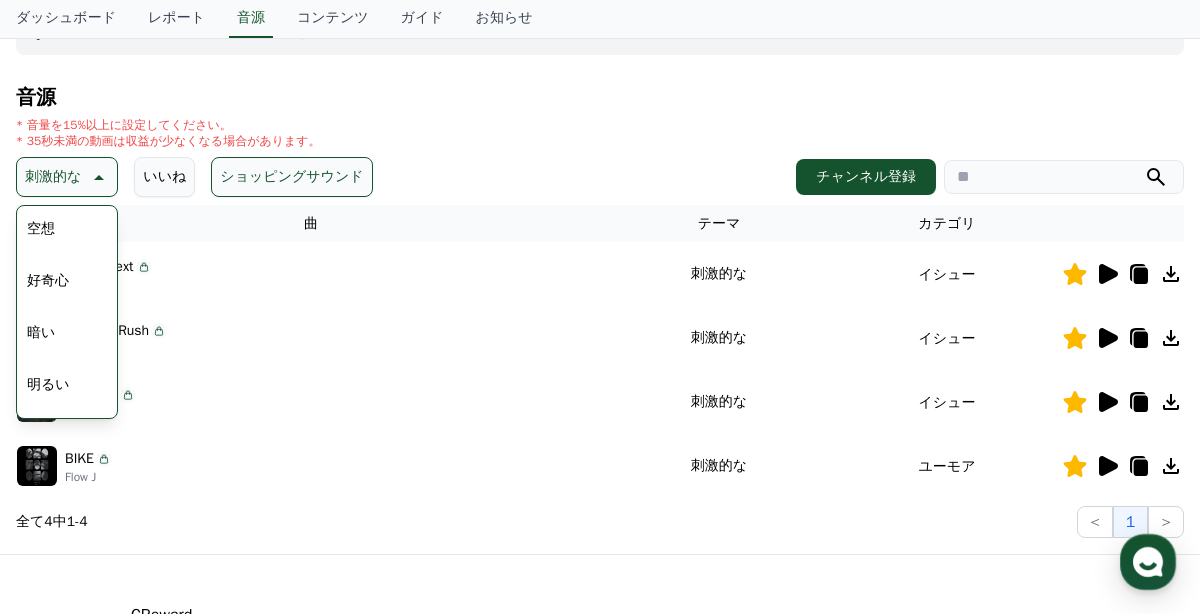 click on "全て 空想 好奇心 暗い 明るい ポッピング 刺激的な 反転 雄壮な 劇的な 喜ばしい 気分 EDM 溝 悲しい 穏やかな 可愛い 感動的な 気をもむ 喜劇的な" at bounding box center [67, 671] 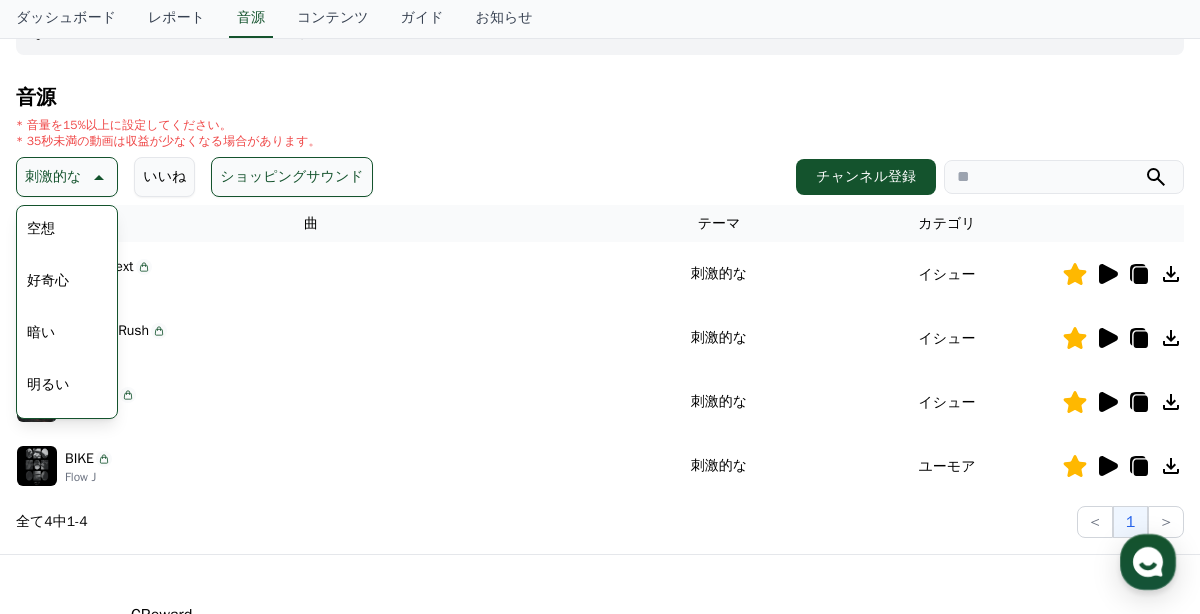 click on "好奇心" at bounding box center (48, 281) 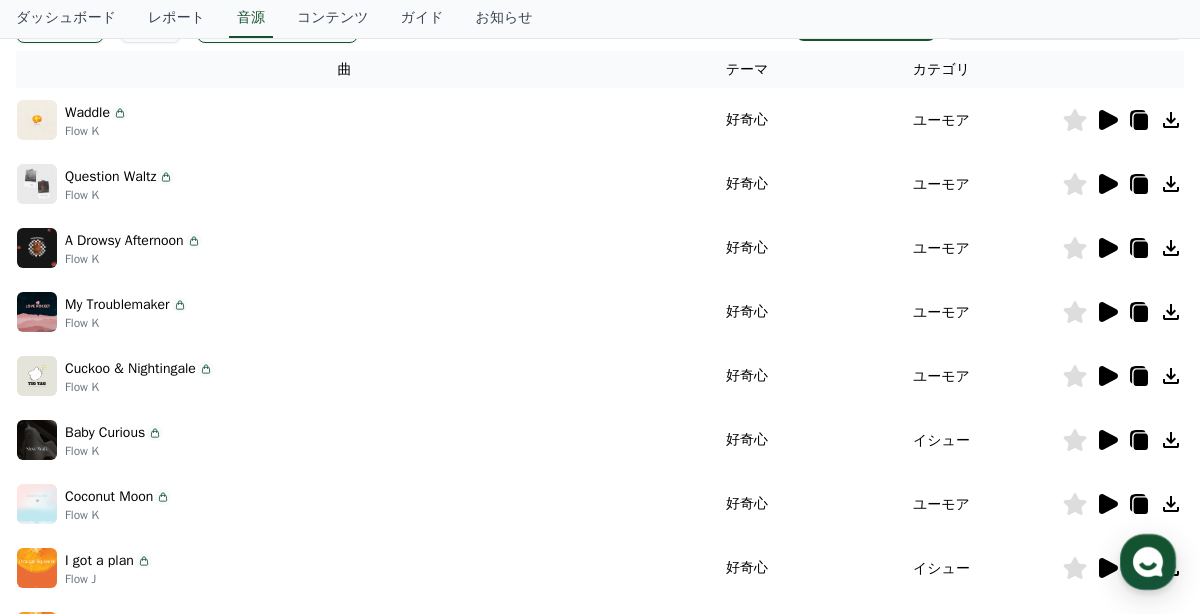 scroll, scrollTop: 311, scrollLeft: 0, axis: vertical 